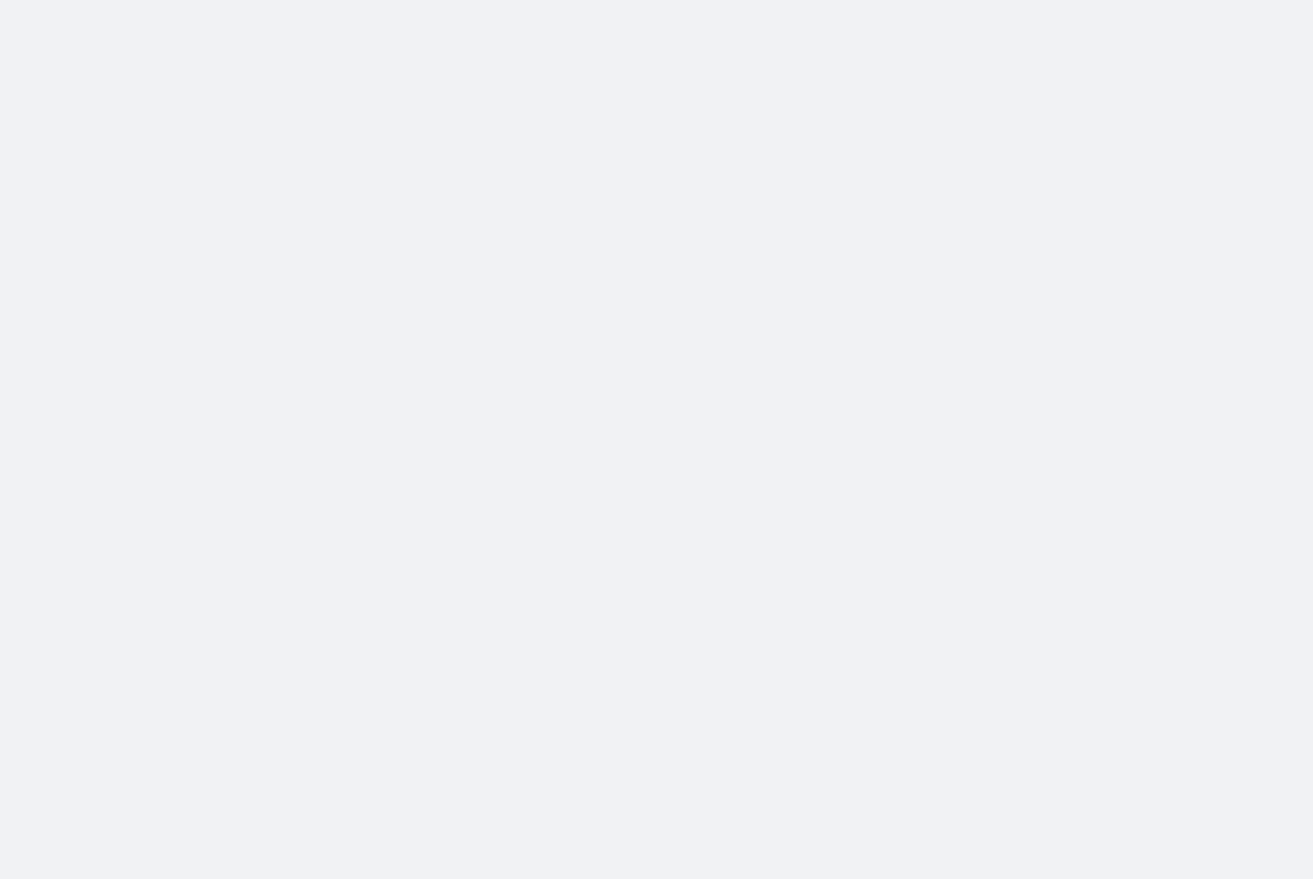 scroll, scrollTop: 0, scrollLeft: 0, axis: both 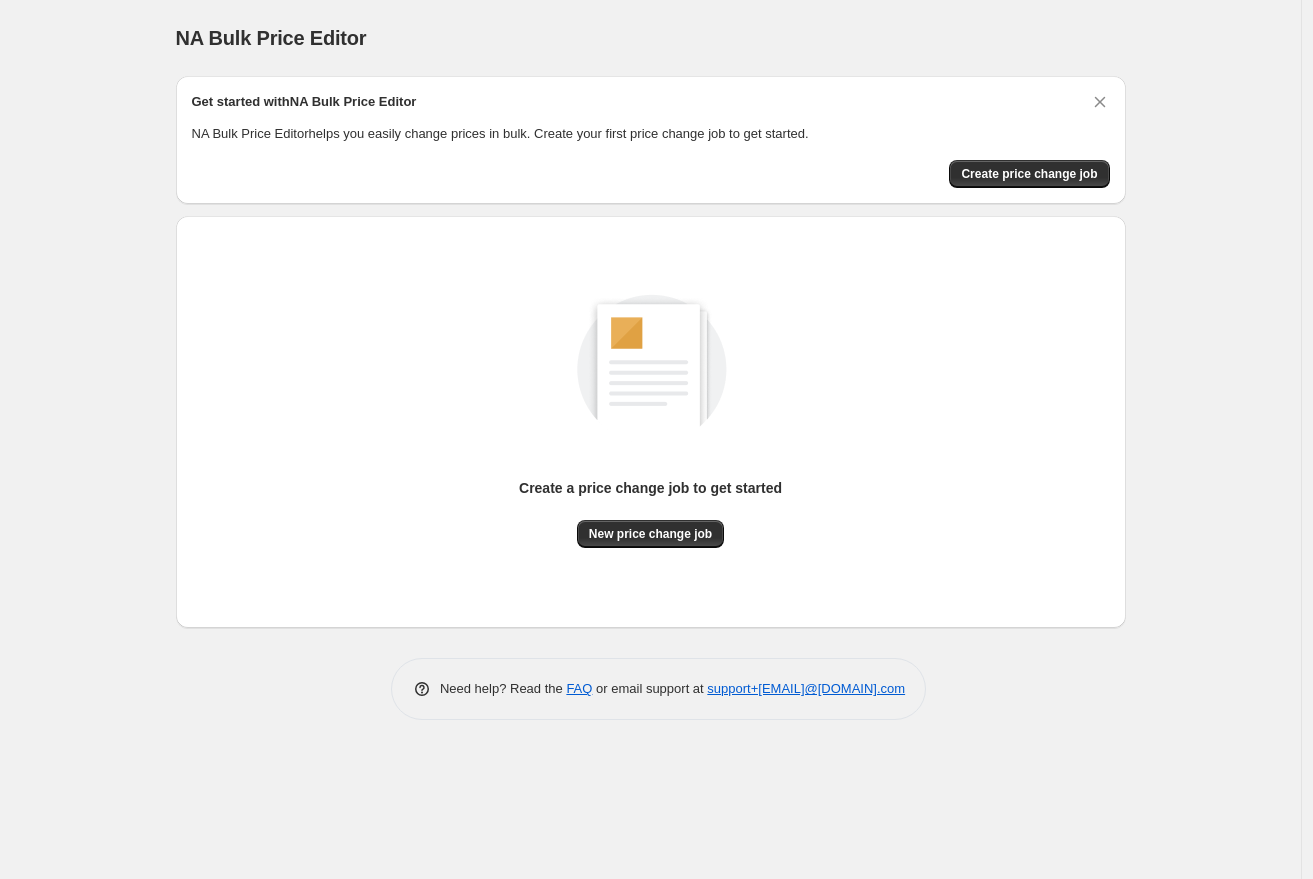 click on "Get started with  NA Bulk Price Editor NA Bulk Price Editor  helps you easily change prices in bulk. Create your first price change job to get started. Create price change job" at bounding box center [651, 140] 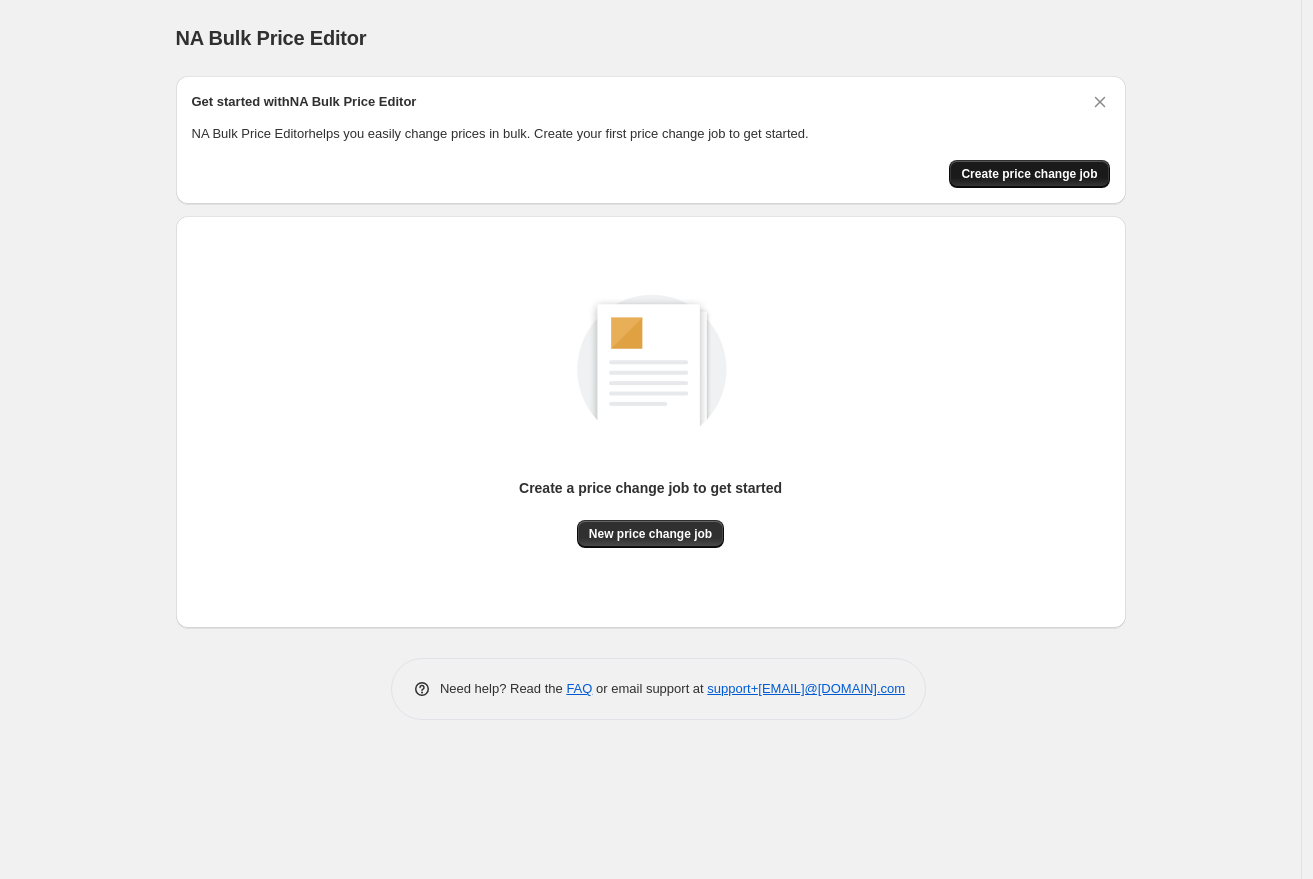 click on "Create price change job" at bounding box center [1029, 174] 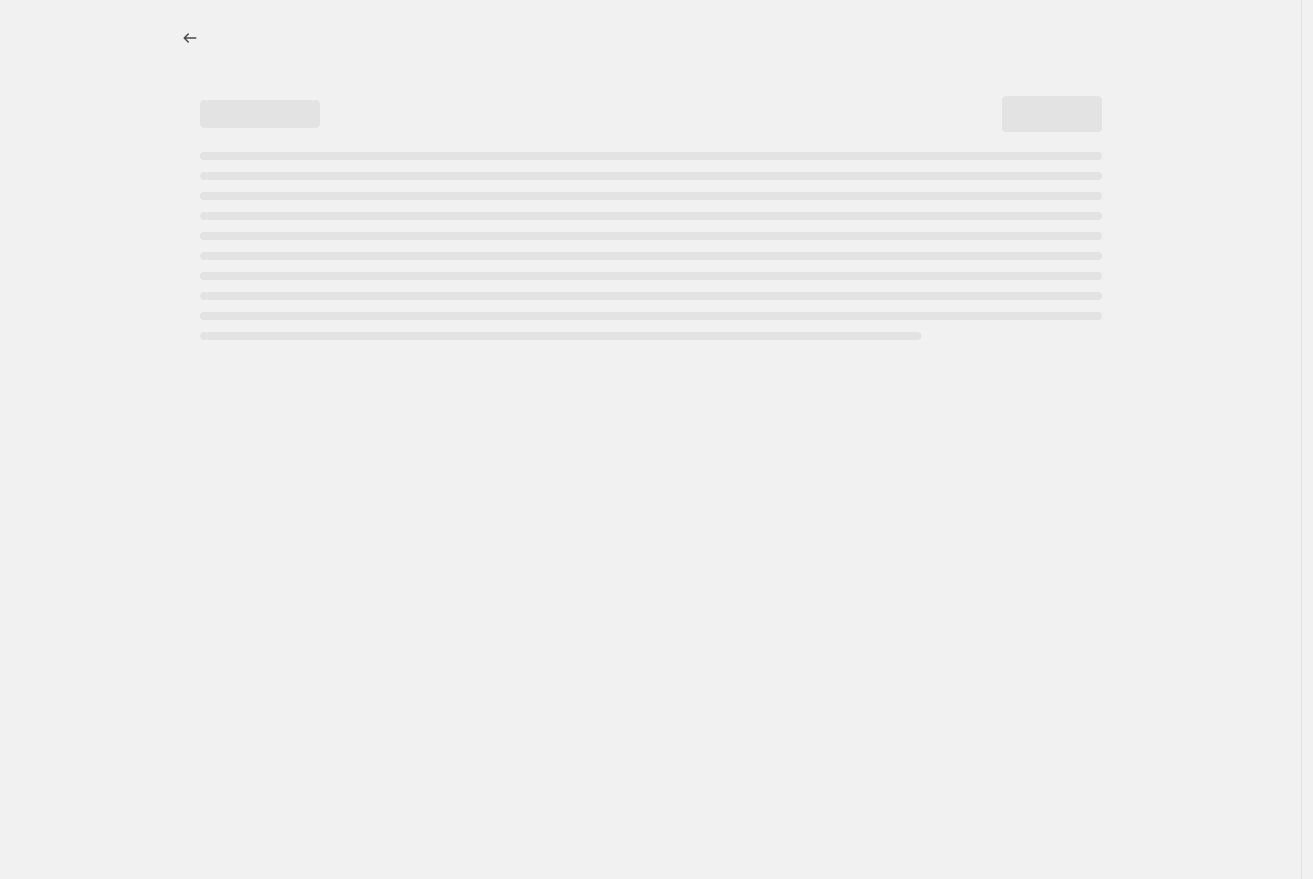 select on "percentage" 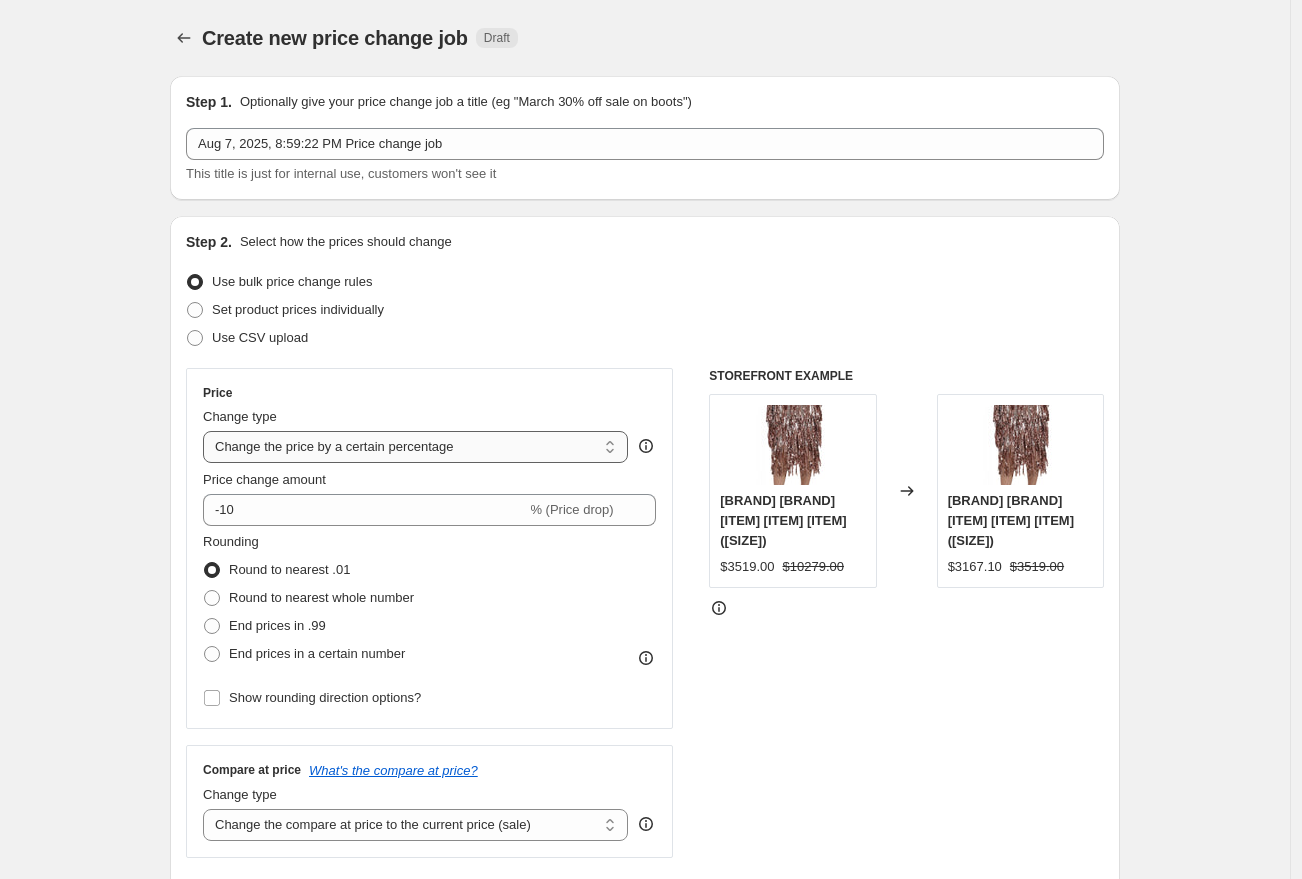 click on "Change the price to a certain amount Change the price by a certain amount Change the price by a certain percentage Change the price to the current compare at price (price before sale) Change the price by a certain amount relative to the compare at price Change the price by a certain percentage relative to the compare at price Don't change the price Change the price by a certain percentage relative to the cost per item Change price to certain cost margin" at bounding box center (415, 447) 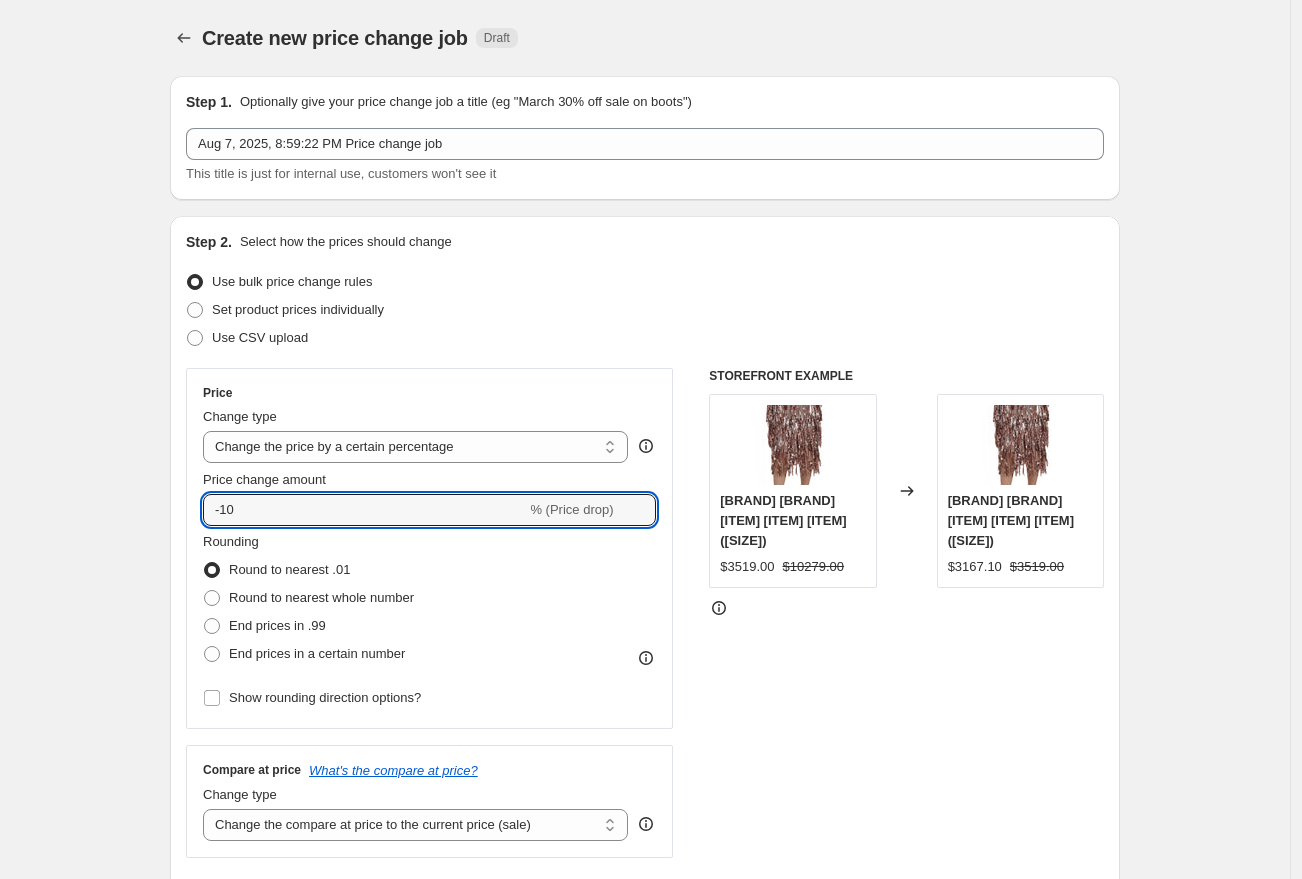 click on "Price change amount -10 % (Price drop)" at bounding box center (429, 498) 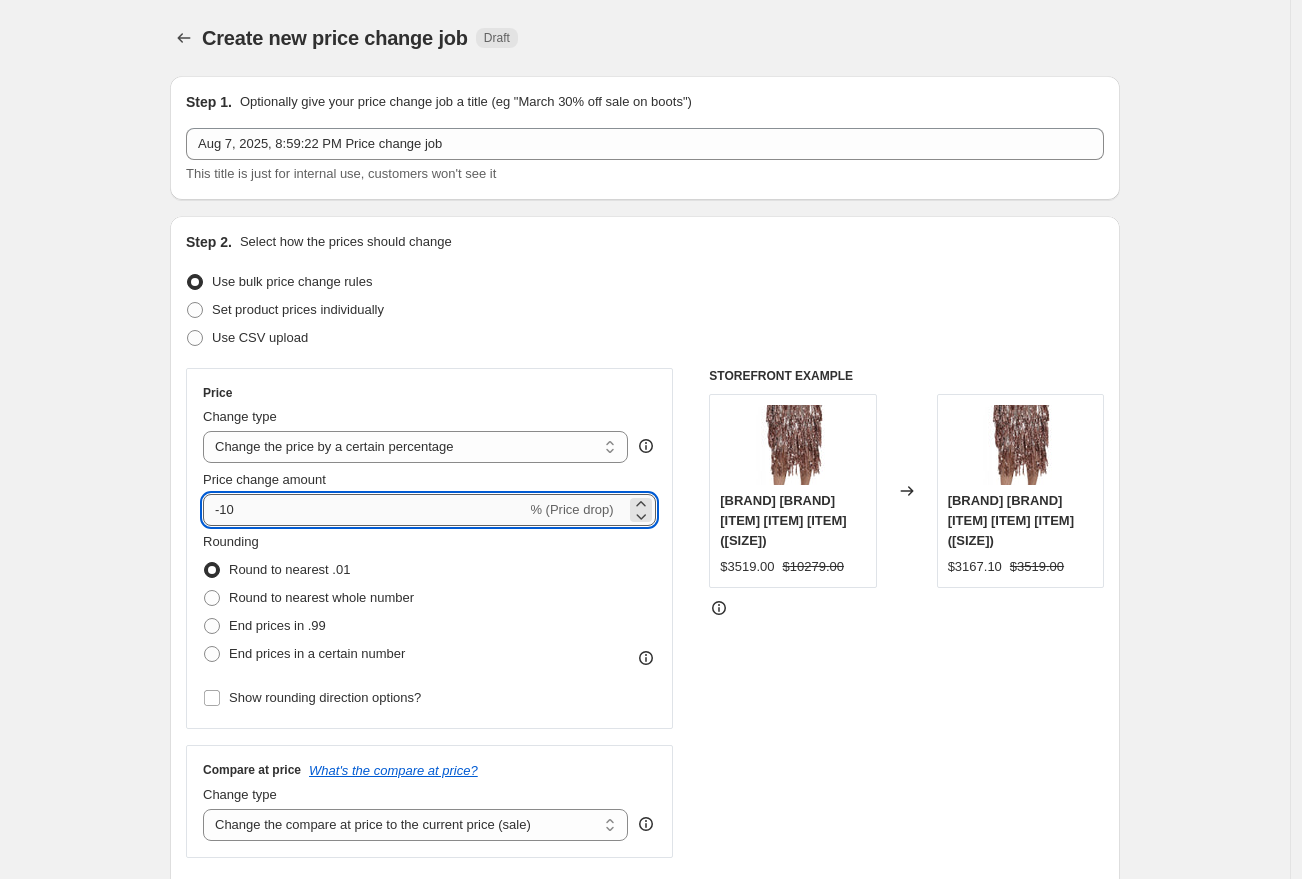 click on "-10" at bounding box center (364, 510) 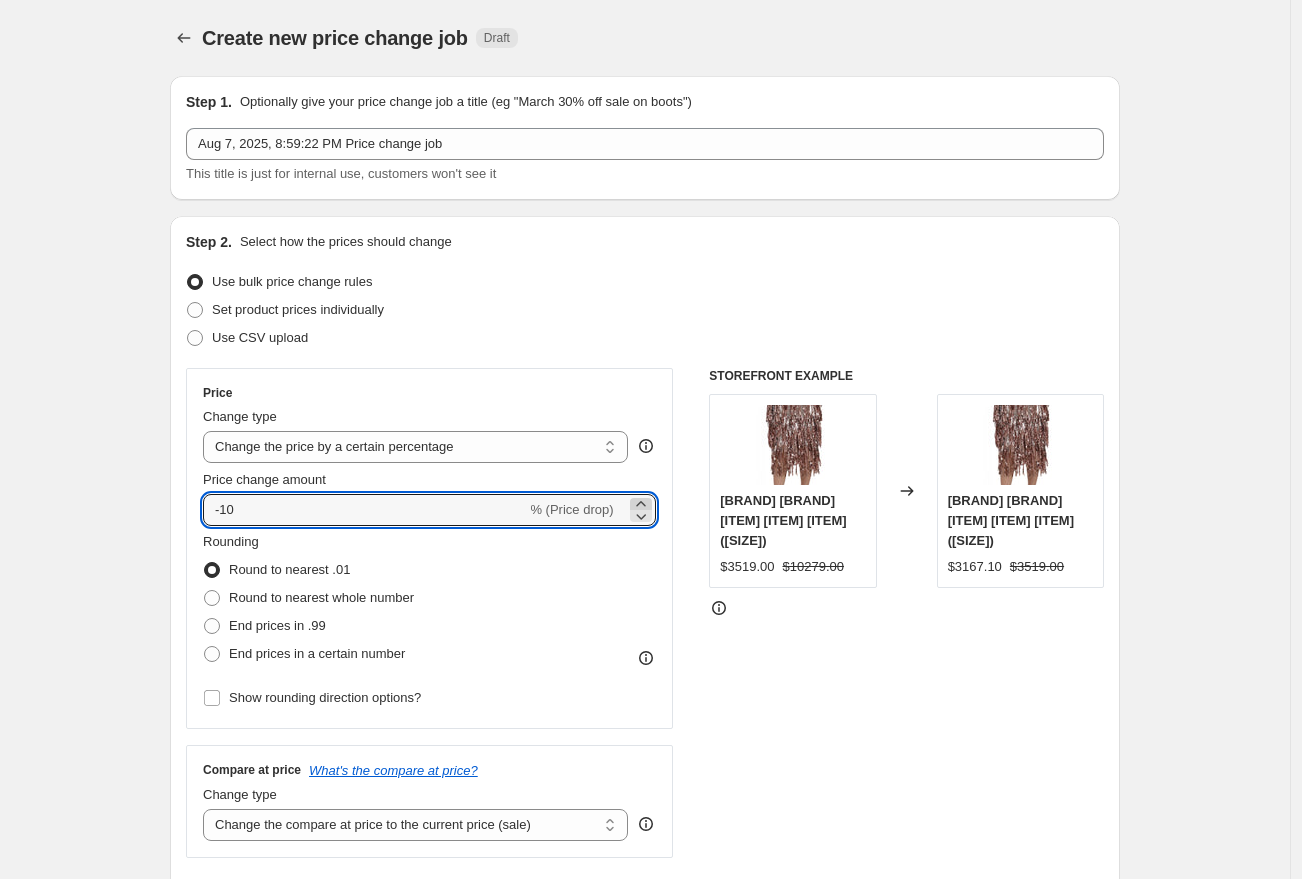 click 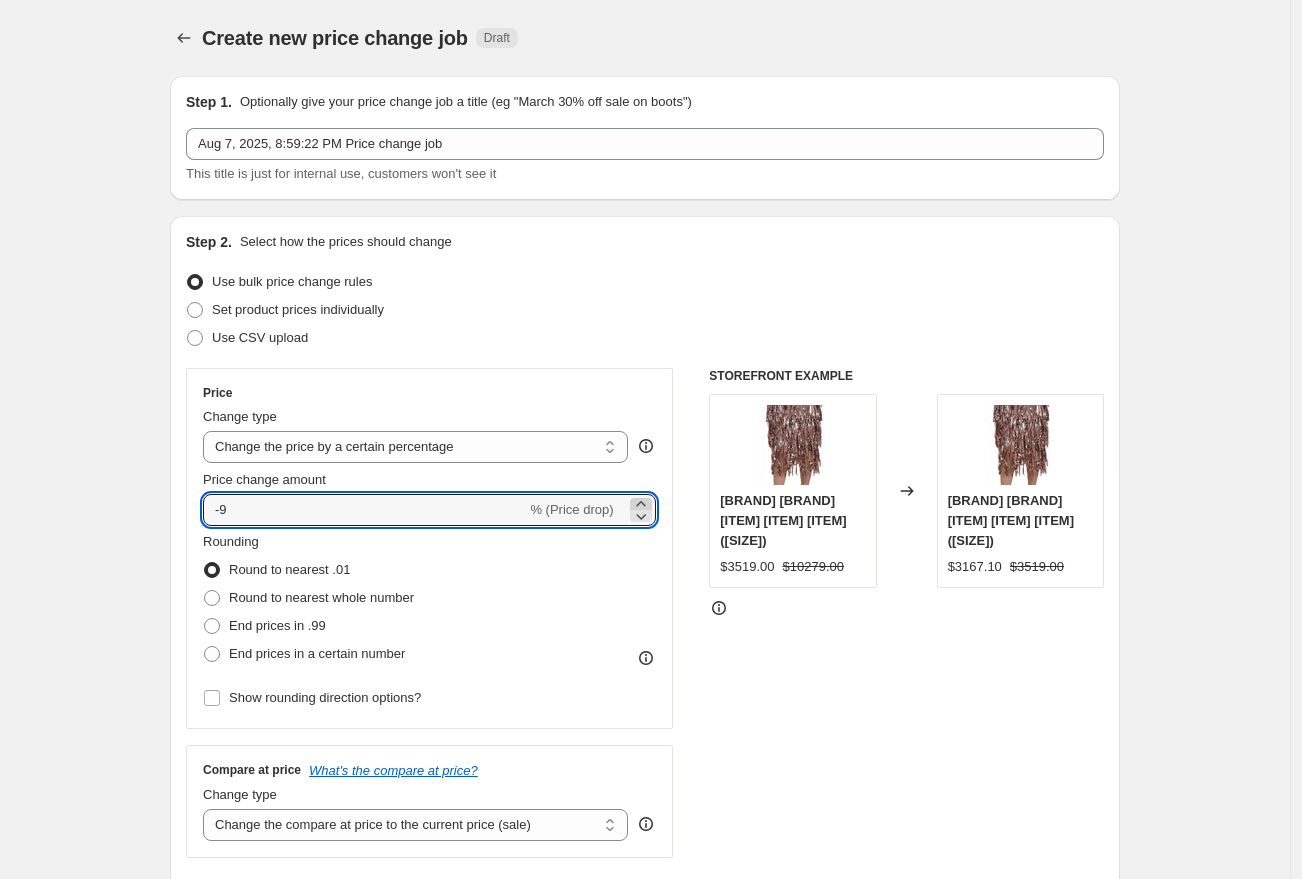 click 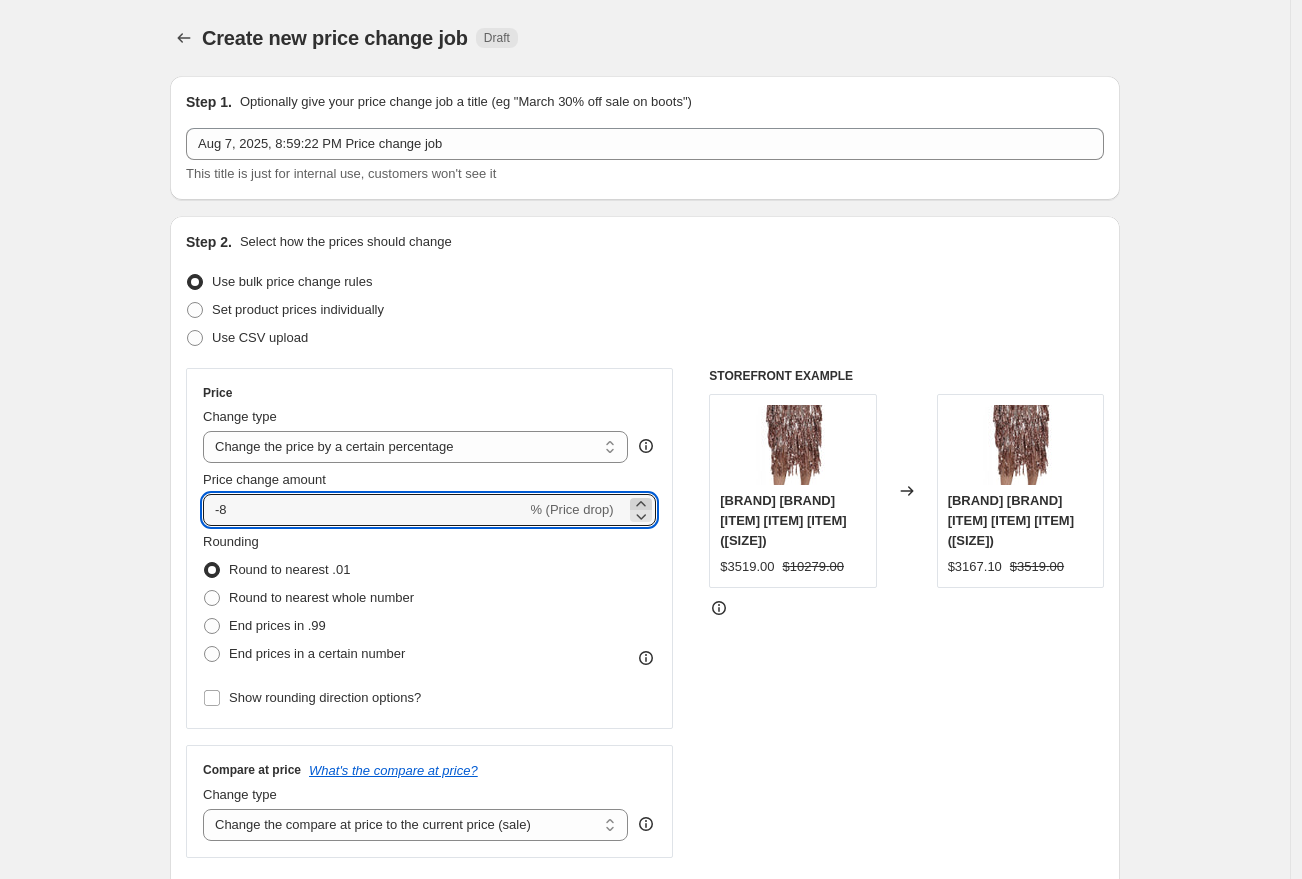 click 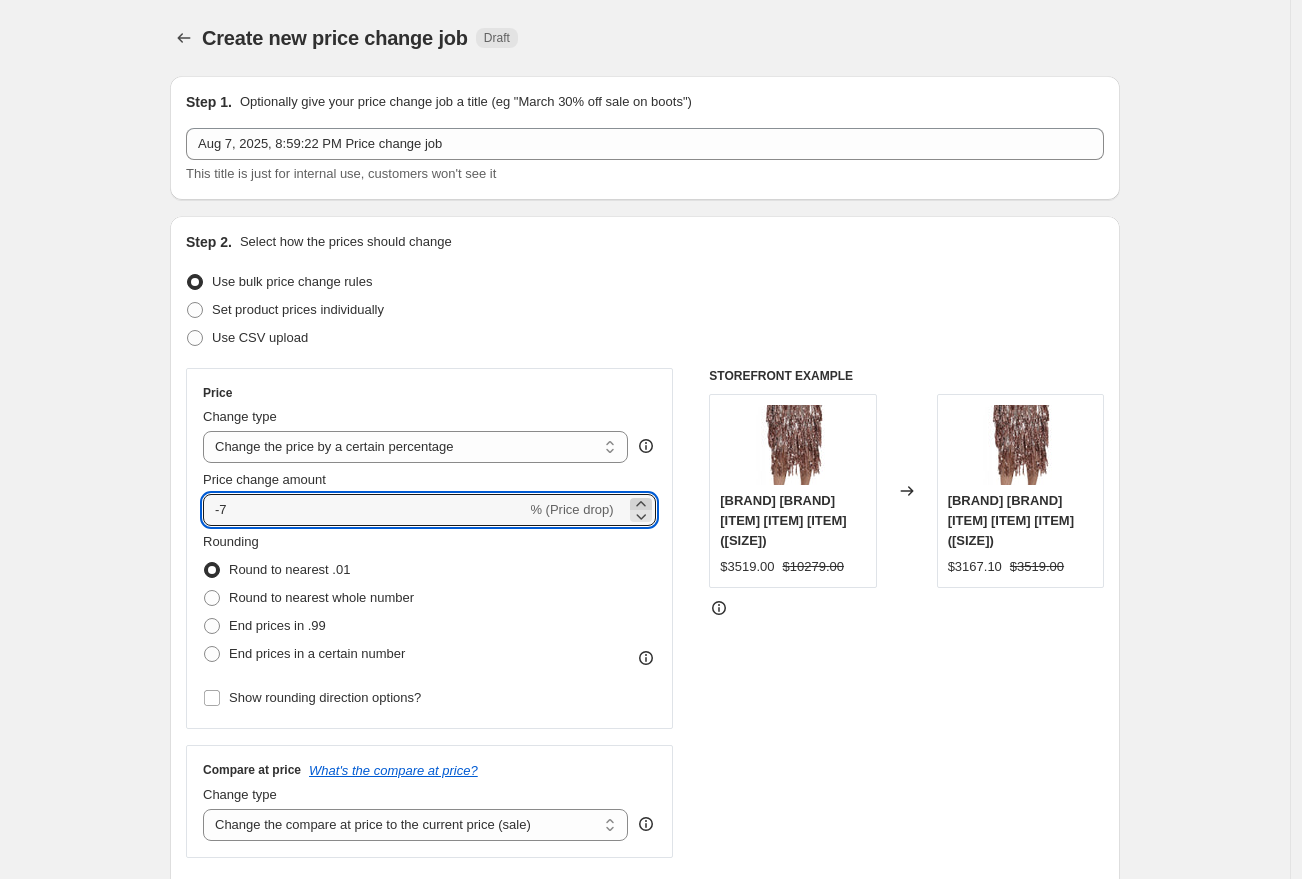 click 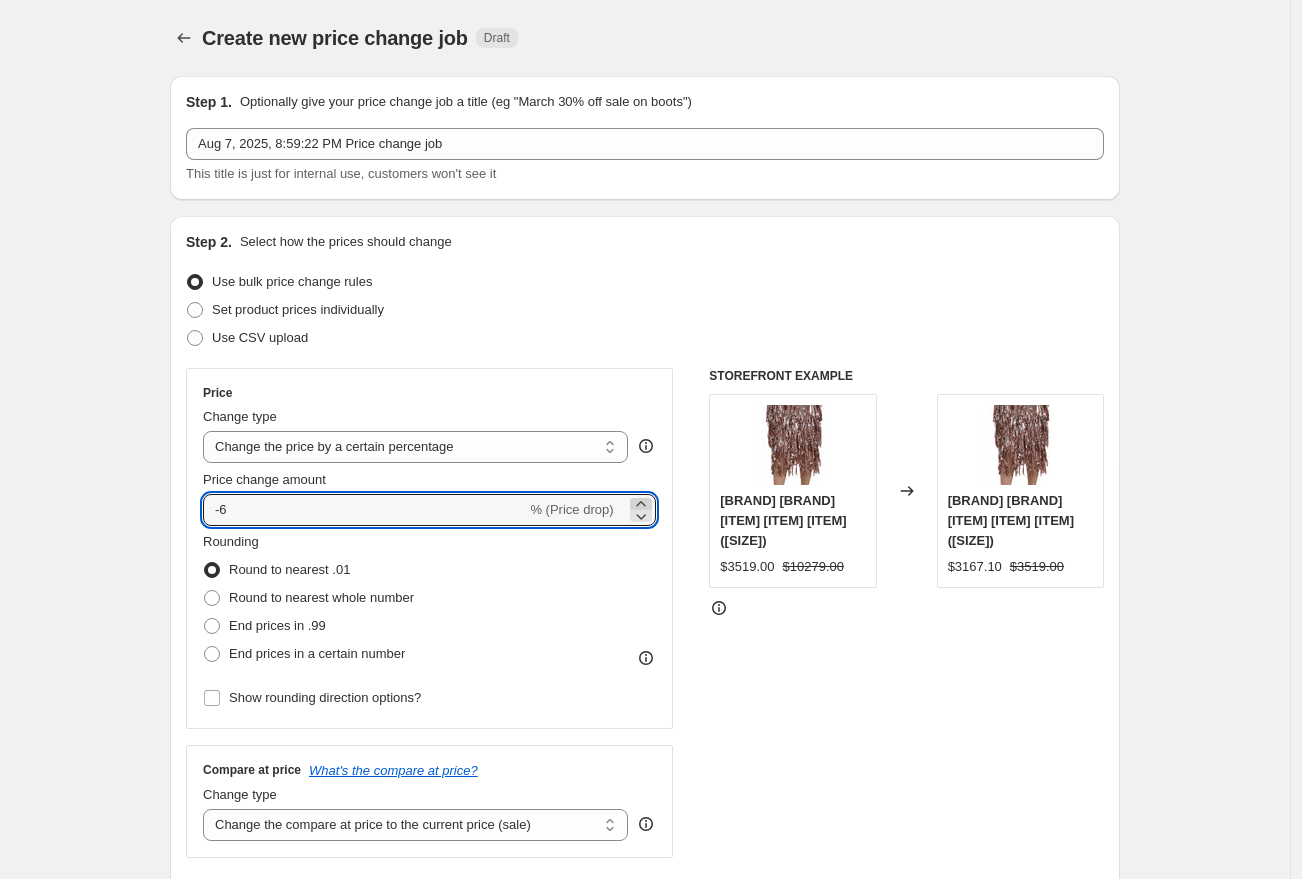 click 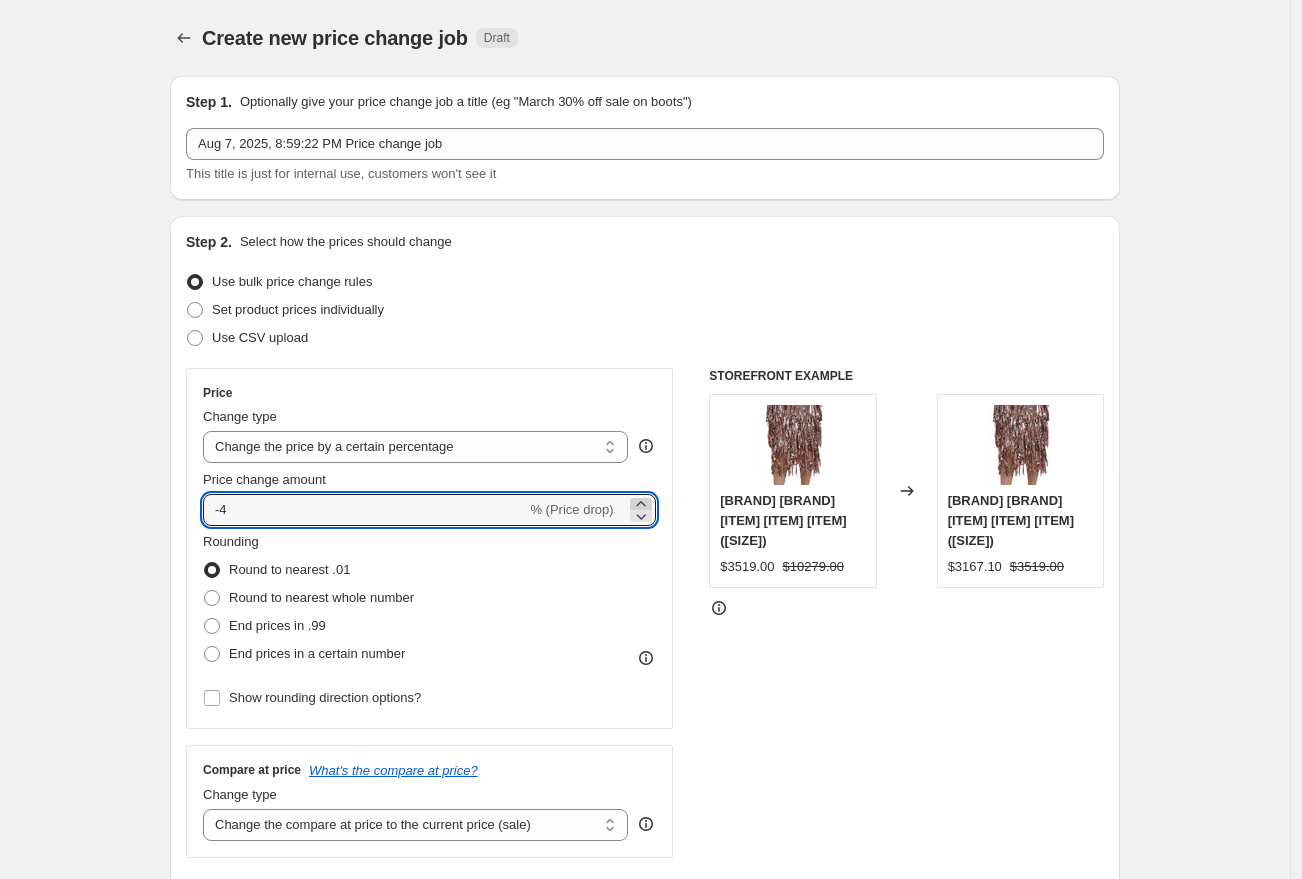 click 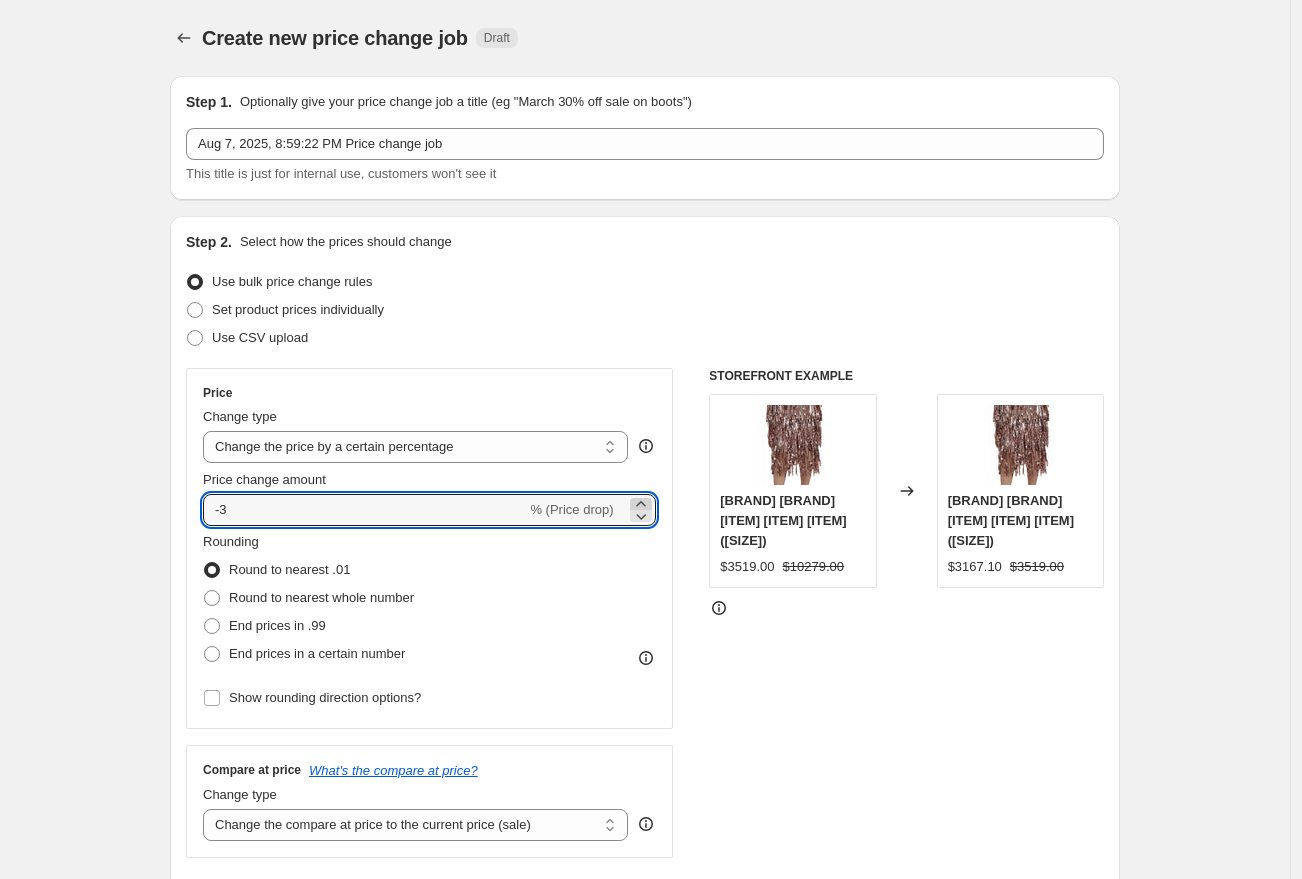 click 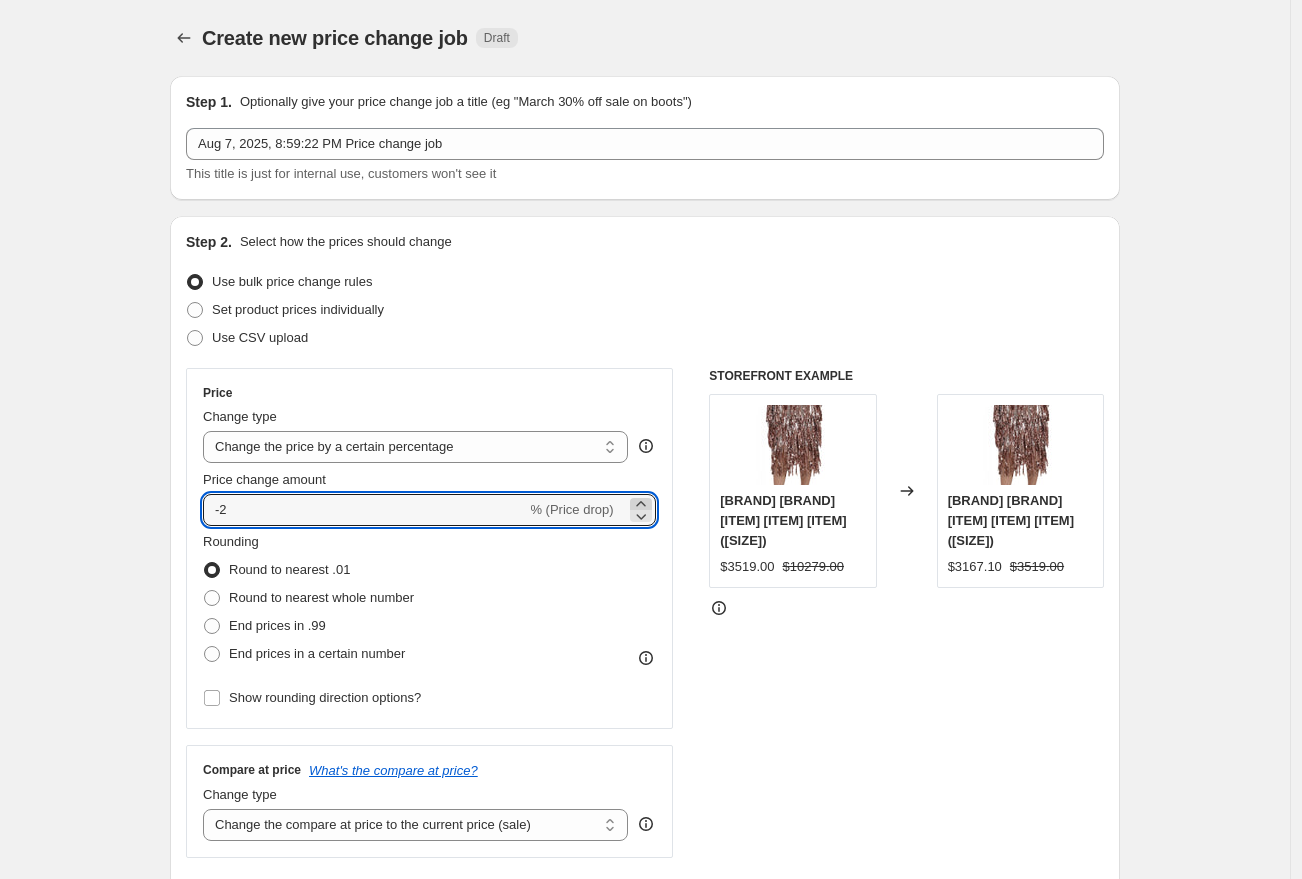 click 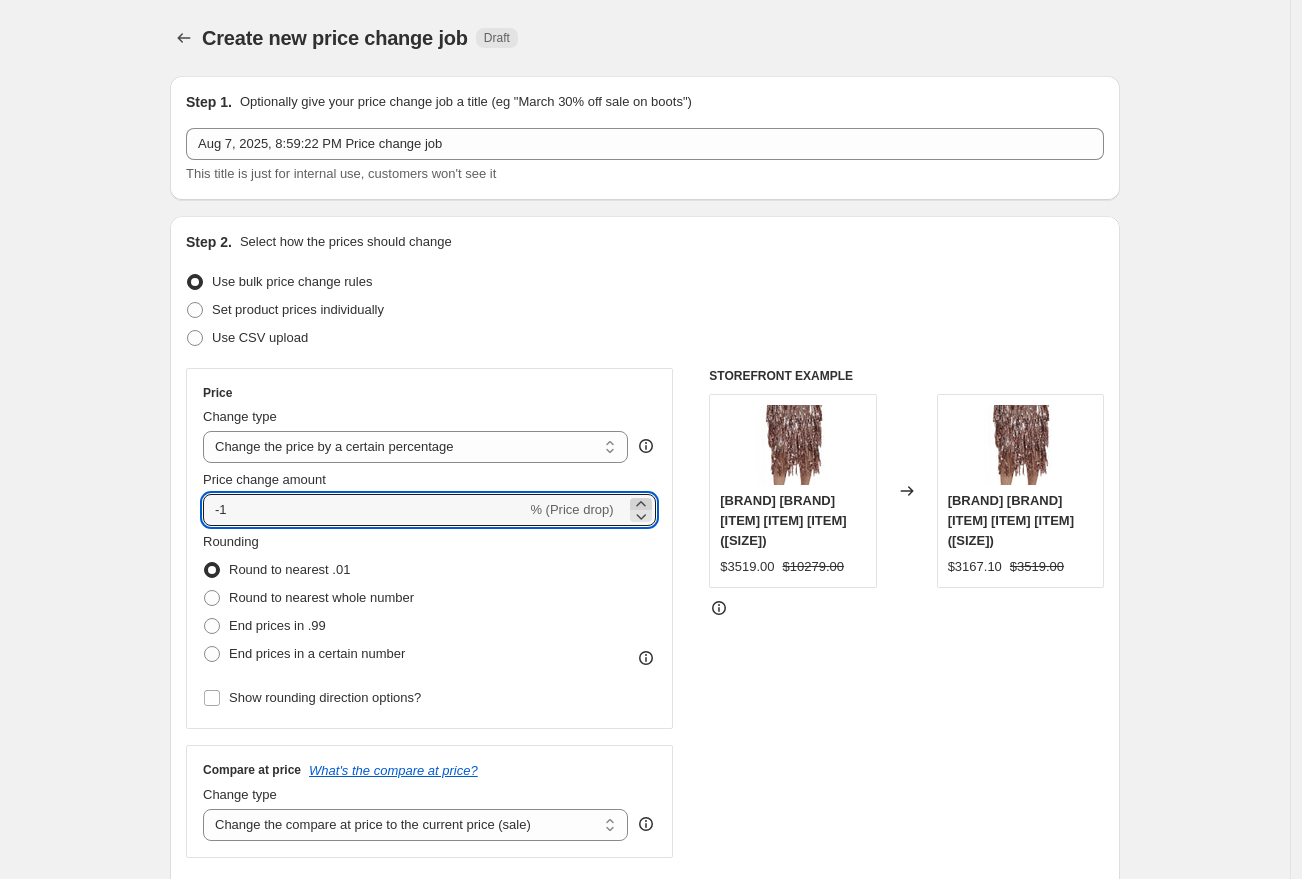 click 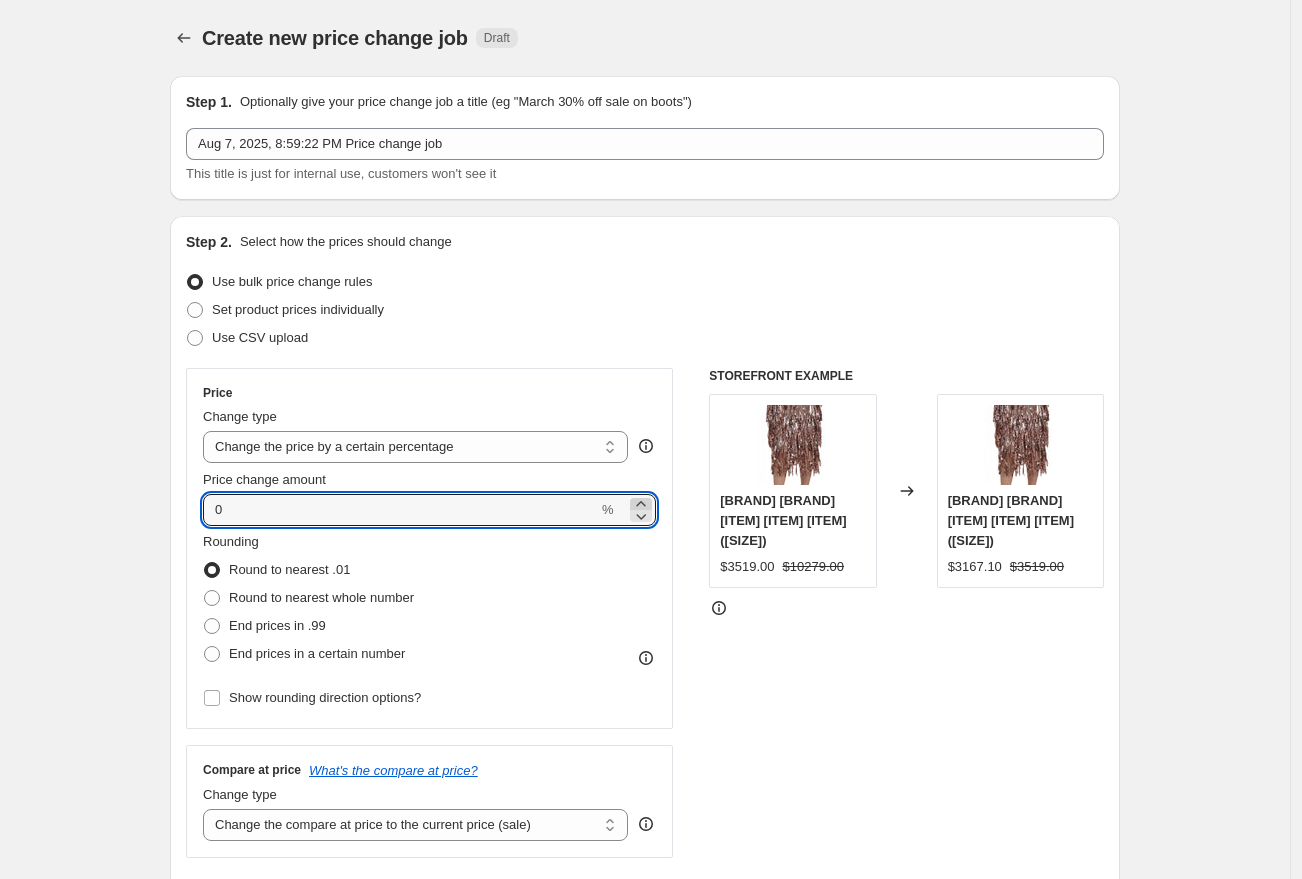 click 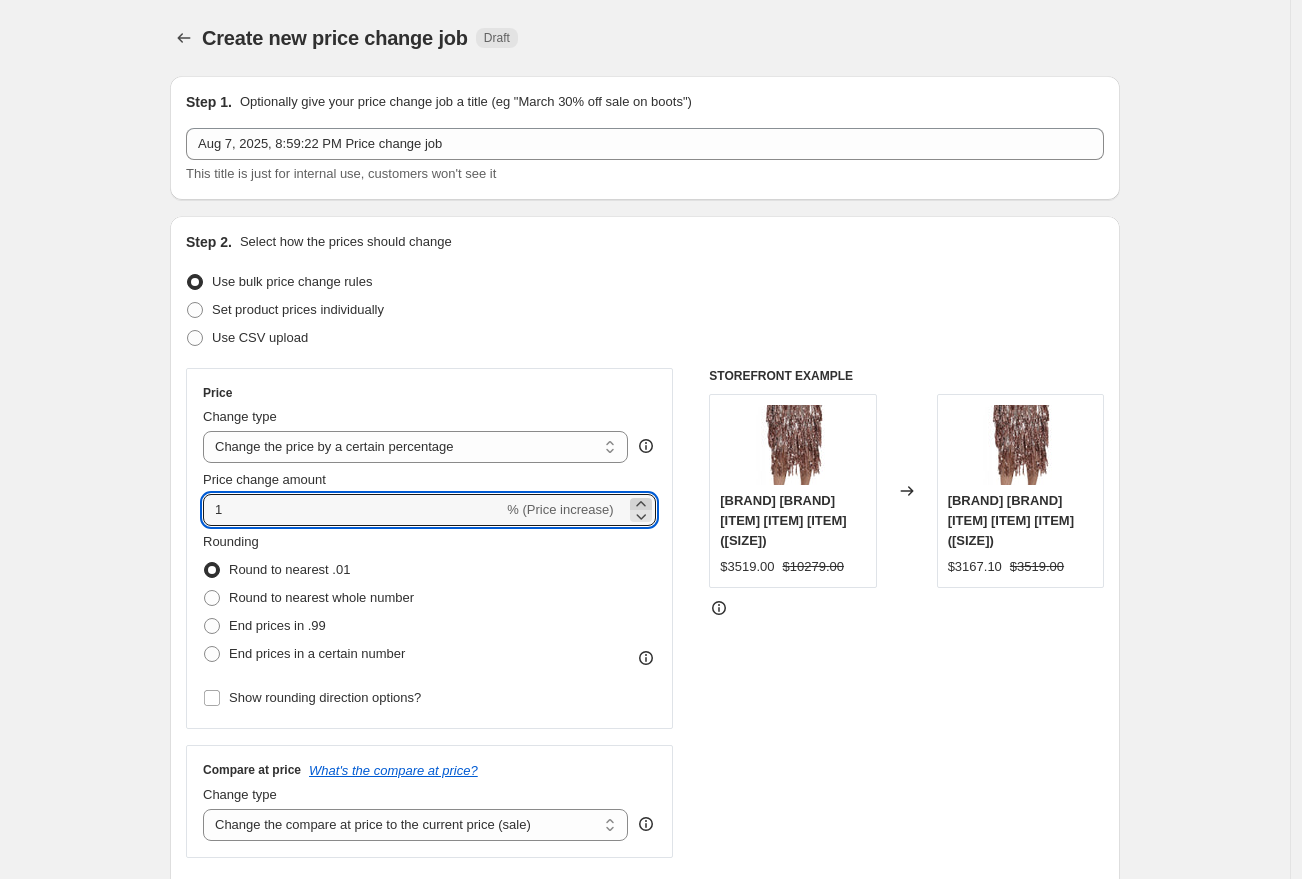 click 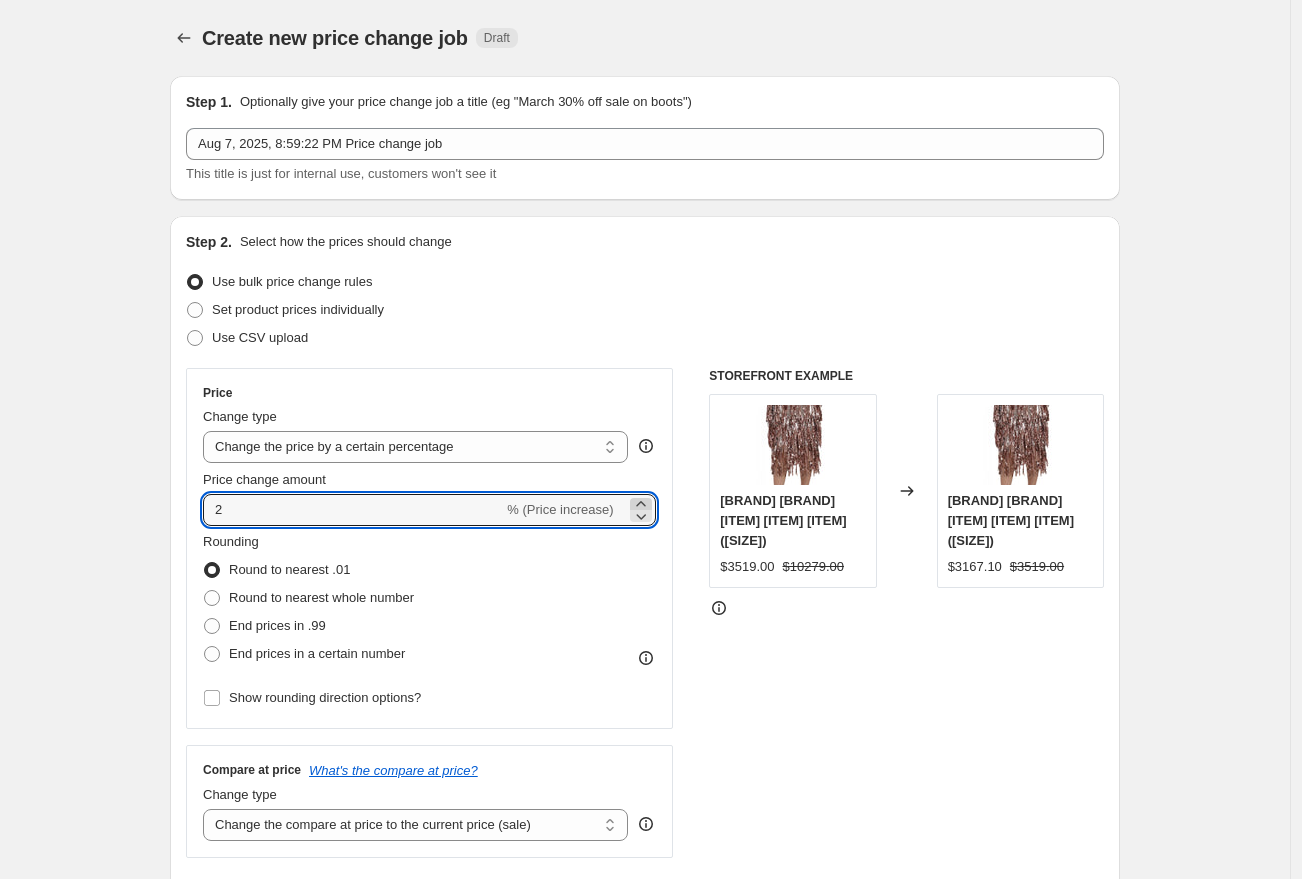 click 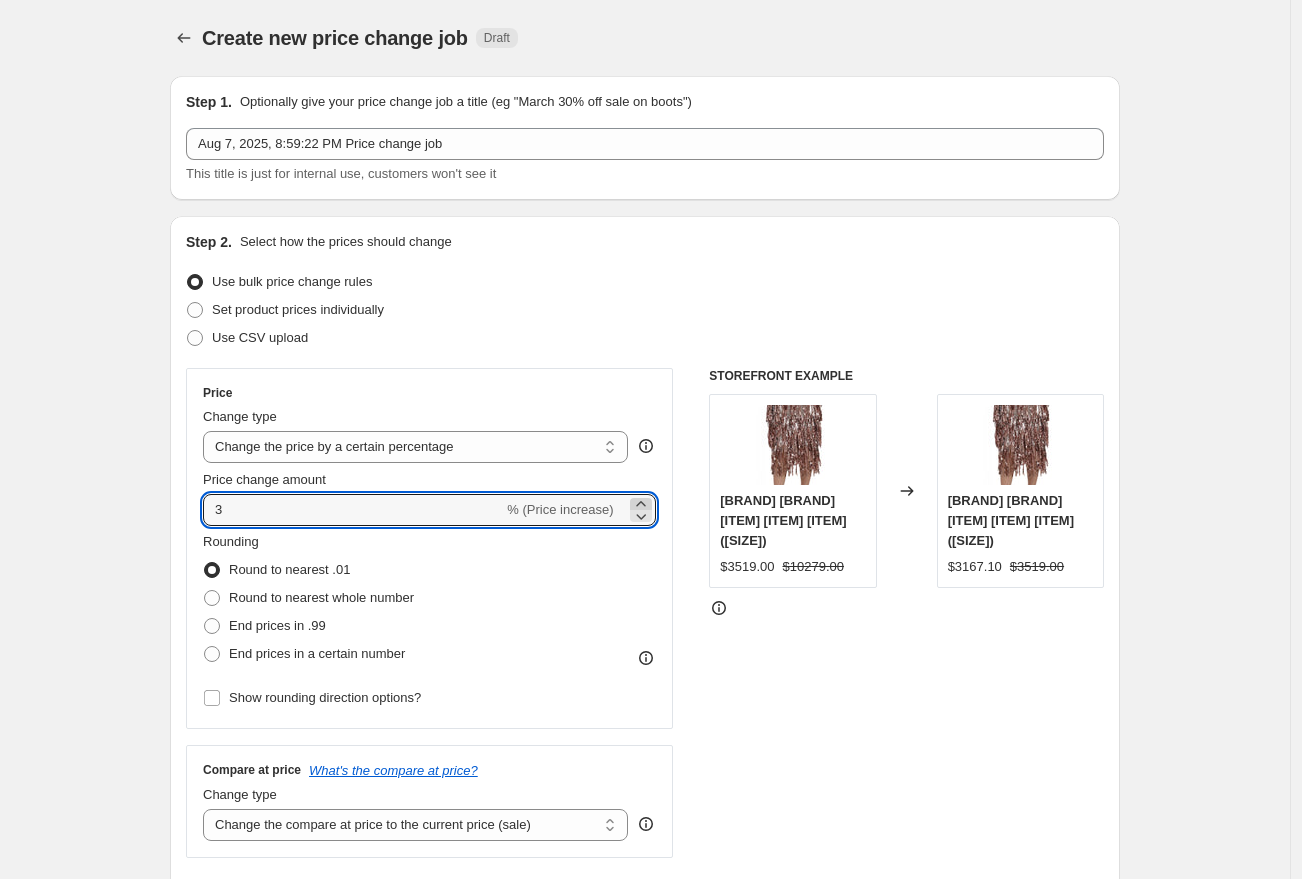 click 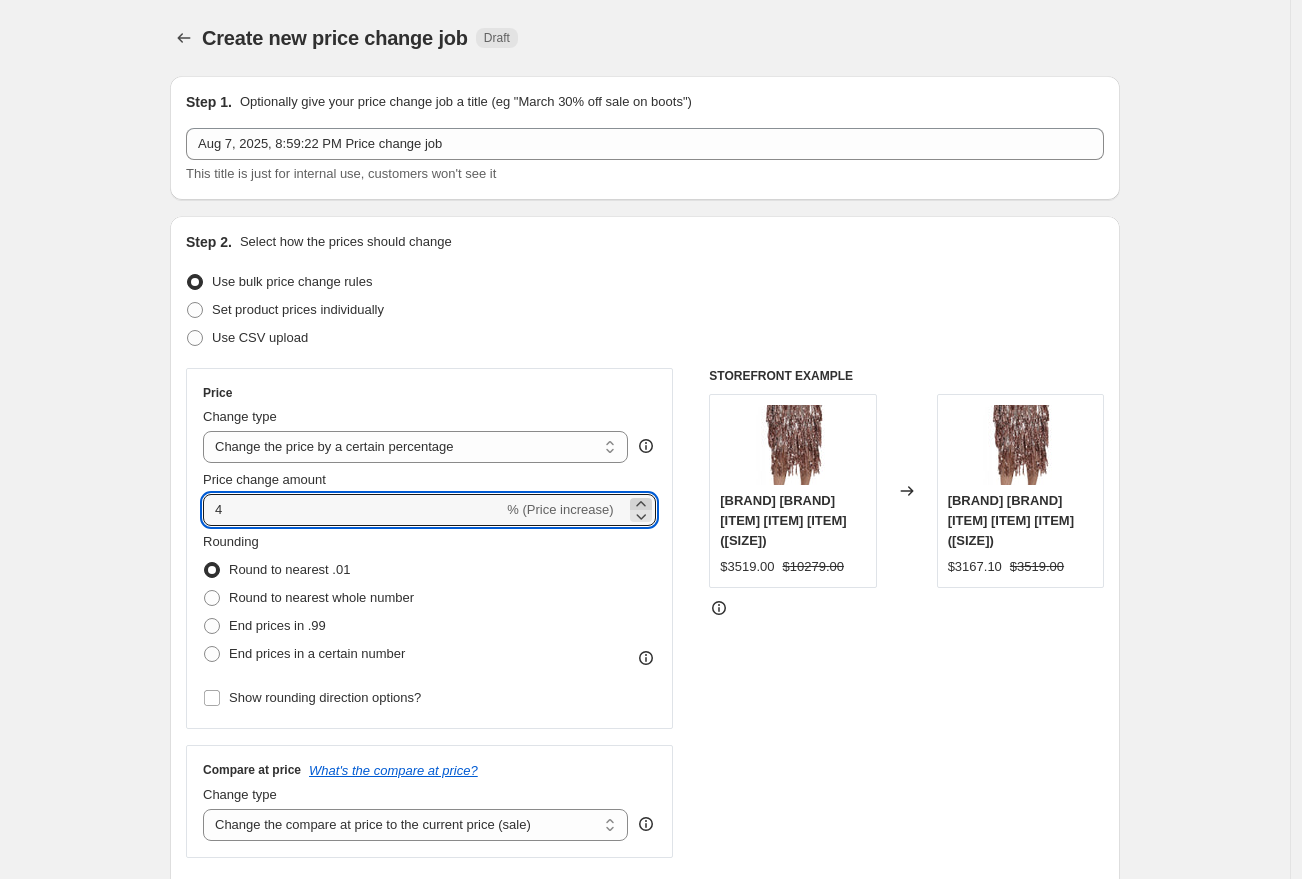 click 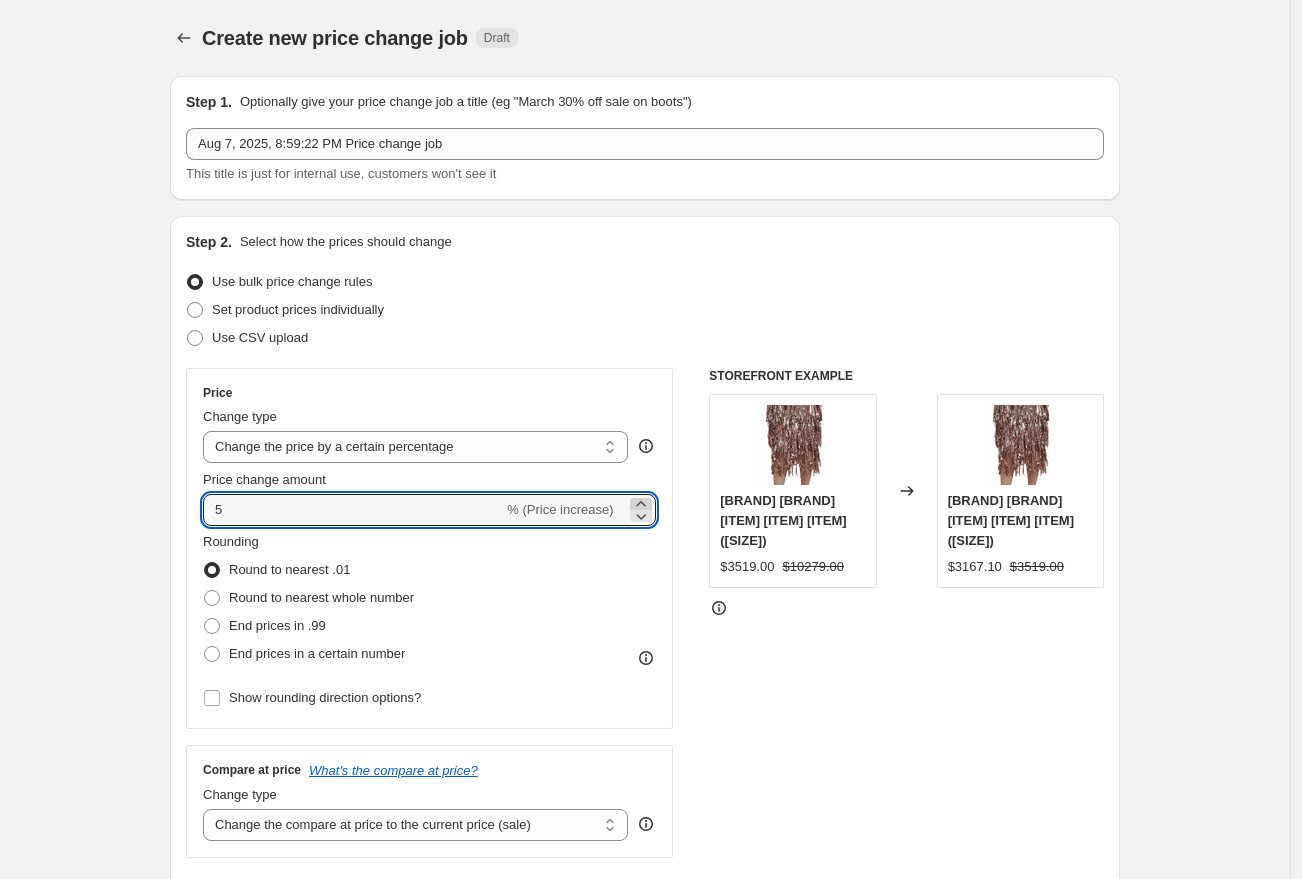 click 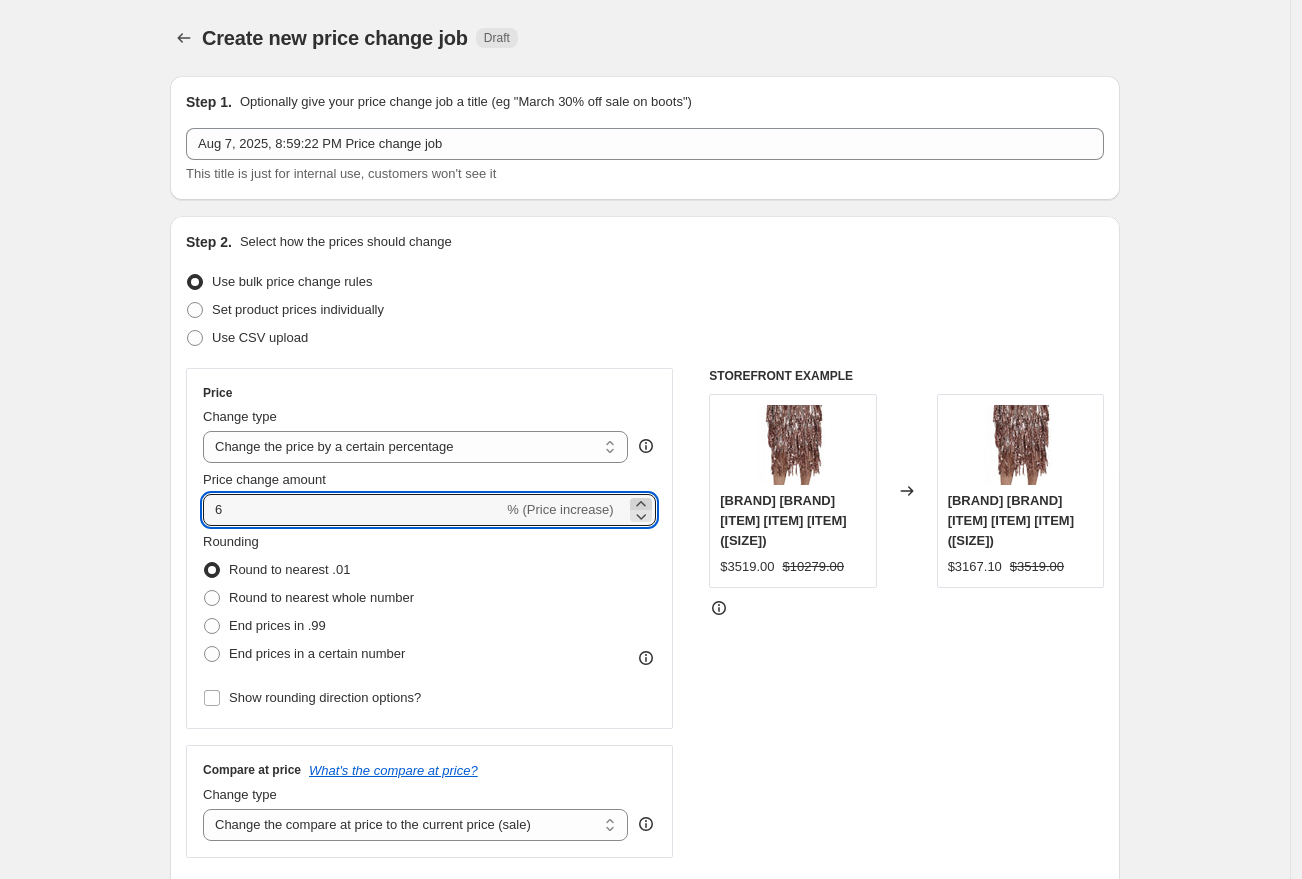 click 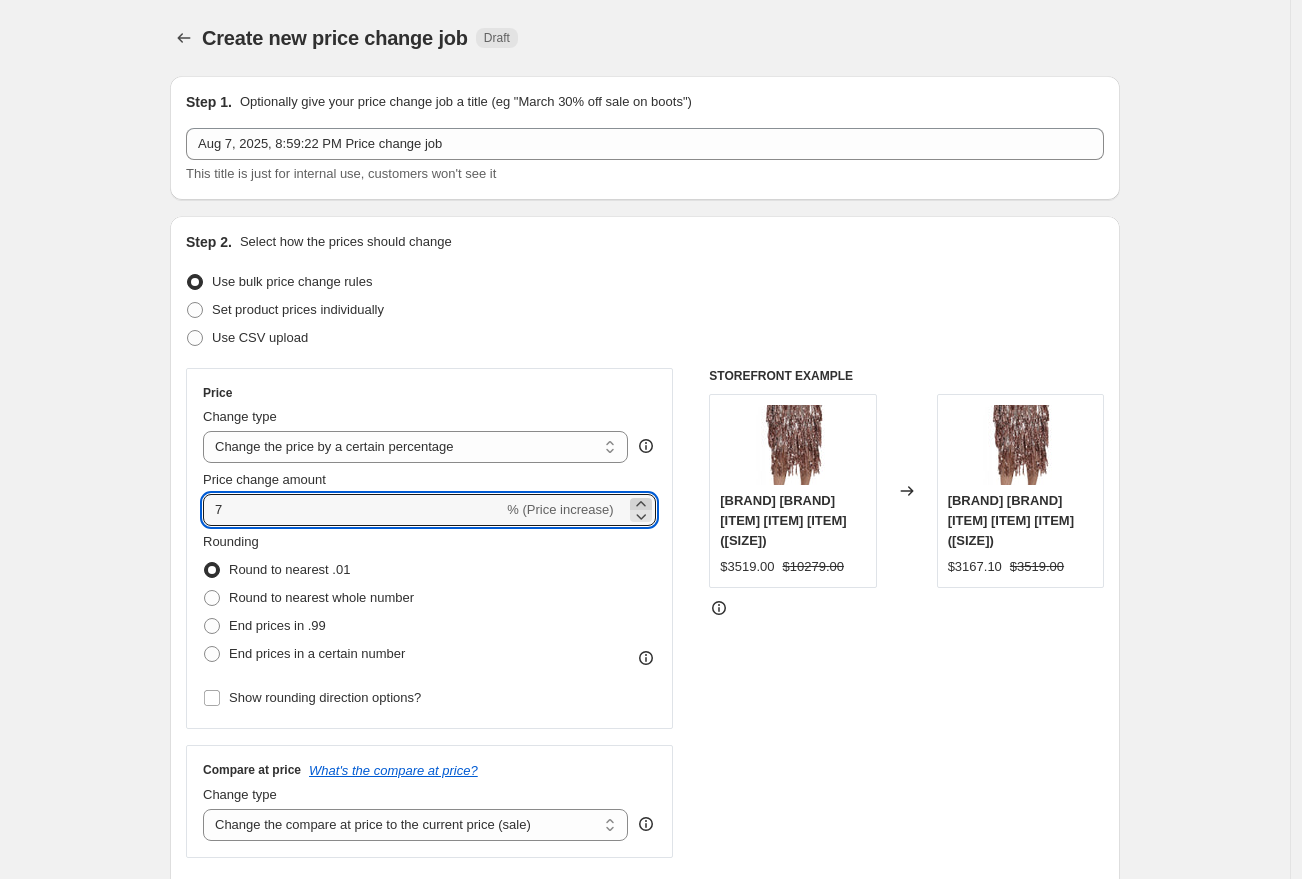 click 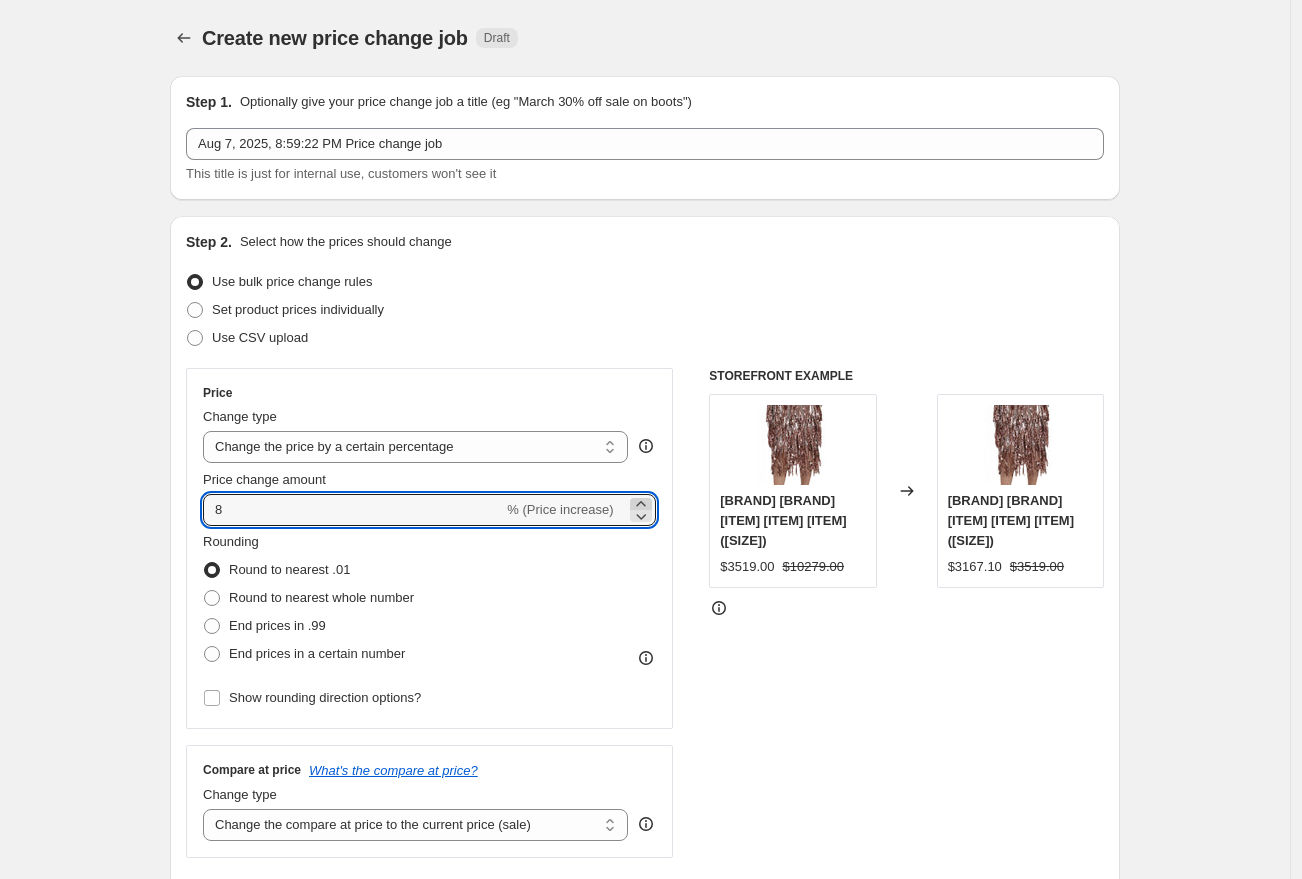 click 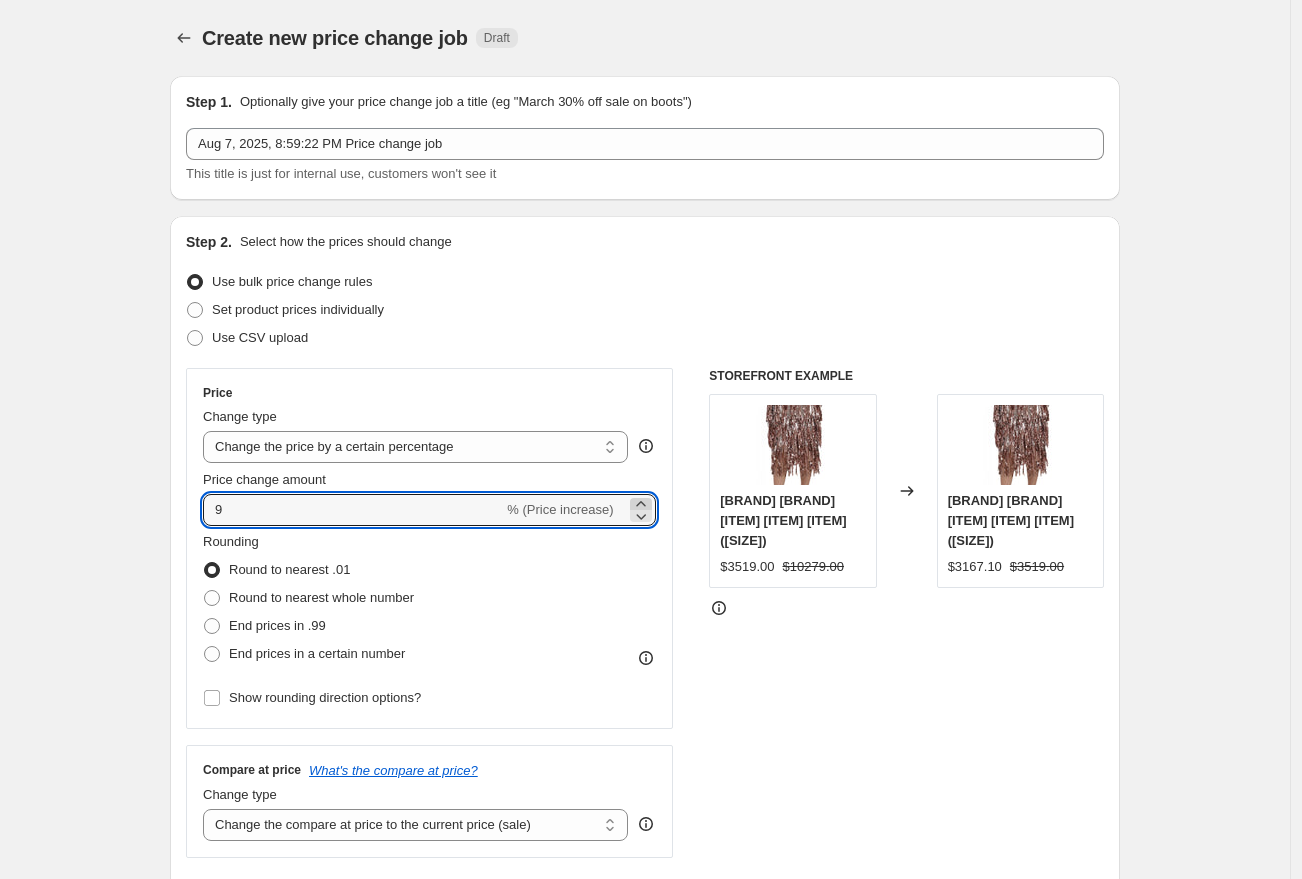 click 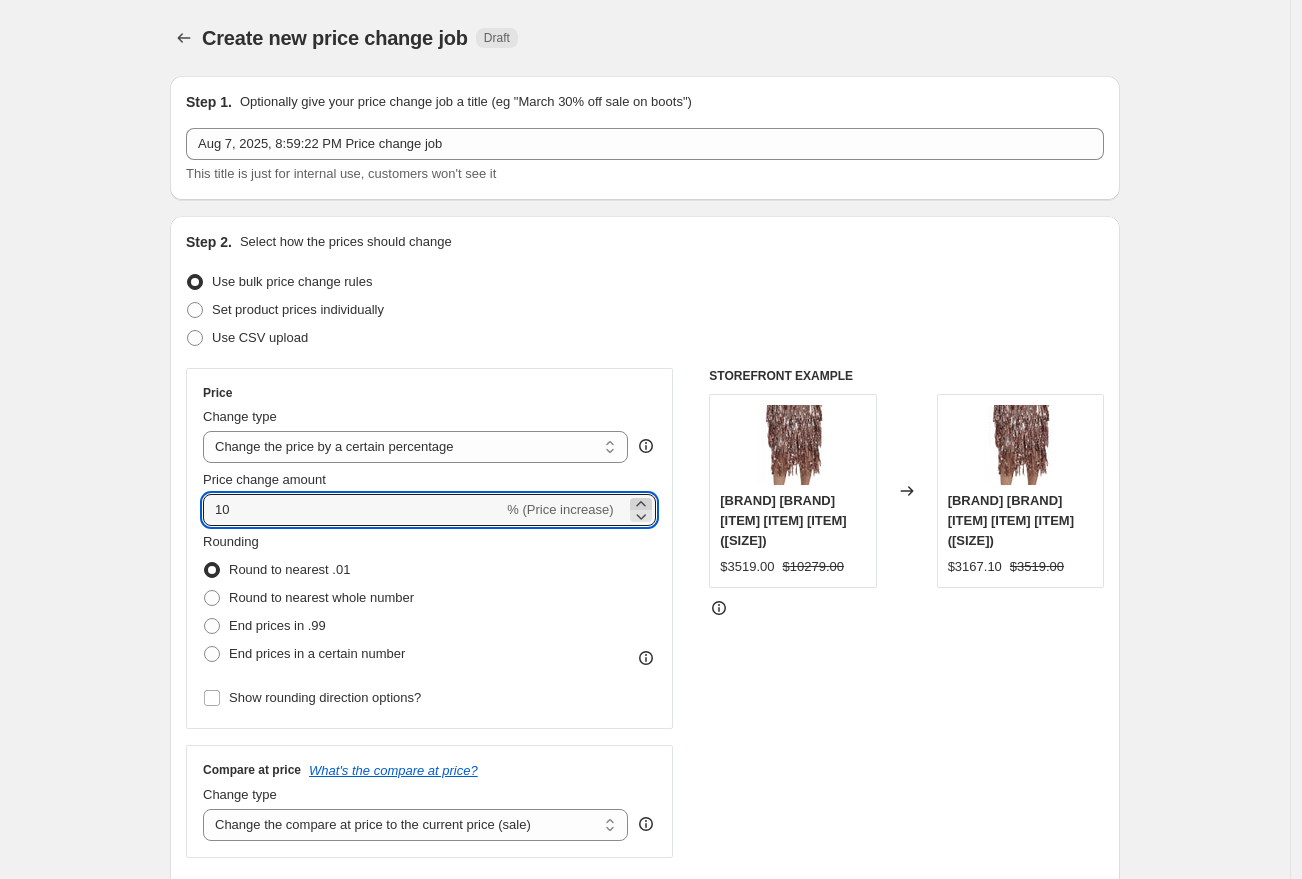 click 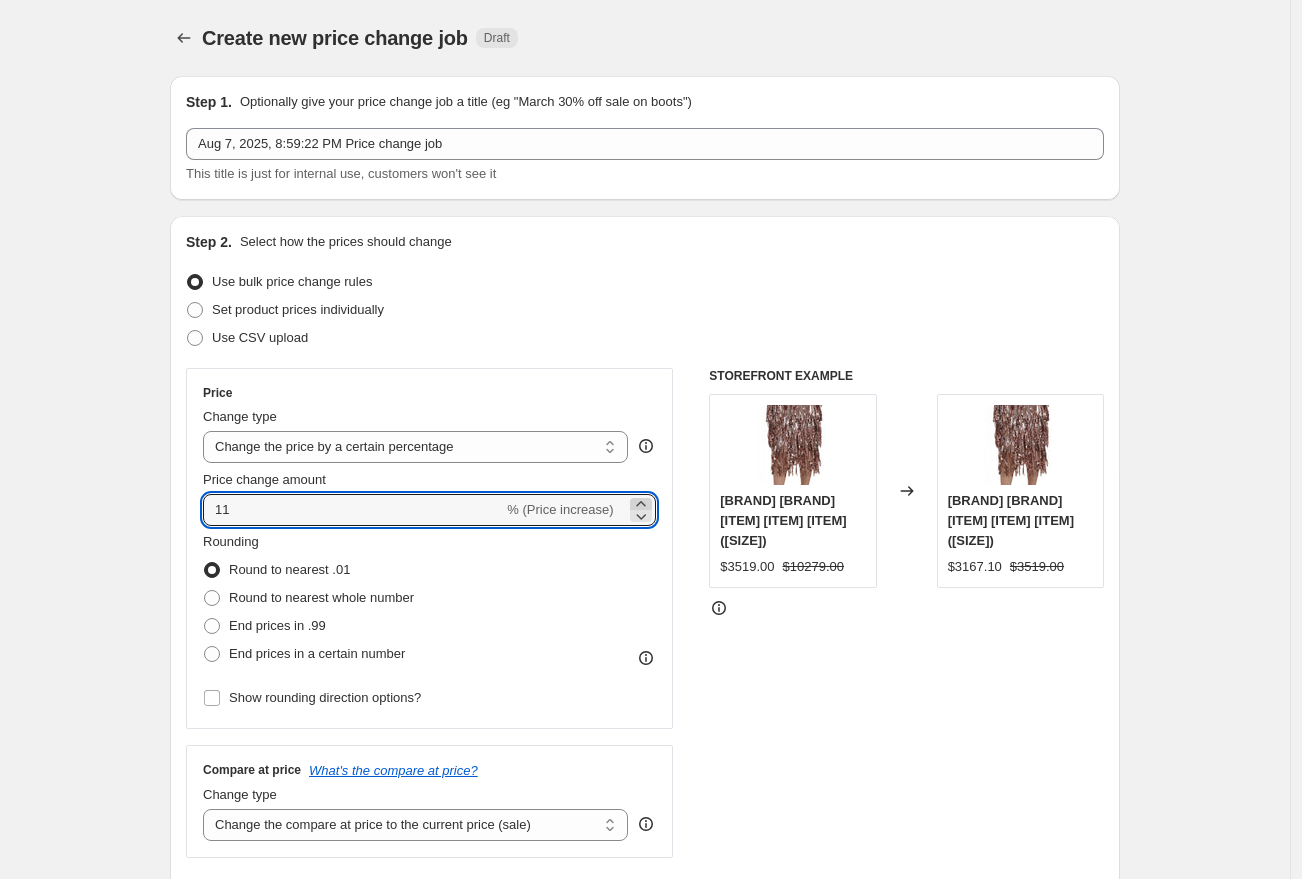 click 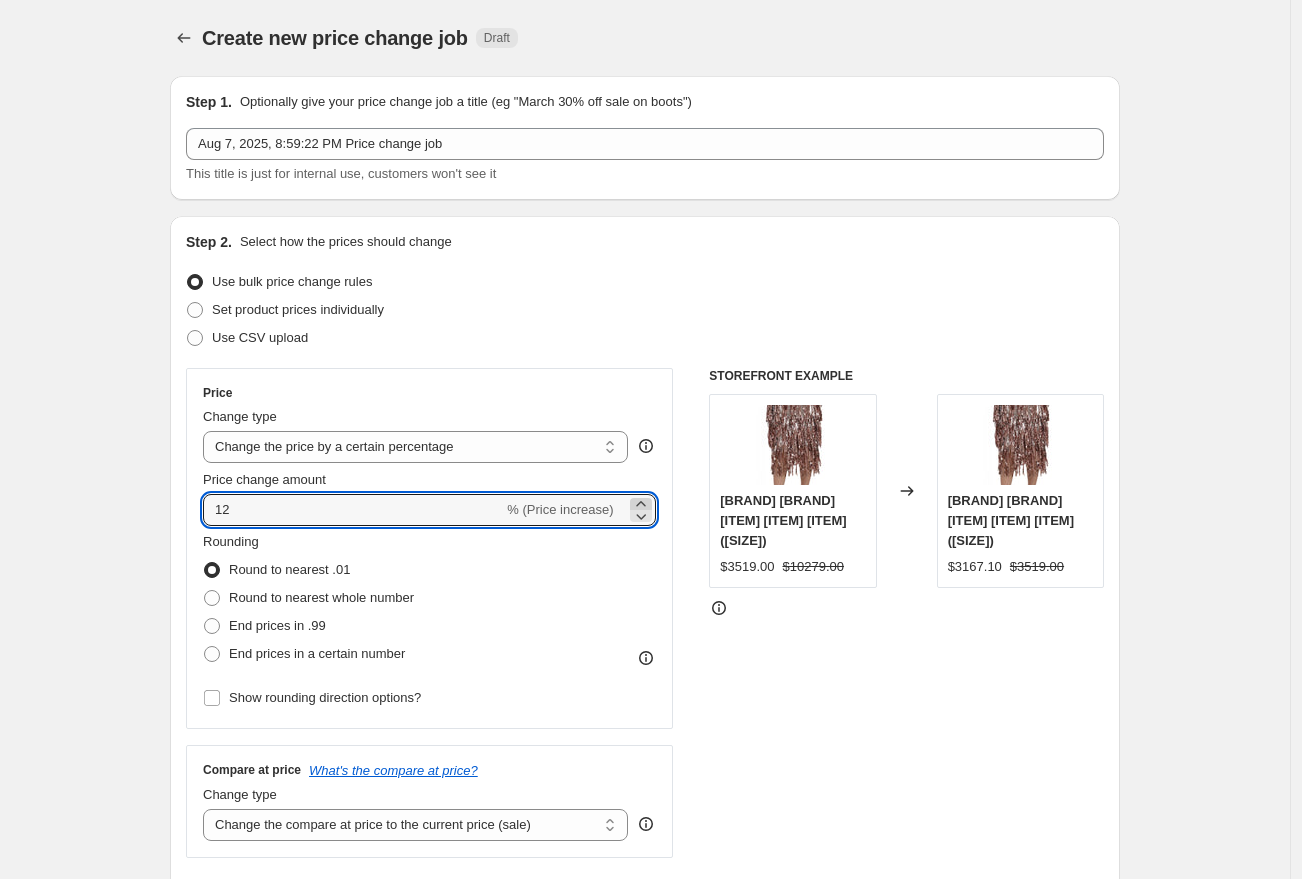 click 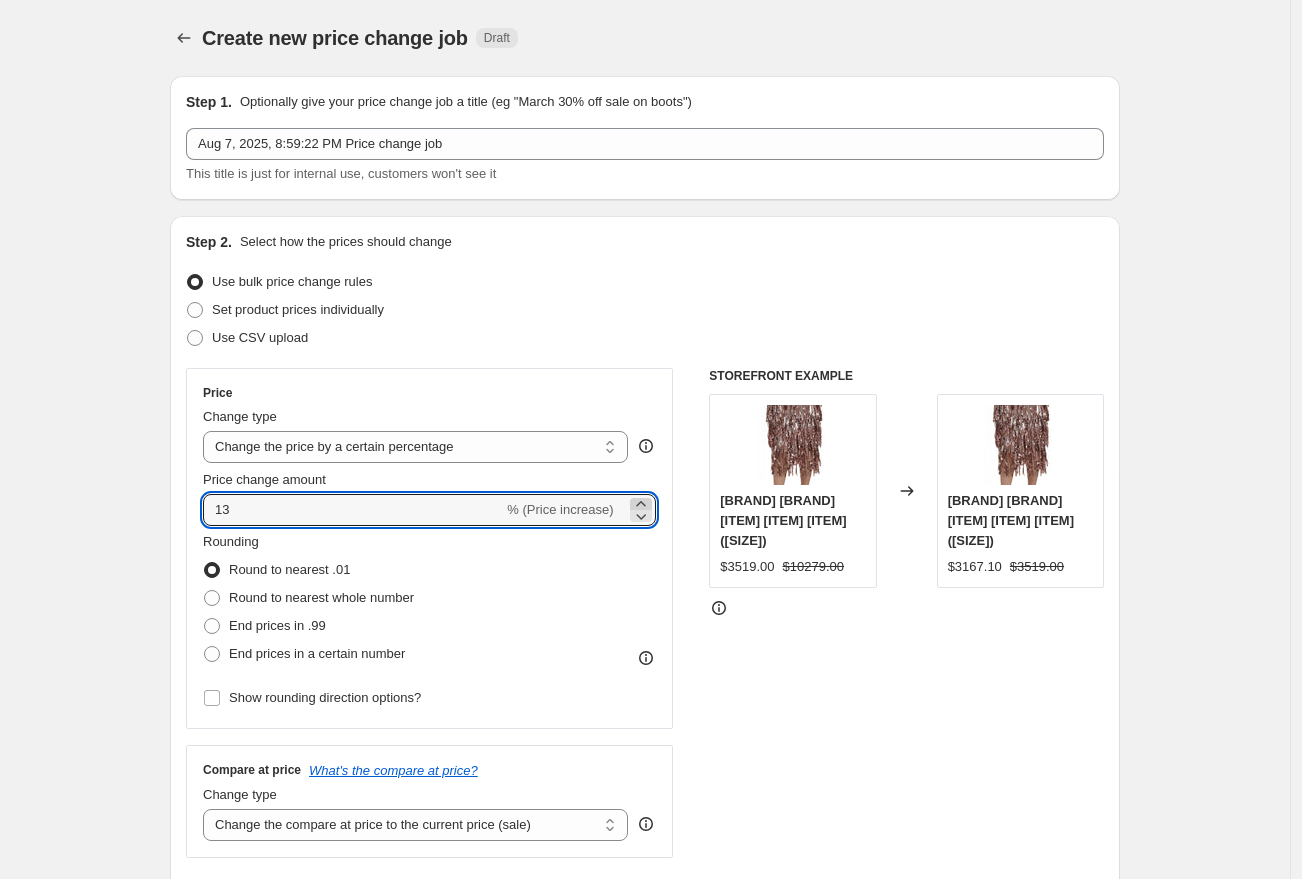 click 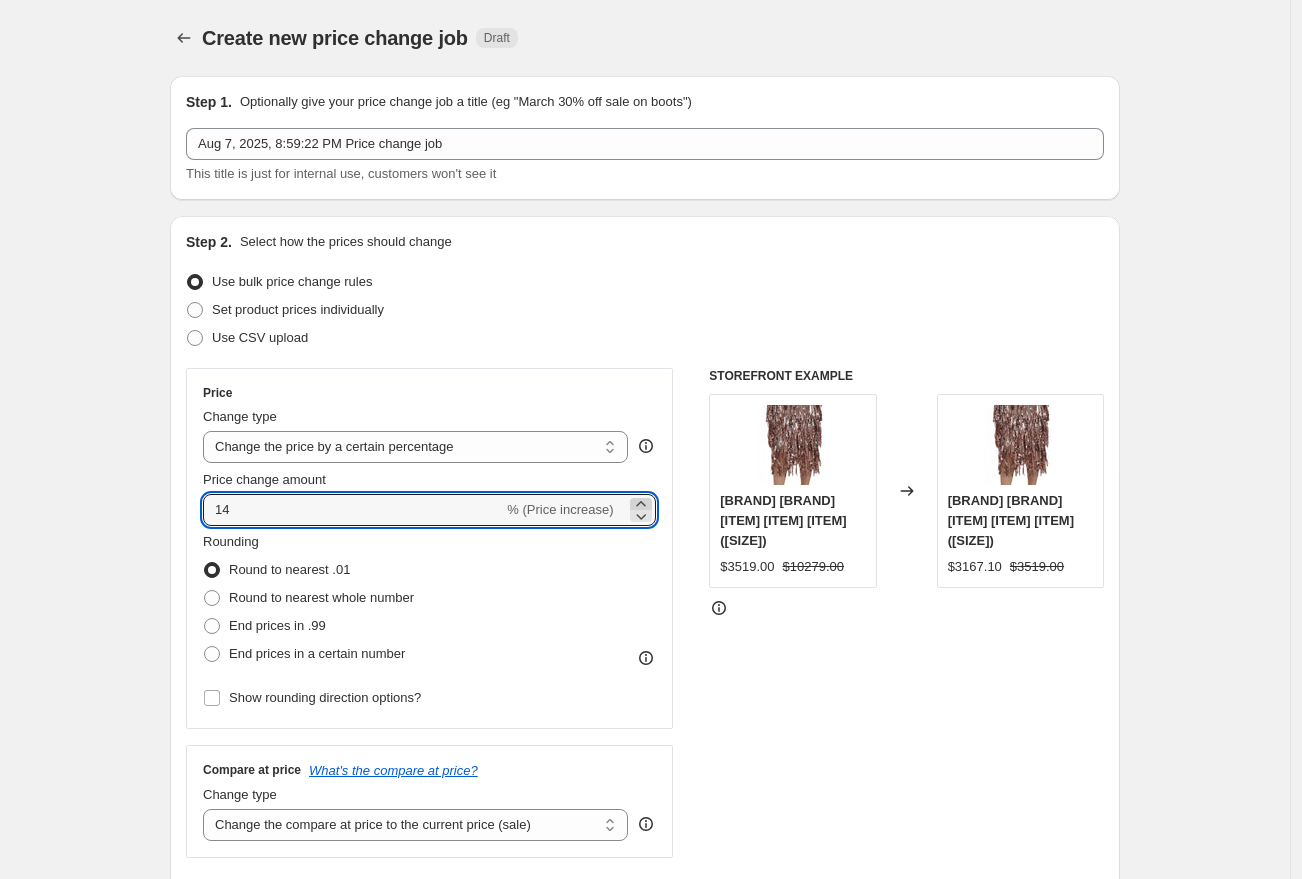 click 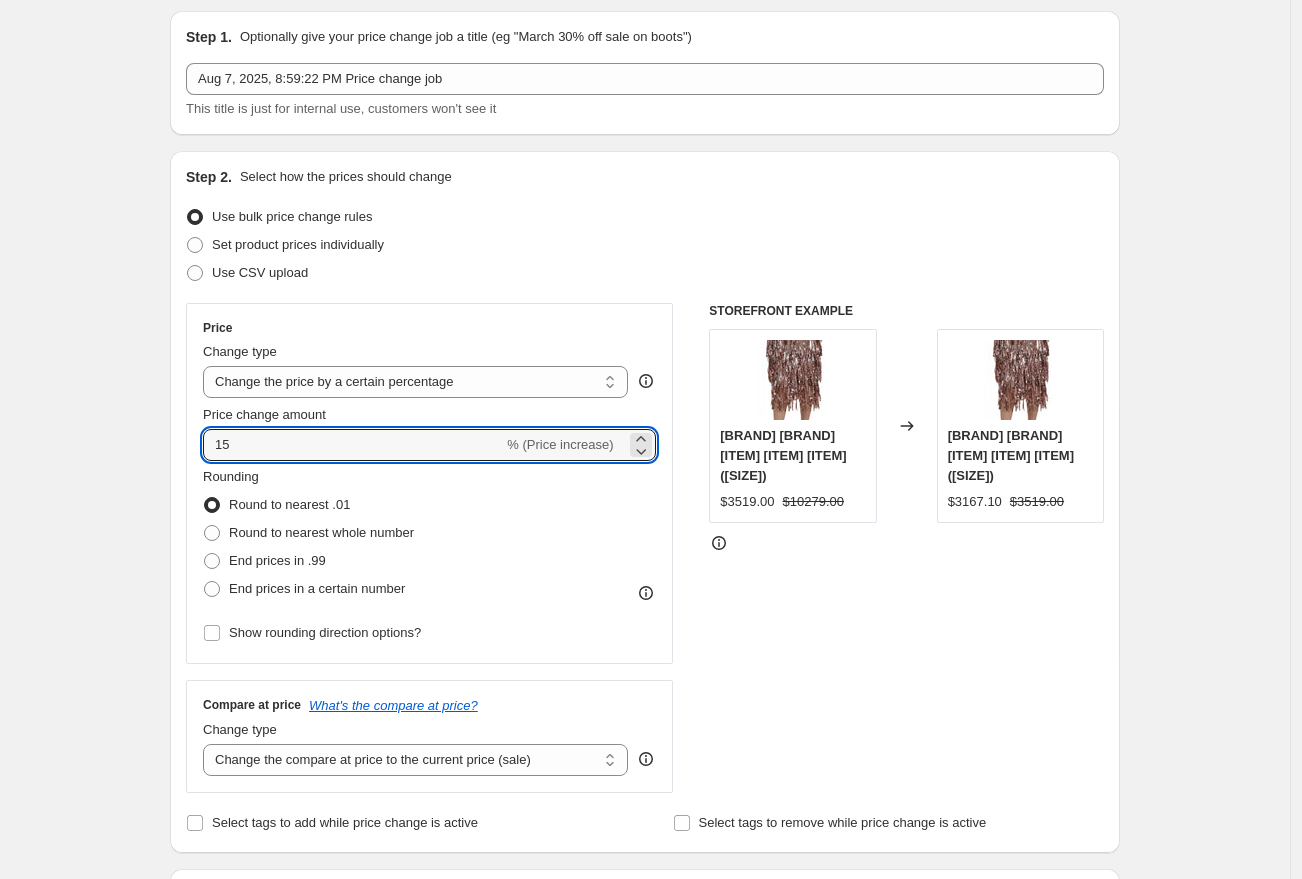 scroll, scrollTop: 71, scrollLeft: 0, axis: vertical 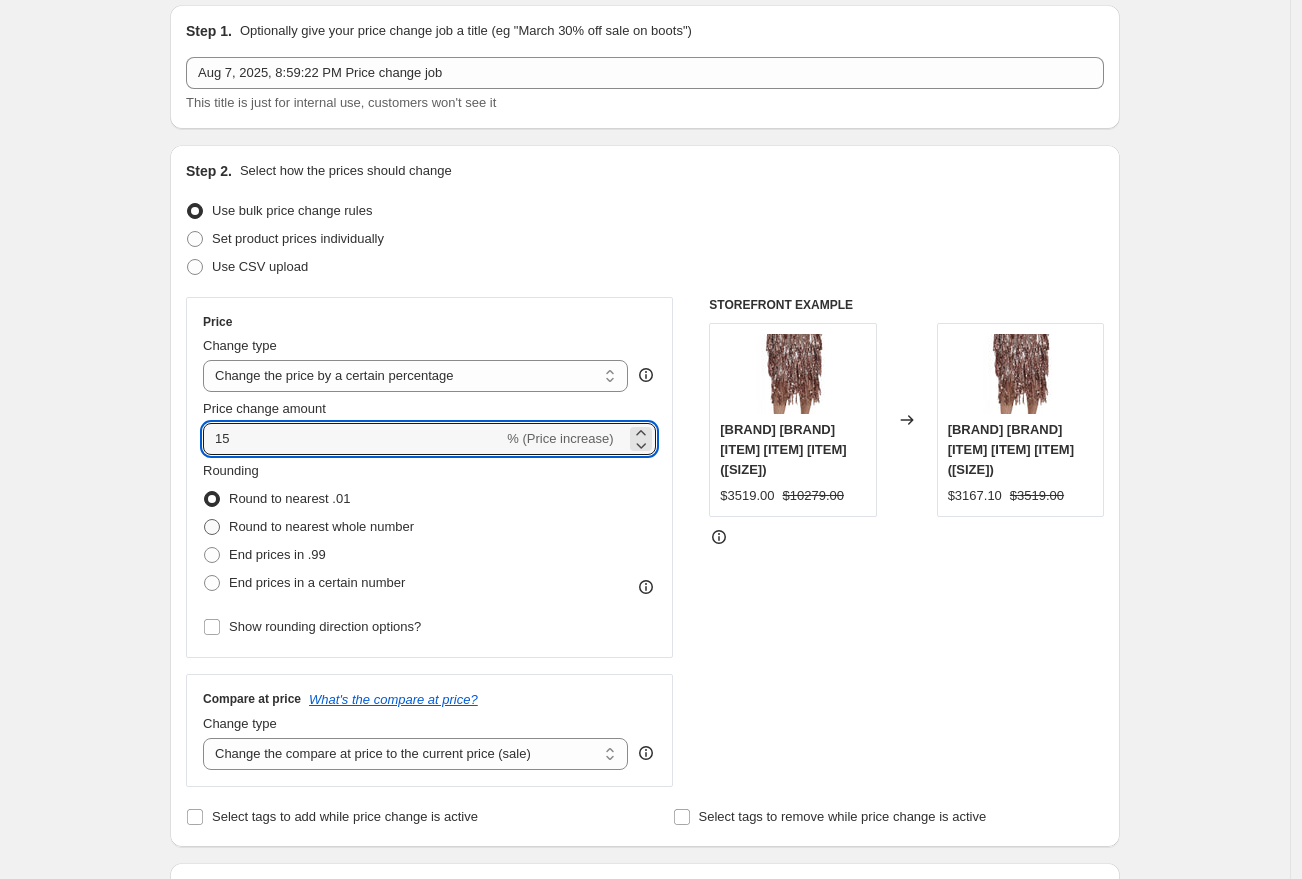 click on "Round to nearest whole number" at bounding box center (321, 526) 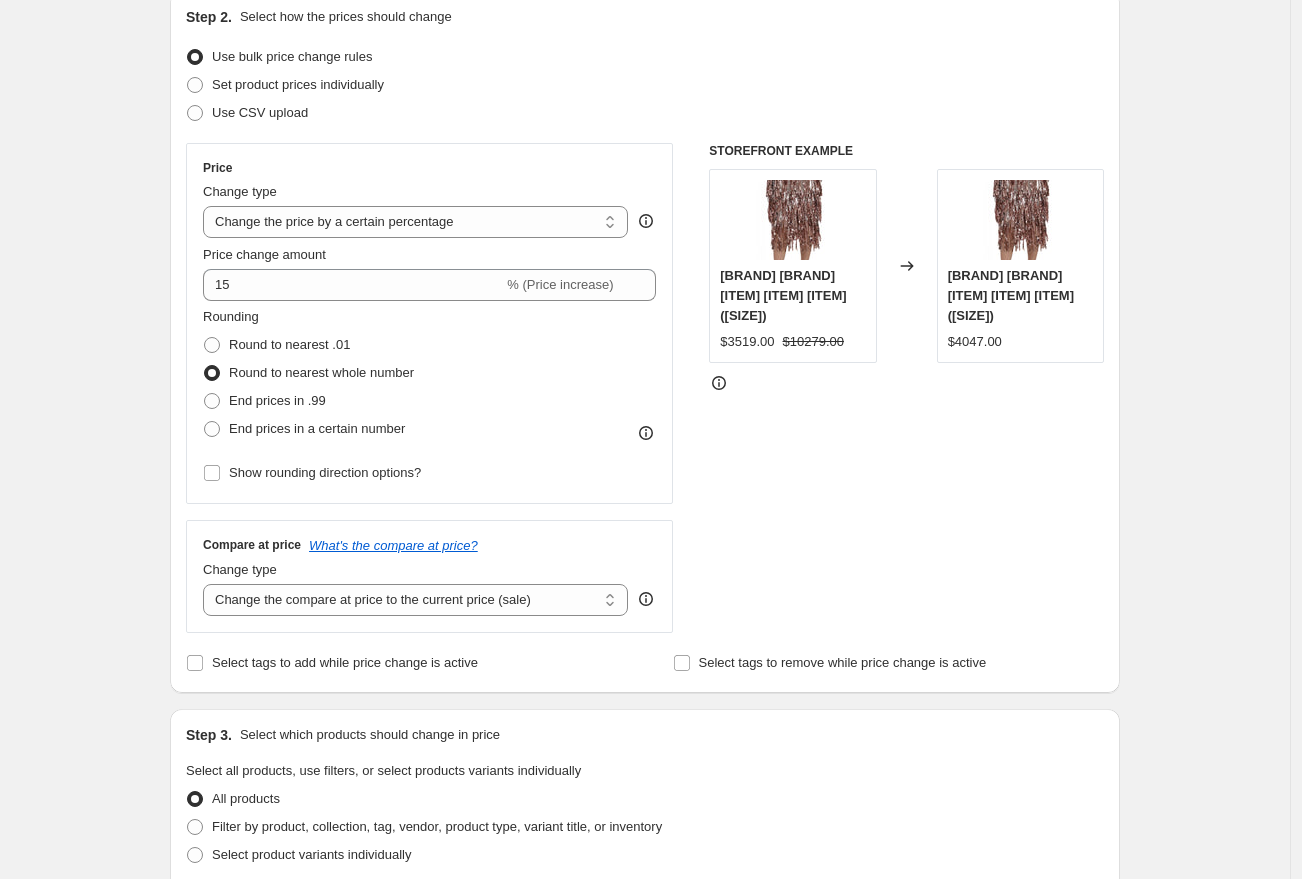 scroll, scrollTop: 286, scrollLeft: 0, axis: vertical 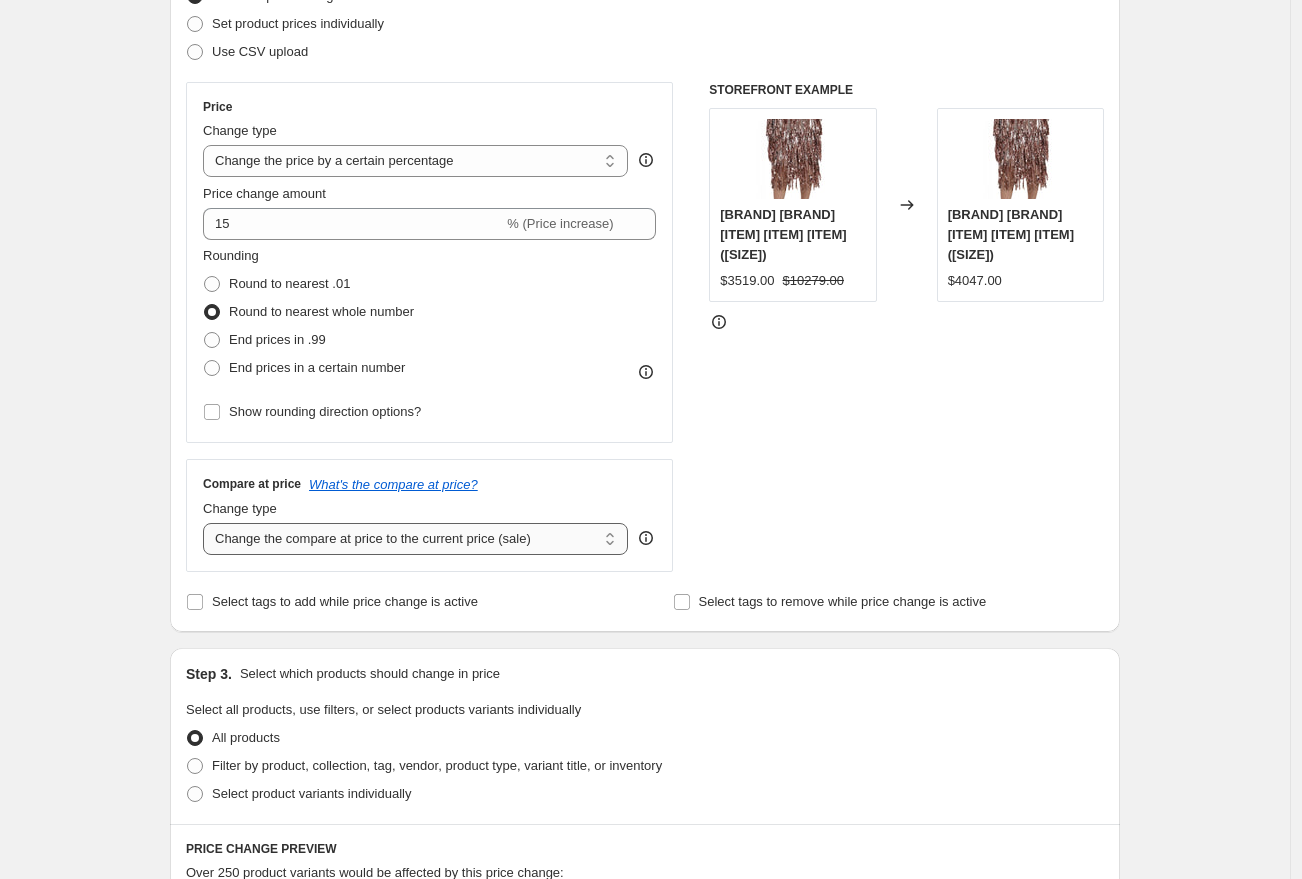 click on "Change the compare at price to the current price (sale) Change the compare at price to a certain amount Change the compare at price by a certain amount Change the compare at price by a certain percentage Change the compare at price by a certain amount relative to the actual price Change the compare at price by a certain percentage relative to the actual price Don't change the compare at price Remove the compare at price" at bounding box center [415, 539] 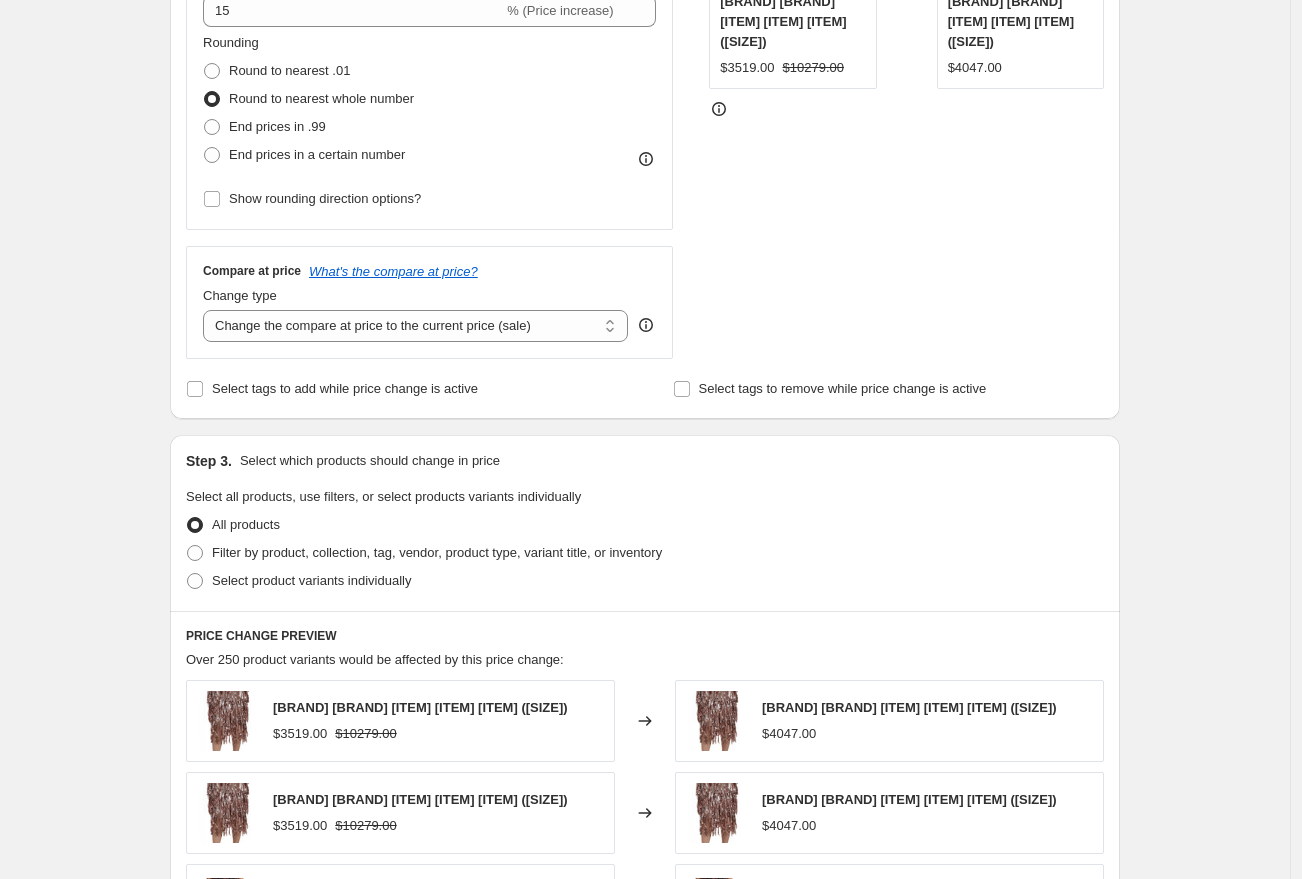 scroll, scrollTop: 500, scrollLeft: 0, axis: vertical 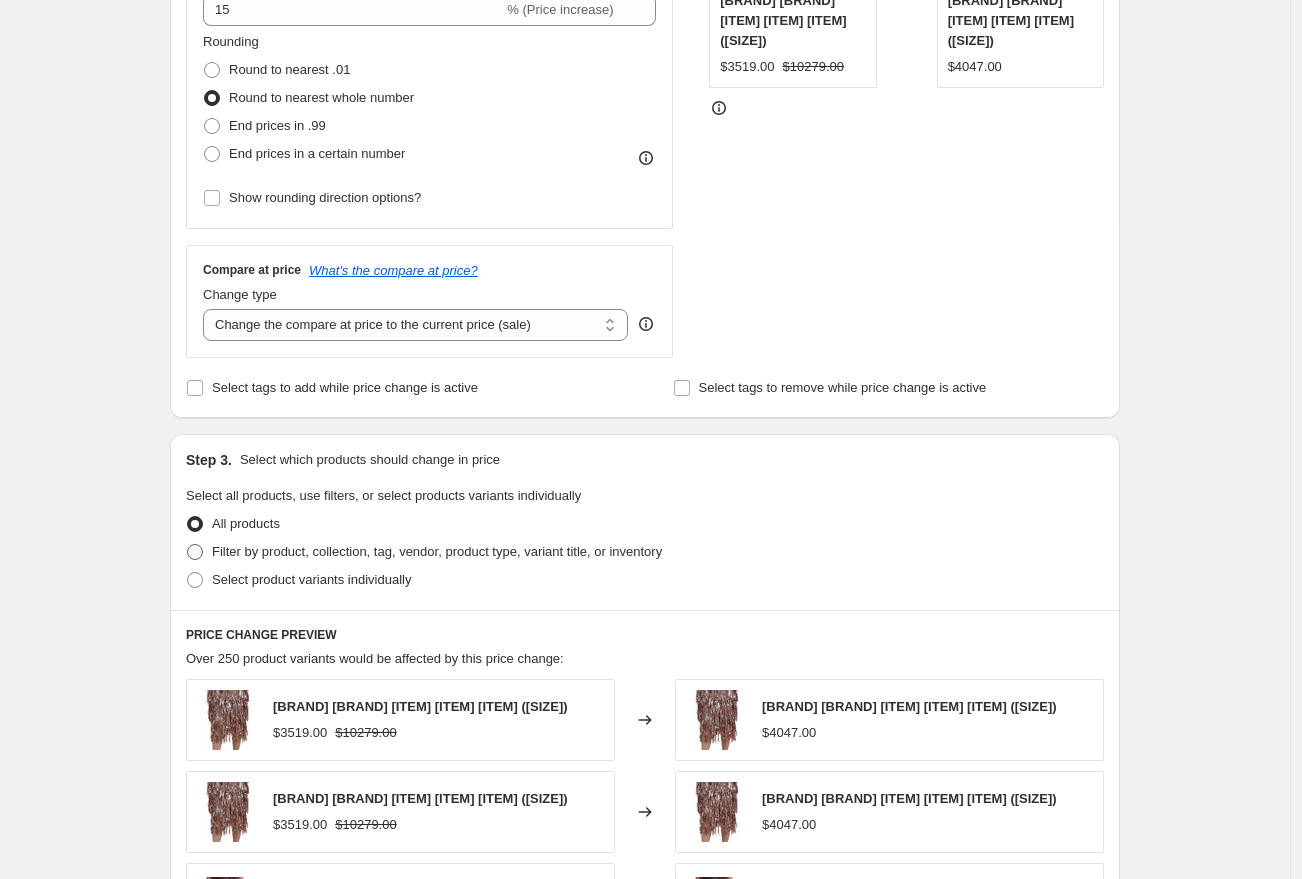 click at bounding box center [195, 552] 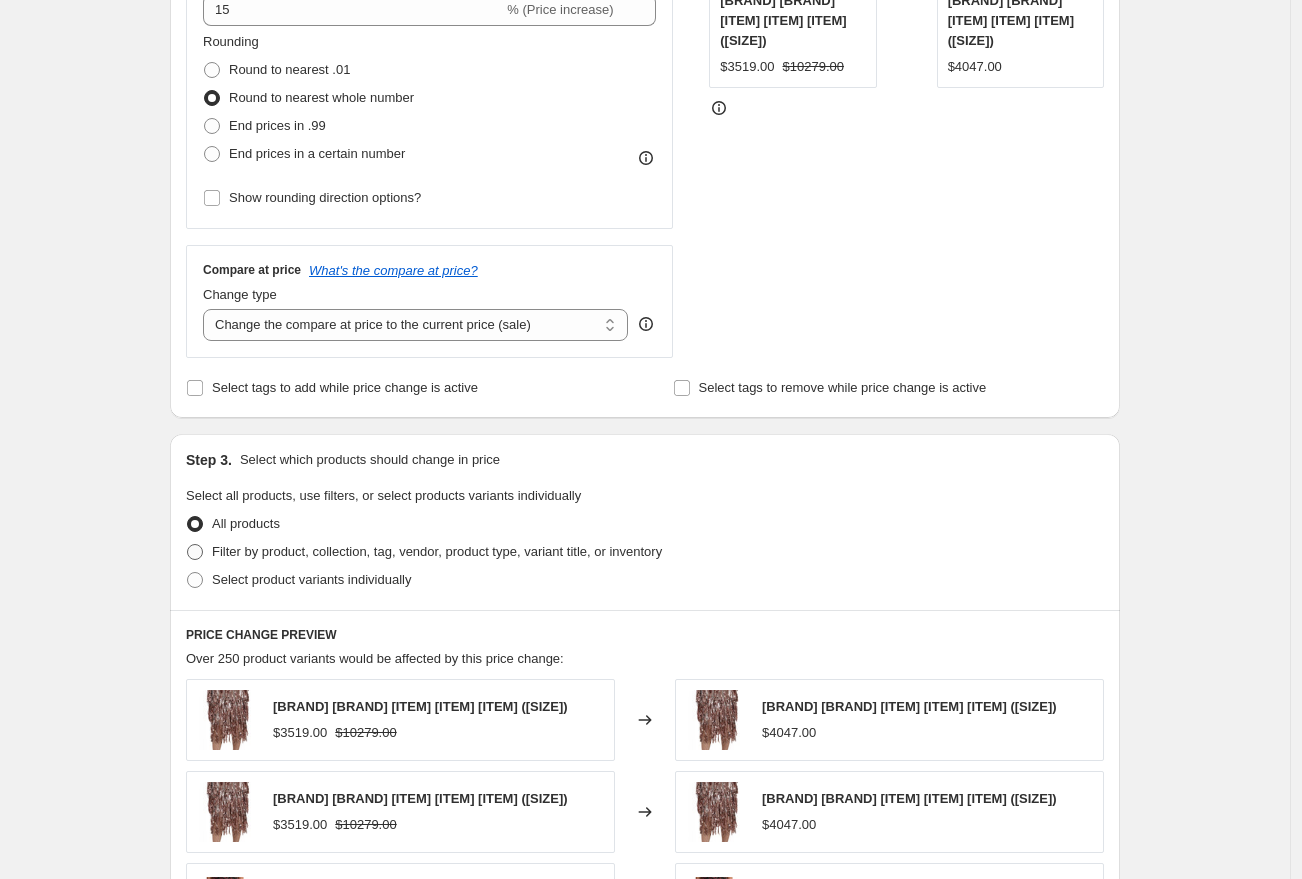 radio on "true" 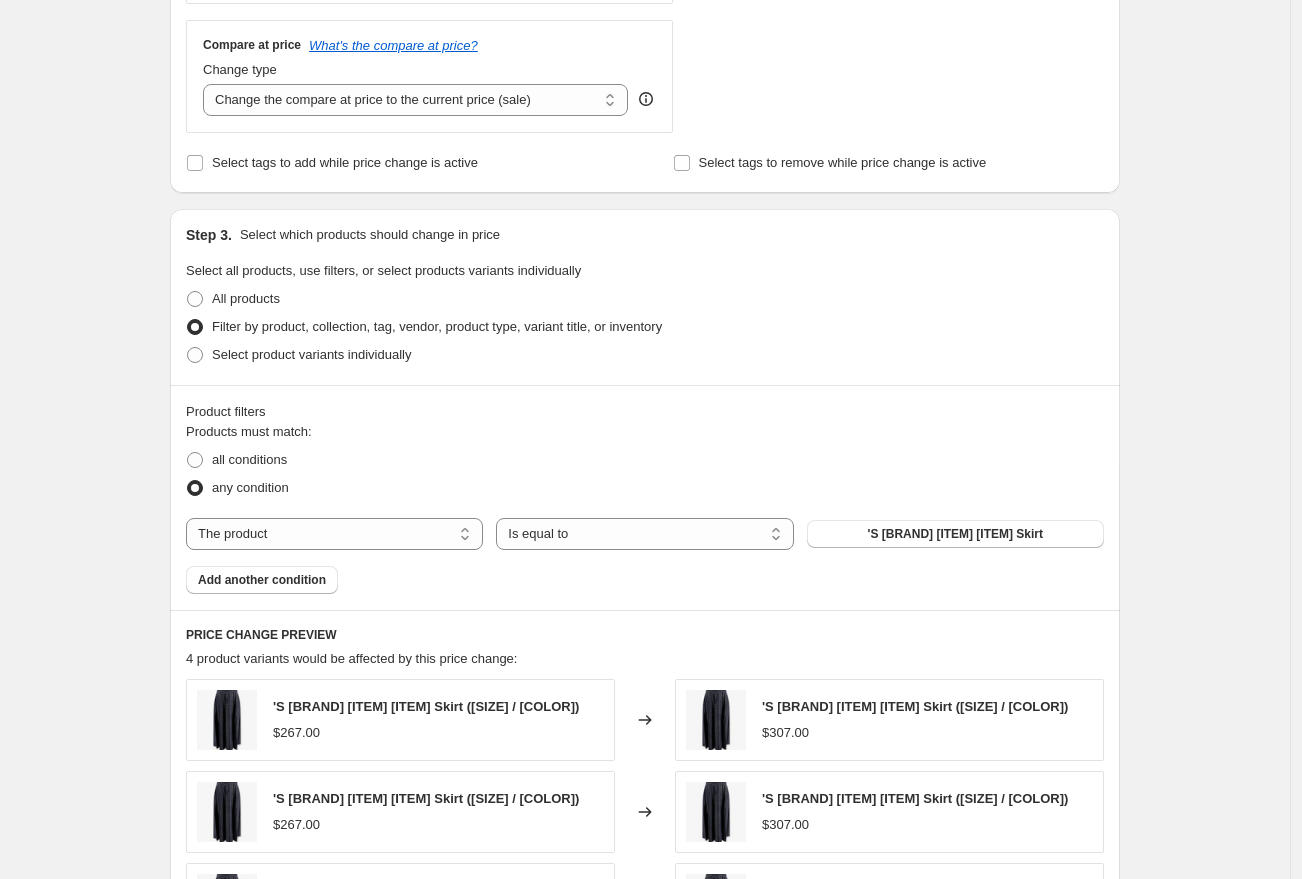 scroll, scrollTop: 726, scrollLeft: 0, axis: vertical 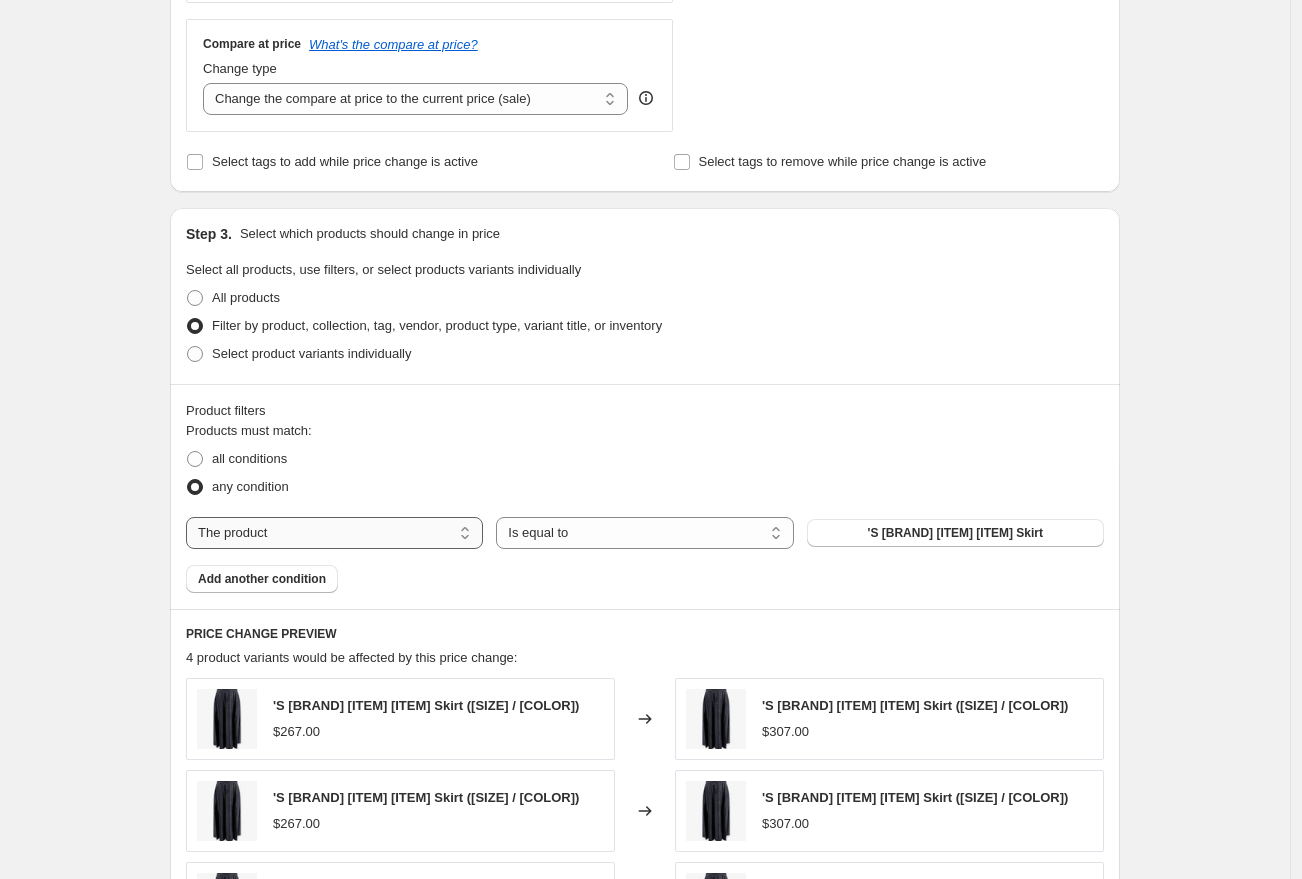 click on "The product The product's collection The product's tag The product's vendor The product's type The product's status The variant's title Inventory quantity" at bounding box center (334, 533) 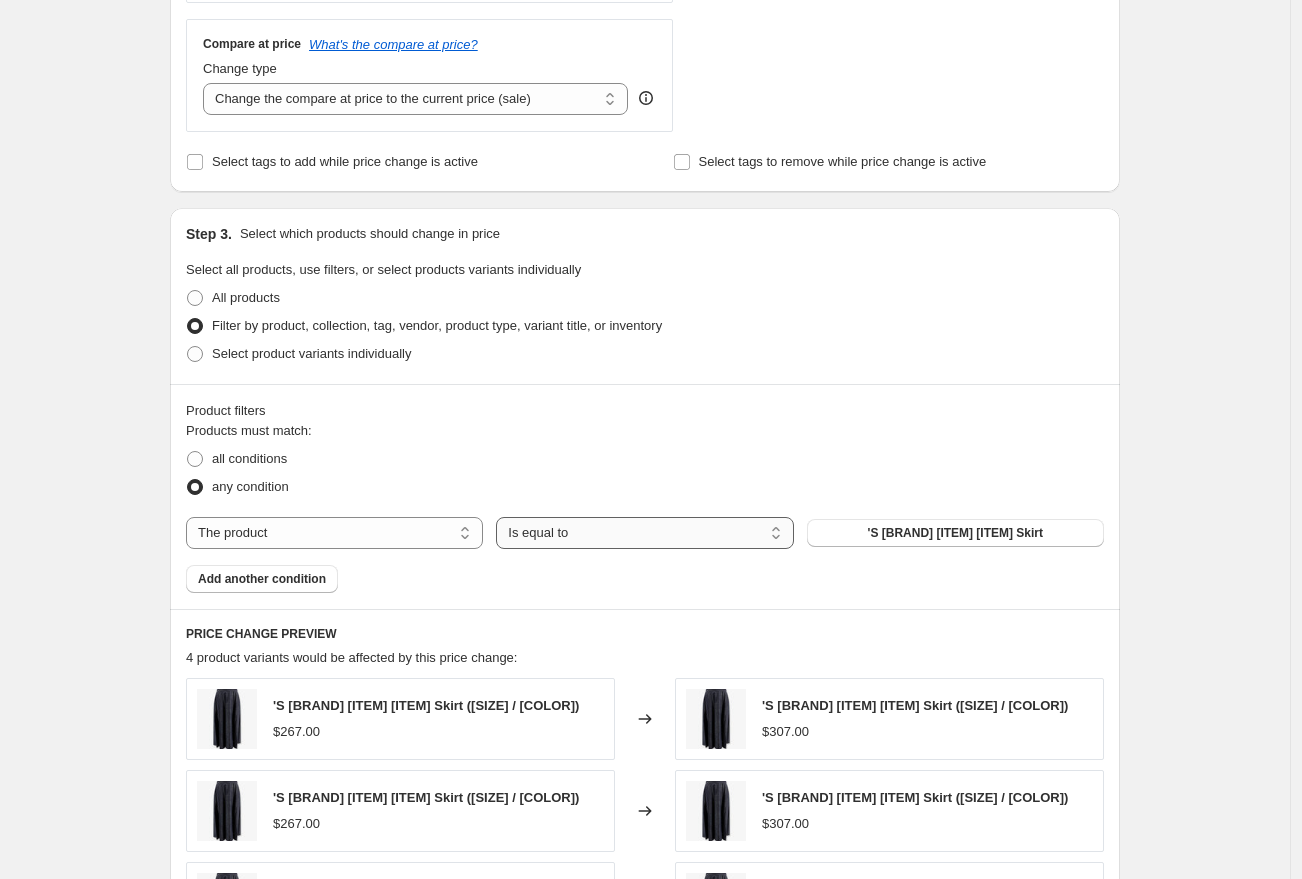click on "Is equal to Is not equal to" at bounding box center [644, 533] 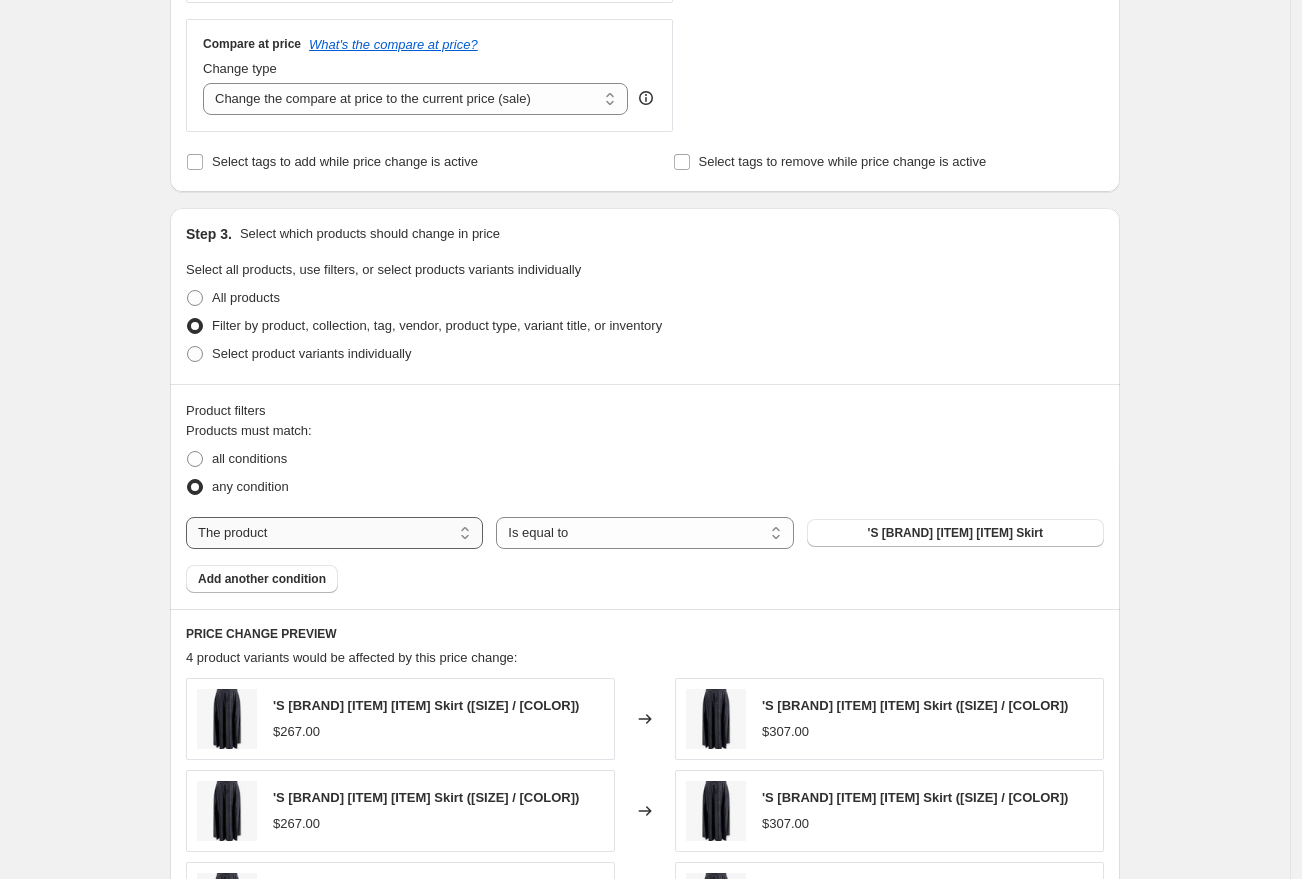 click on "The product The product's collection The product's tag The product's vendor The product's type The product's status The variant's title Inventory quantity" at bounding box center (334, 533) 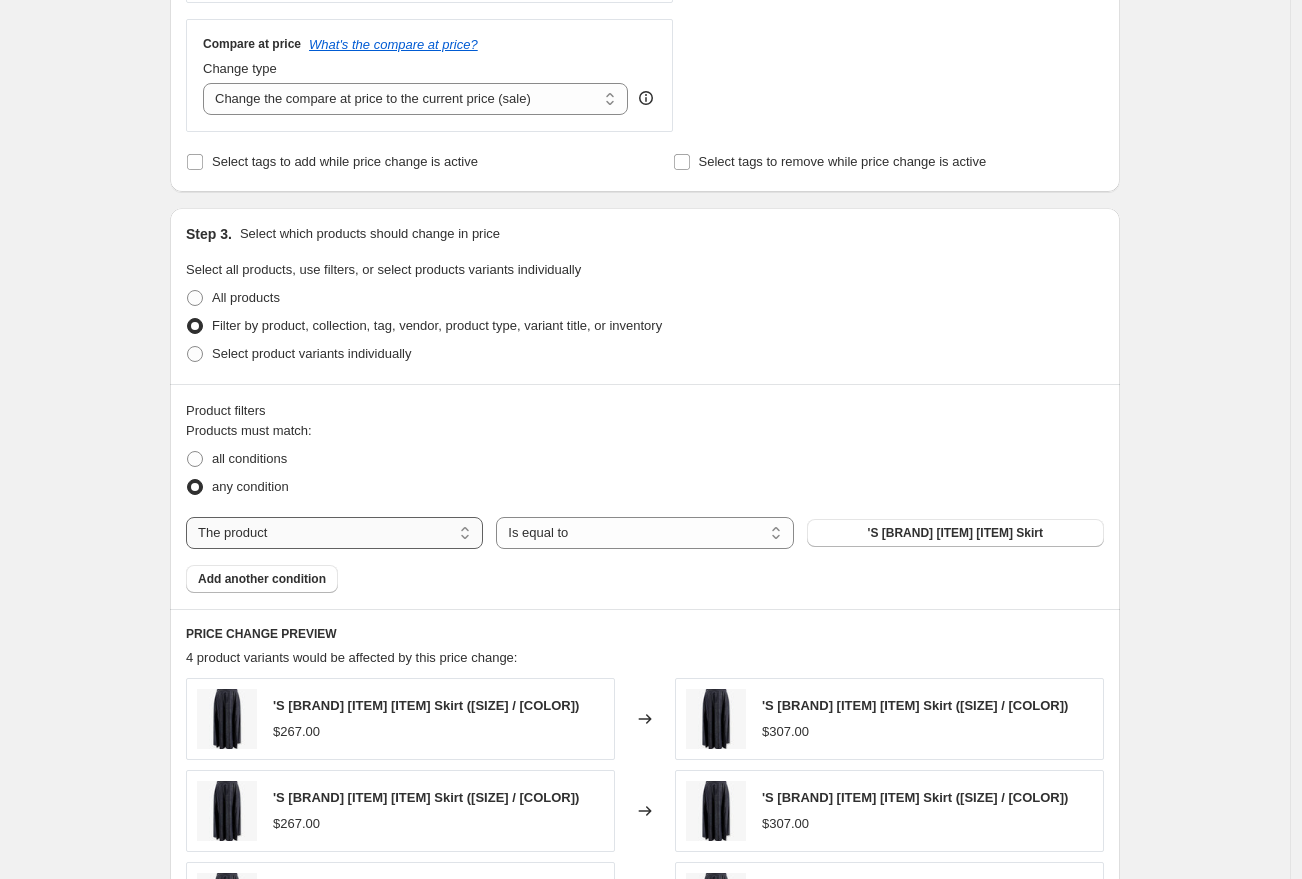 select on "tag" 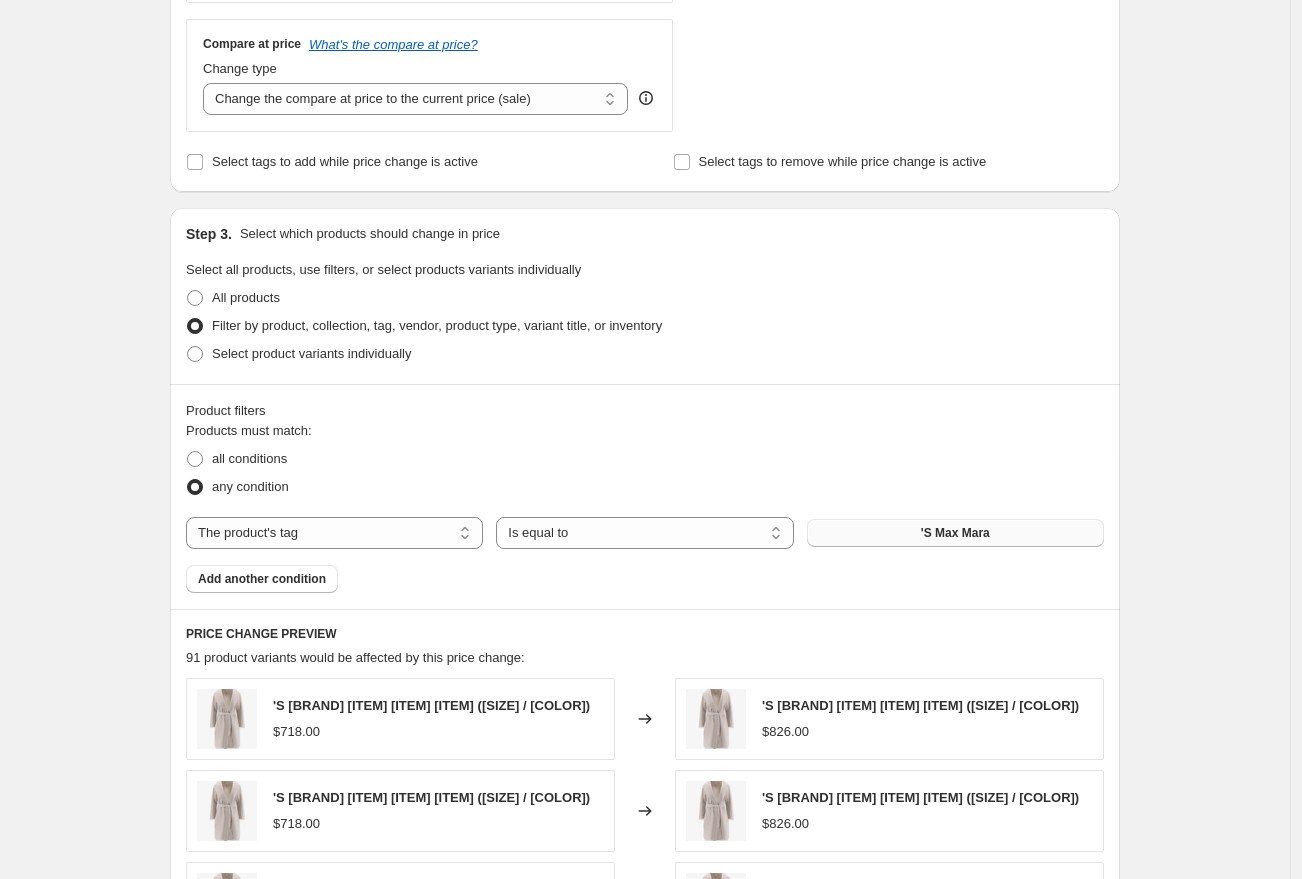 click on "'S Max Mara" at bounding box center (955, 533) 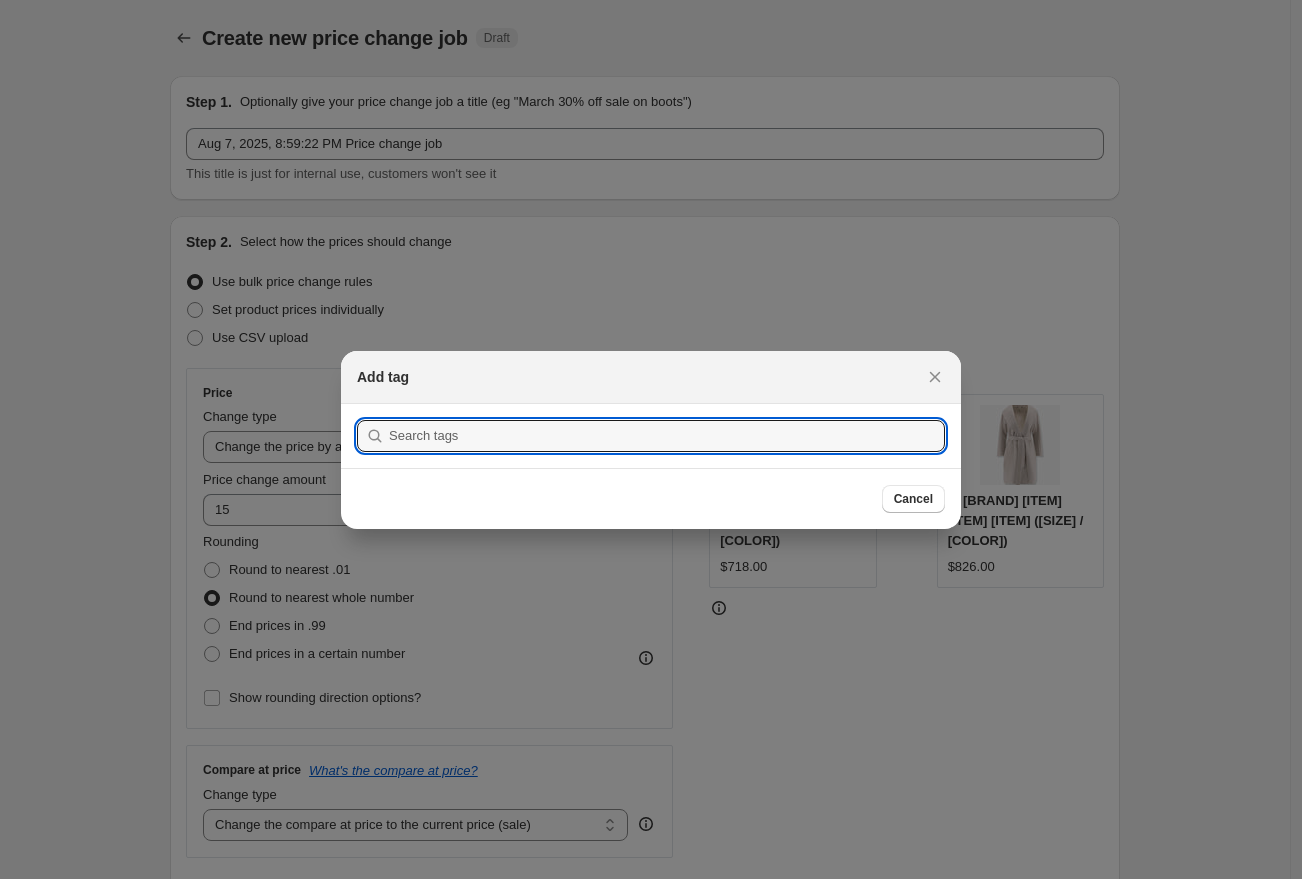 scroll, scrollTop: 0, scrollLeft: 0, axis: both 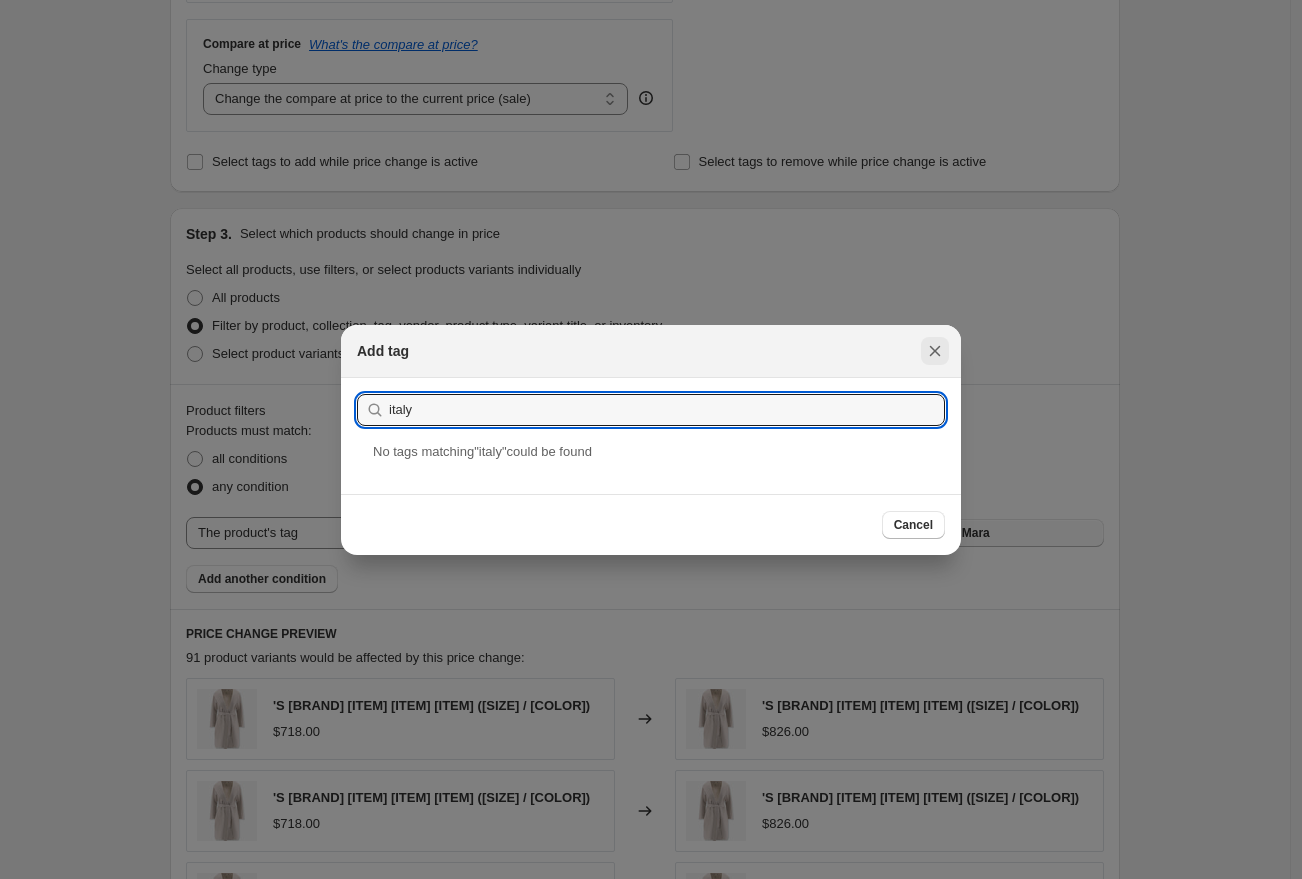 type on "italy" 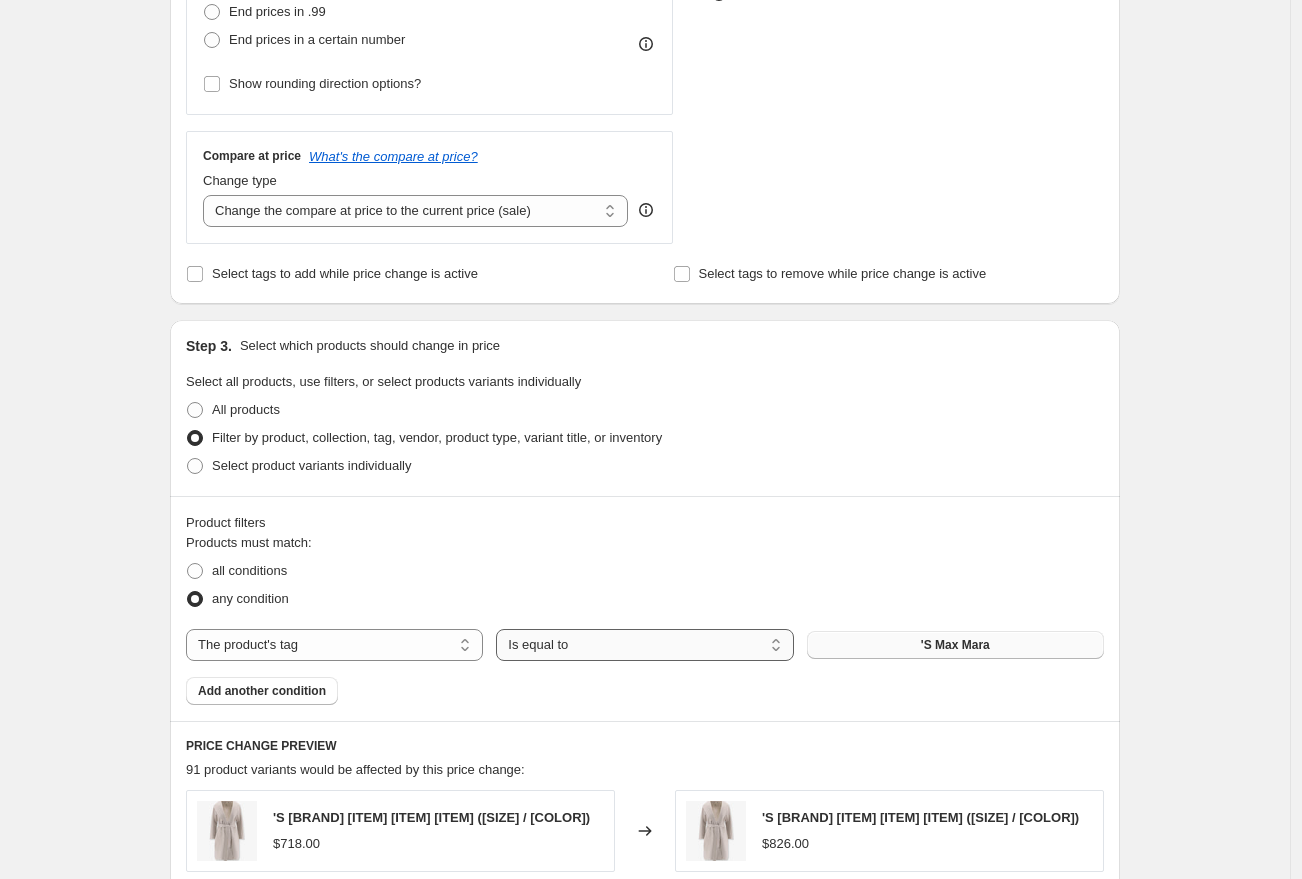 scroll, scrollTop: 610, scrollLeft: 0, axis: vertical 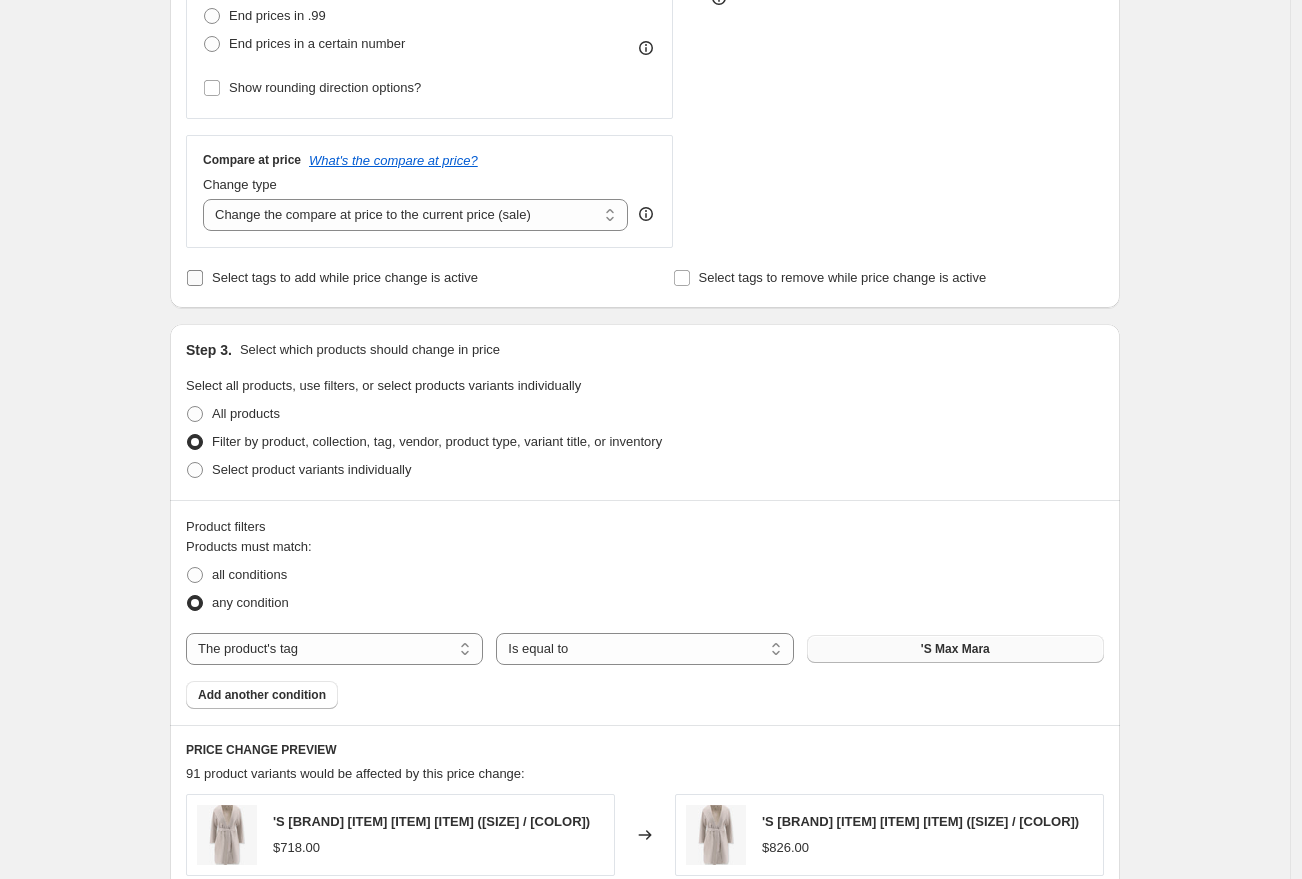 click on "Select tags to add while price change is active" at bounding box center (345, 277) 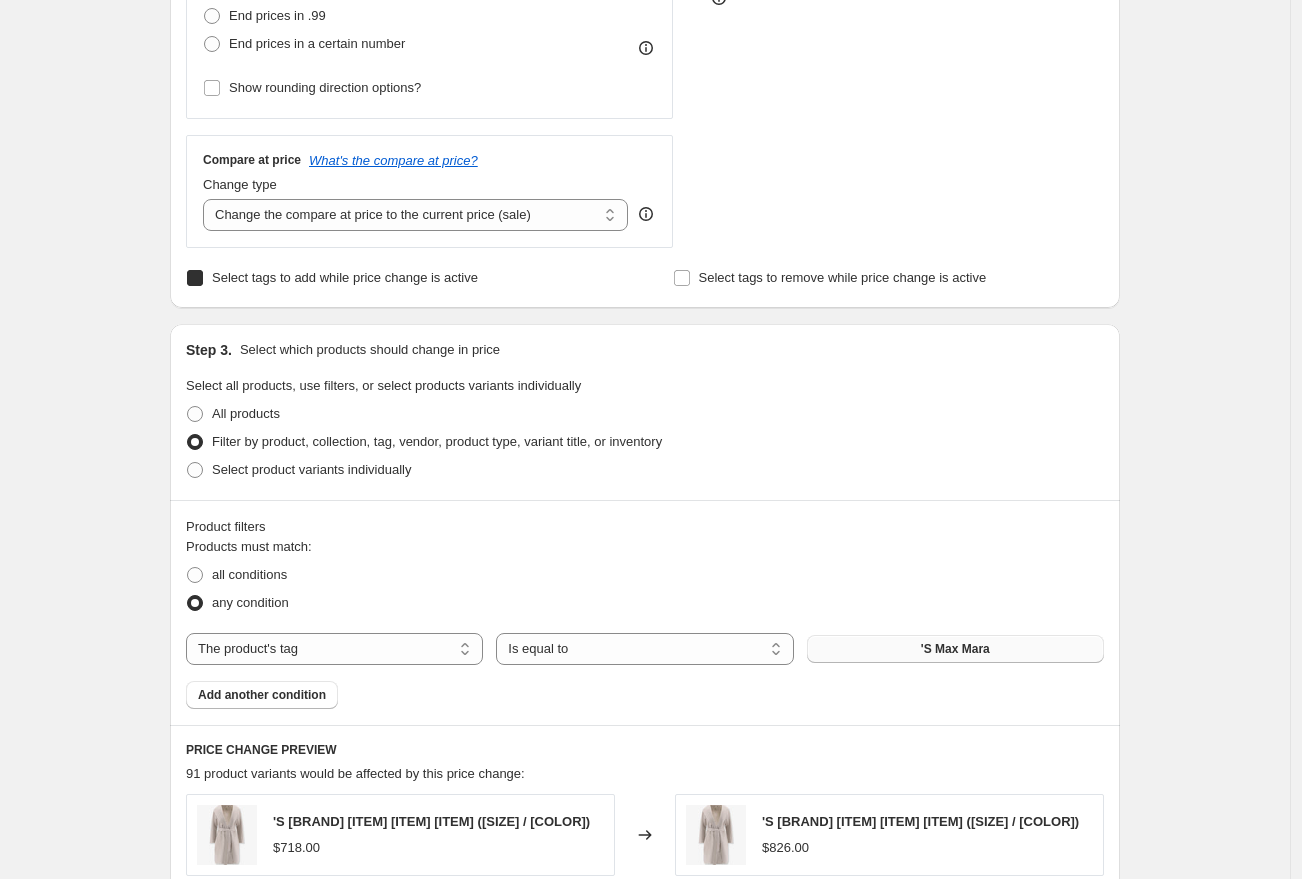 checkbox on "true" 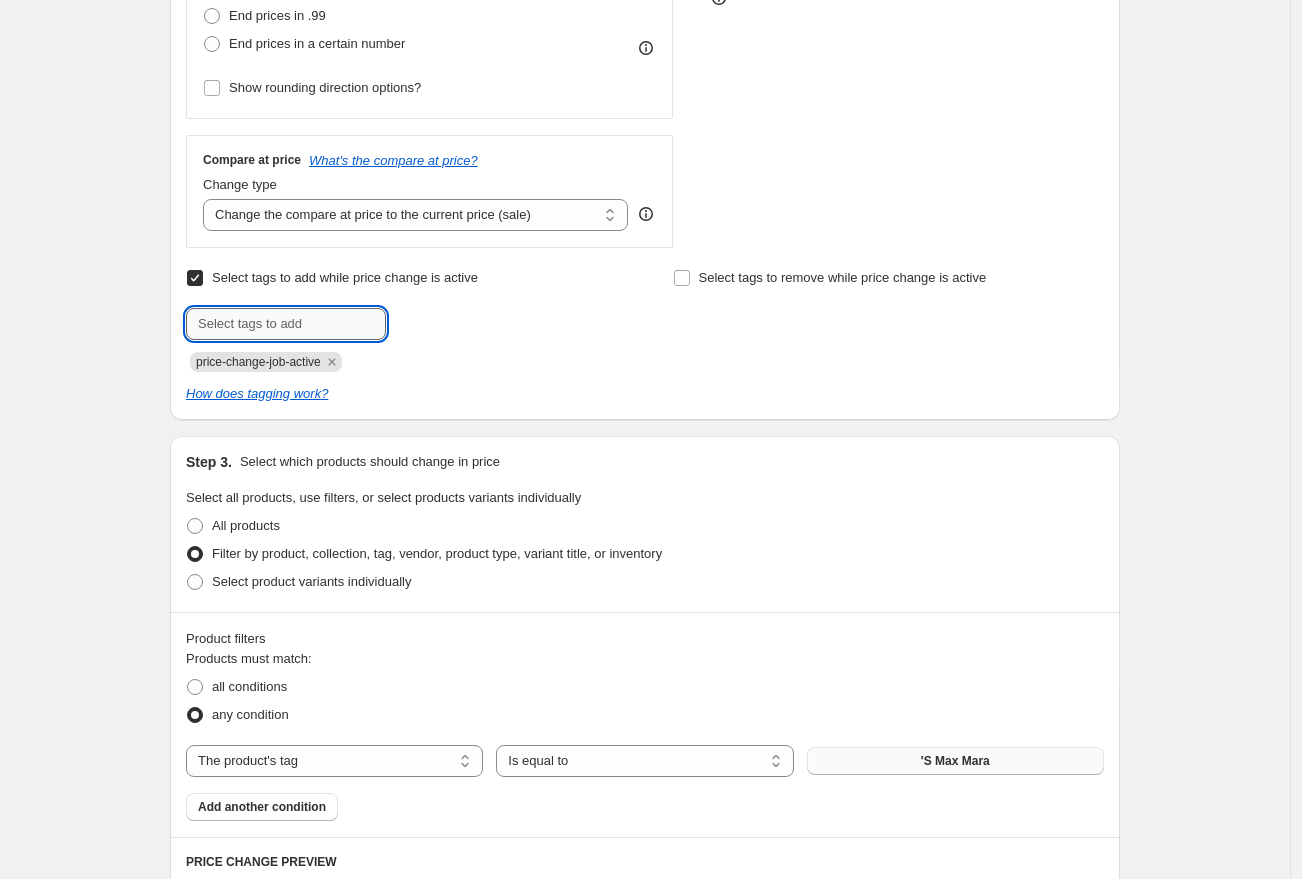 click at bounding box center [286, 324] 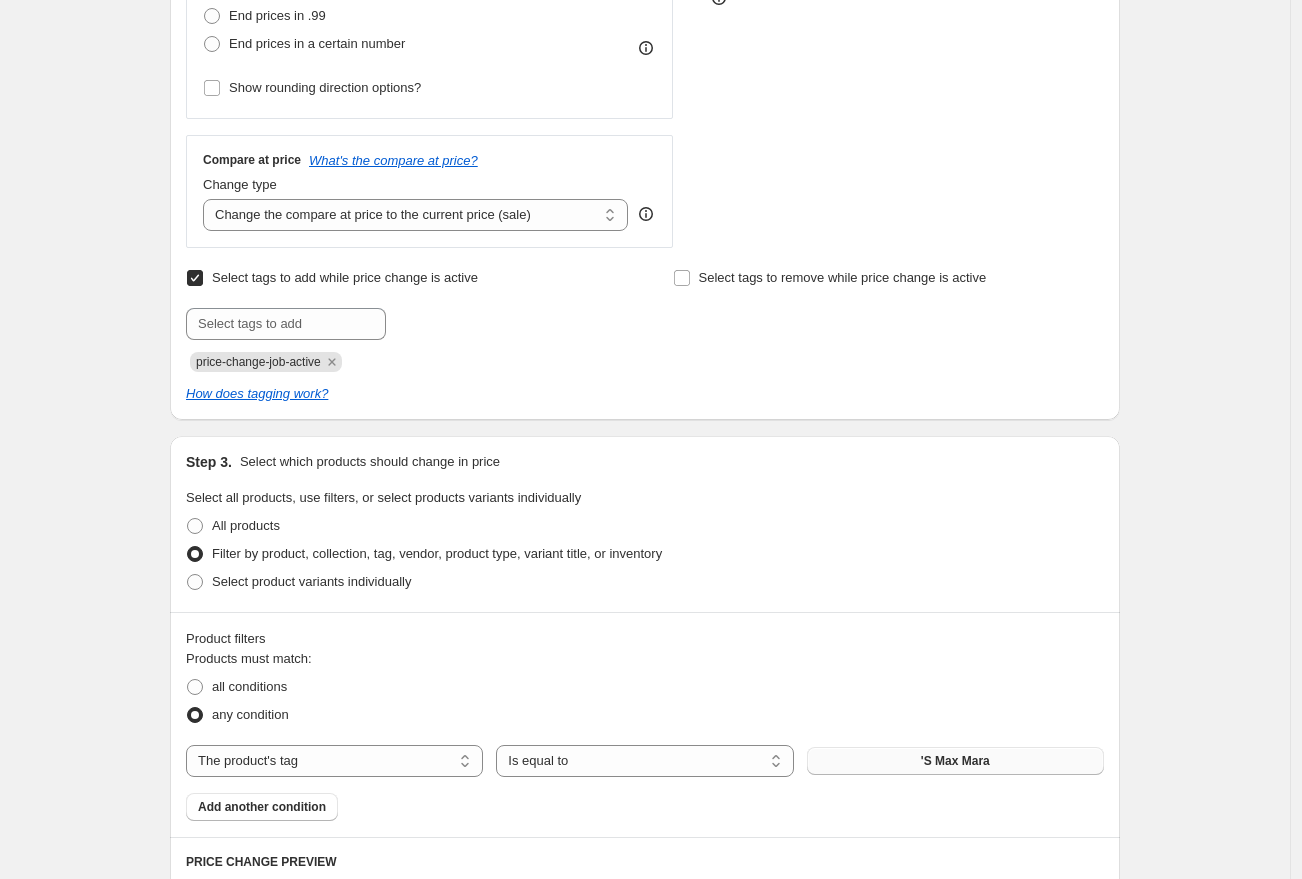 click on "Create new price change job. This page is ready Create new price change job Draft Step 1. Optionally give your price change job a title (eg "March 30% off sale on boots") Aug 7, 2025, 8:59:22 PM Price change job This title is just for internal use, customers won't see it Step 2. Select how the prices should change Use bulk price change rules Set product prices individually Use CSV upload Price Change type Change the price to a certain amount Change the price by a certain amount Change the price by a certain percentage Change the price to the current compare at price (price before sale) Change the price by a certain amount relative to the compare at price Change the price by a certain percentage relative to the compare at price Don't change the price Change the price by a certain percentage relative to the cost per item Change price to certain cost margin Change the price by a certain percentage Price change amount 15 % (Price increase) Rounding Round to nearest .01 Round to nearest whole number Change type" at bounding box center [645, 558] 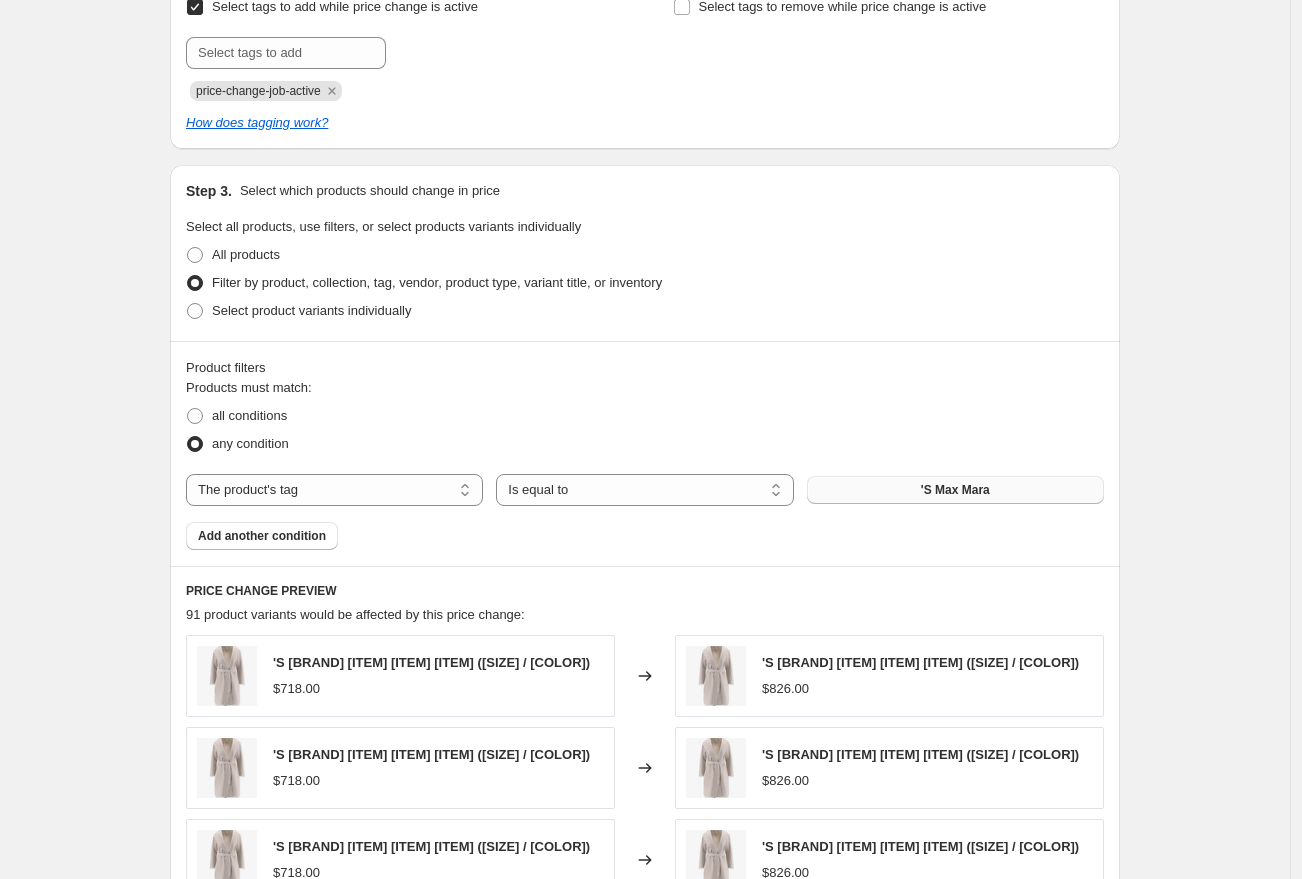 scroll, scrollTop: 895, scrollLeft: 0, axis: vertical 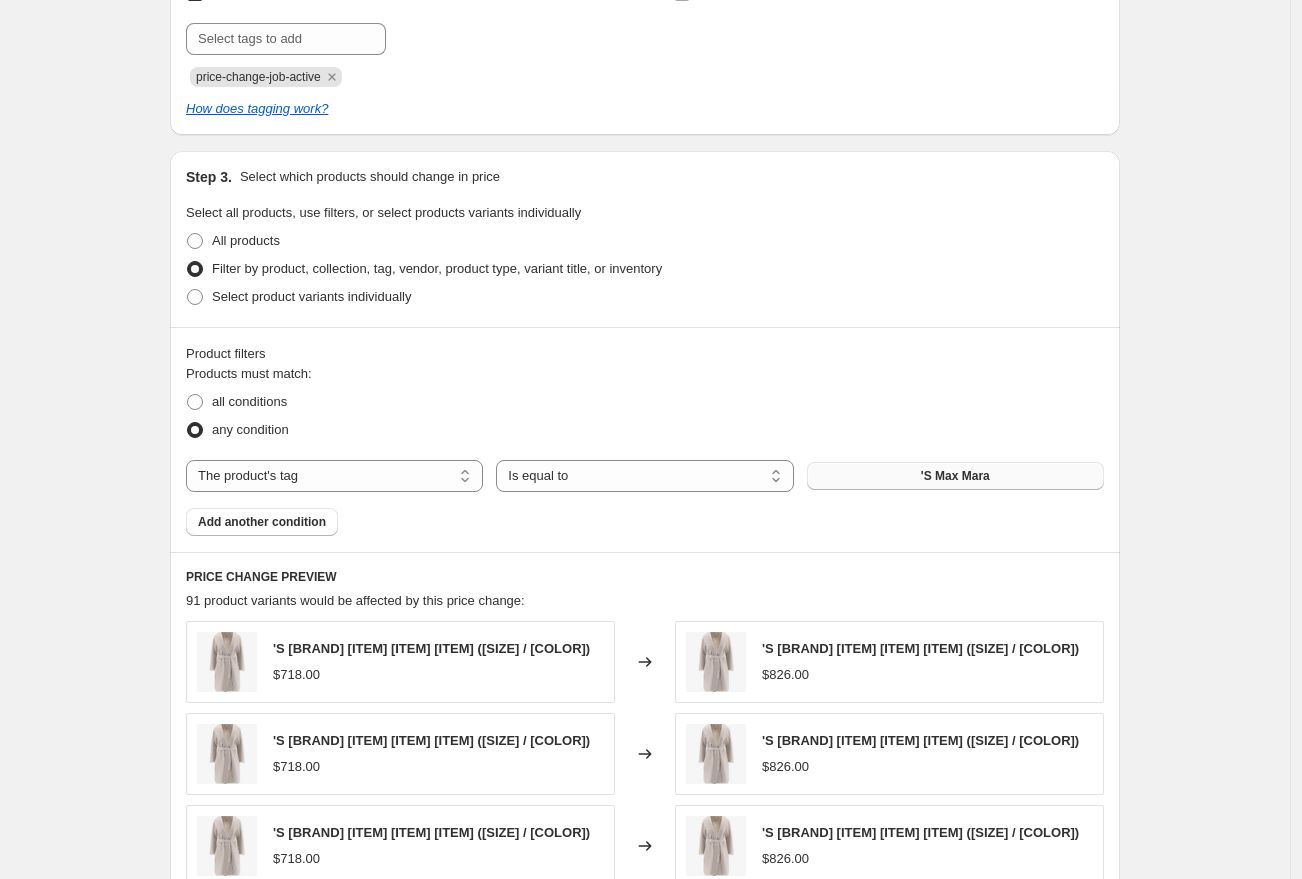 click on "'S Max Mara" at bounding box center (955, 476) 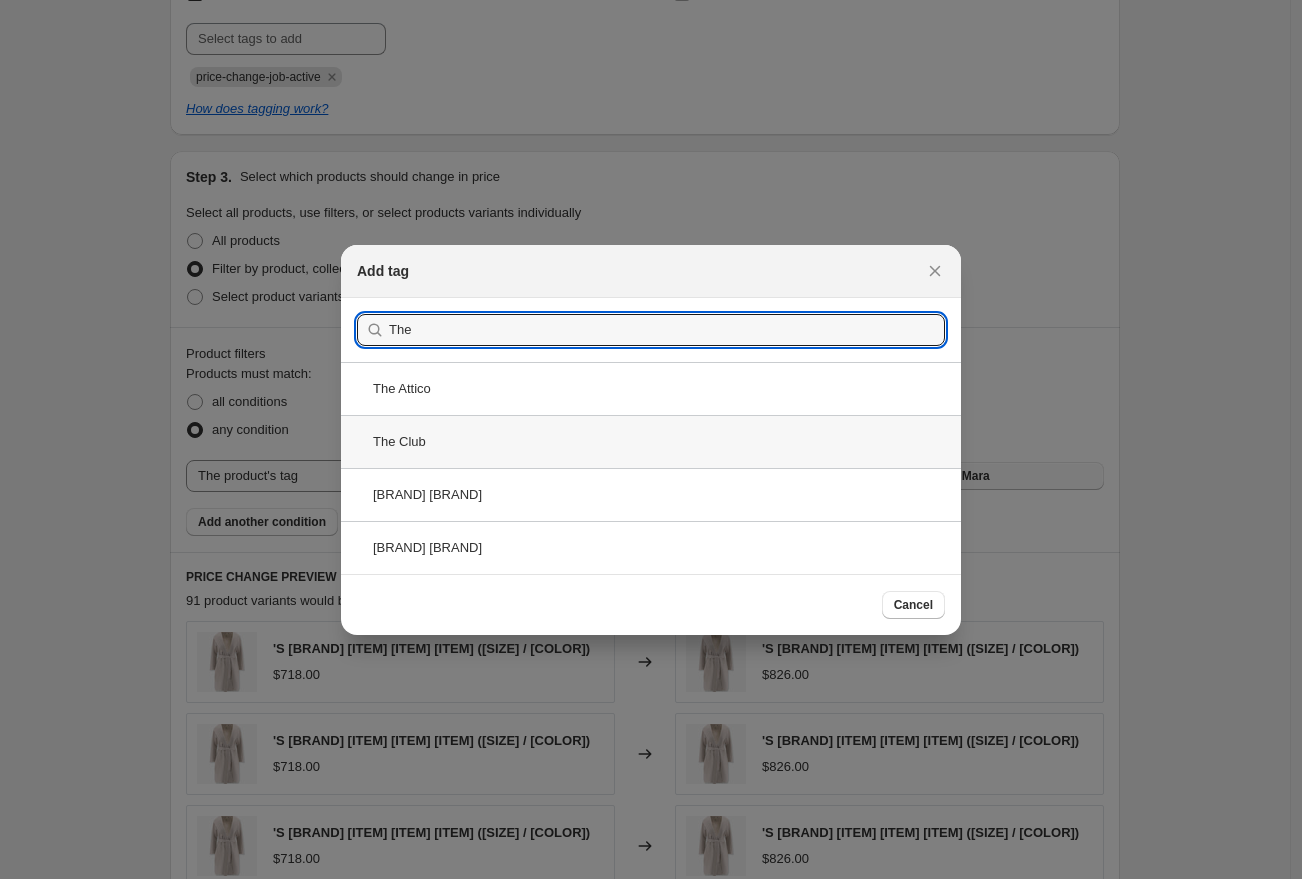 type on "The" 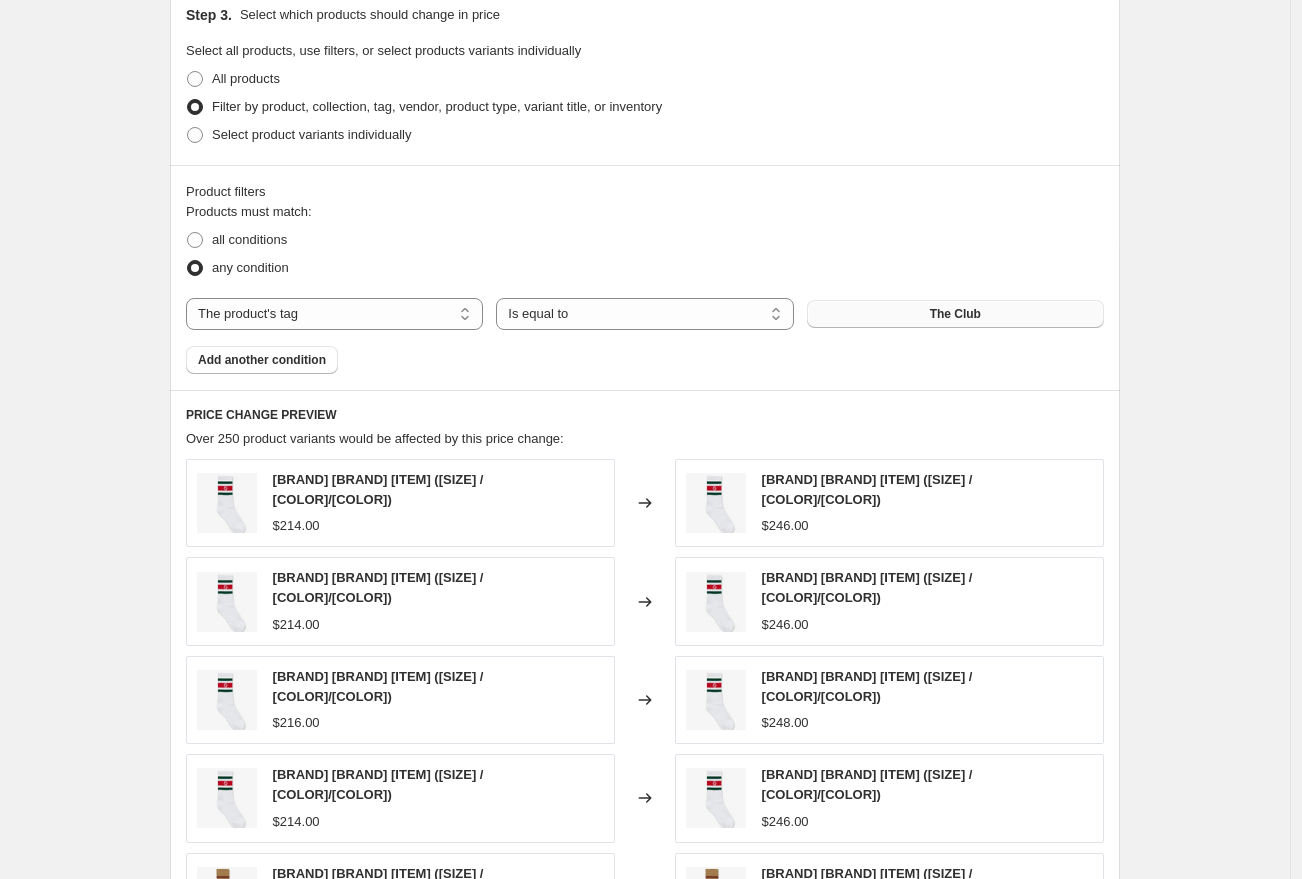scroll, scrollTop: 1078, scrollLeft: 0, axis: vertical 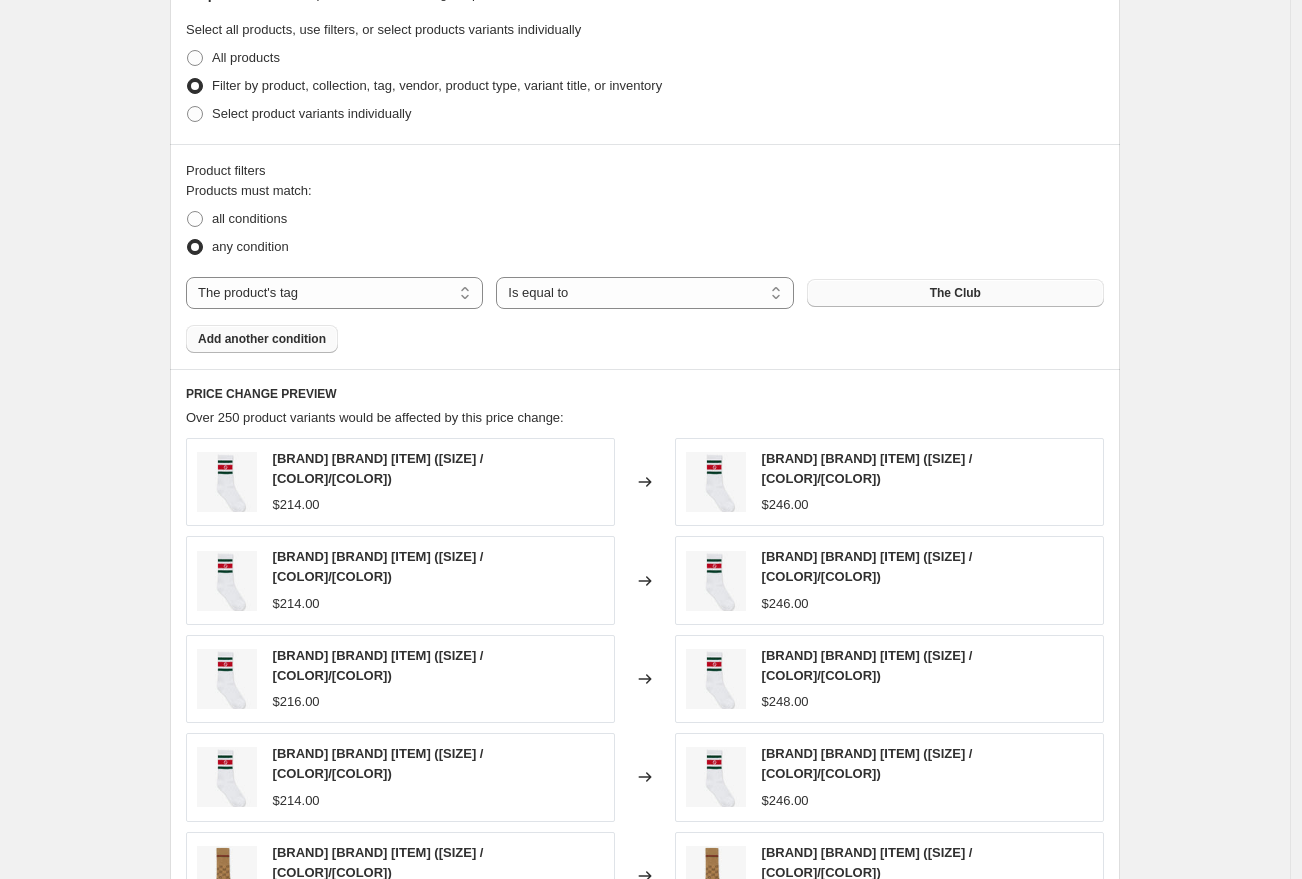click on "Add another condition" at bounding box center [262, 339] 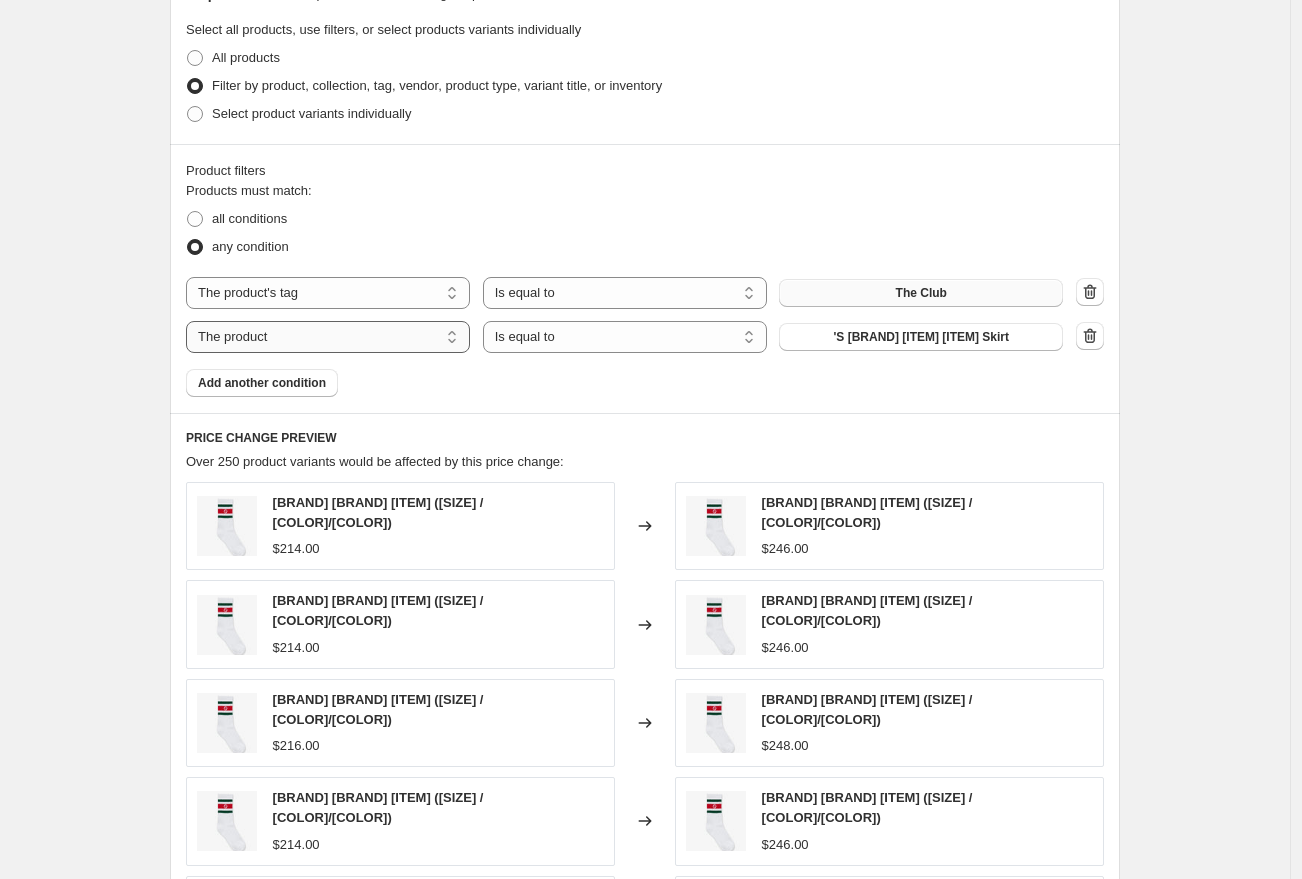 click on "The product The product's collection The product's tag The product's vendor The product's type The product's status The variant's title Inventory quantity" at bounding box center (328, 337) 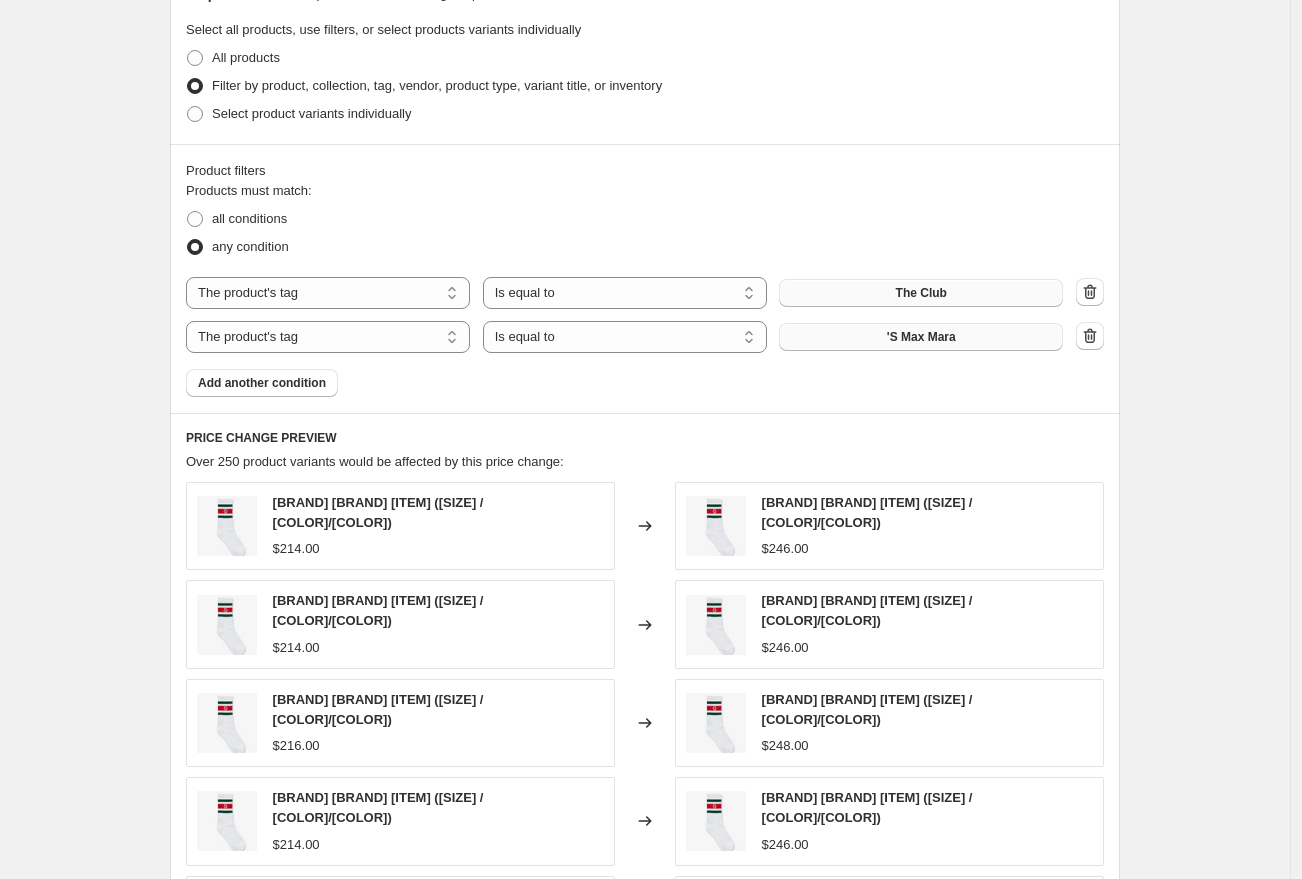 click on "'S Max Mara" at bounding box center [921, 337] 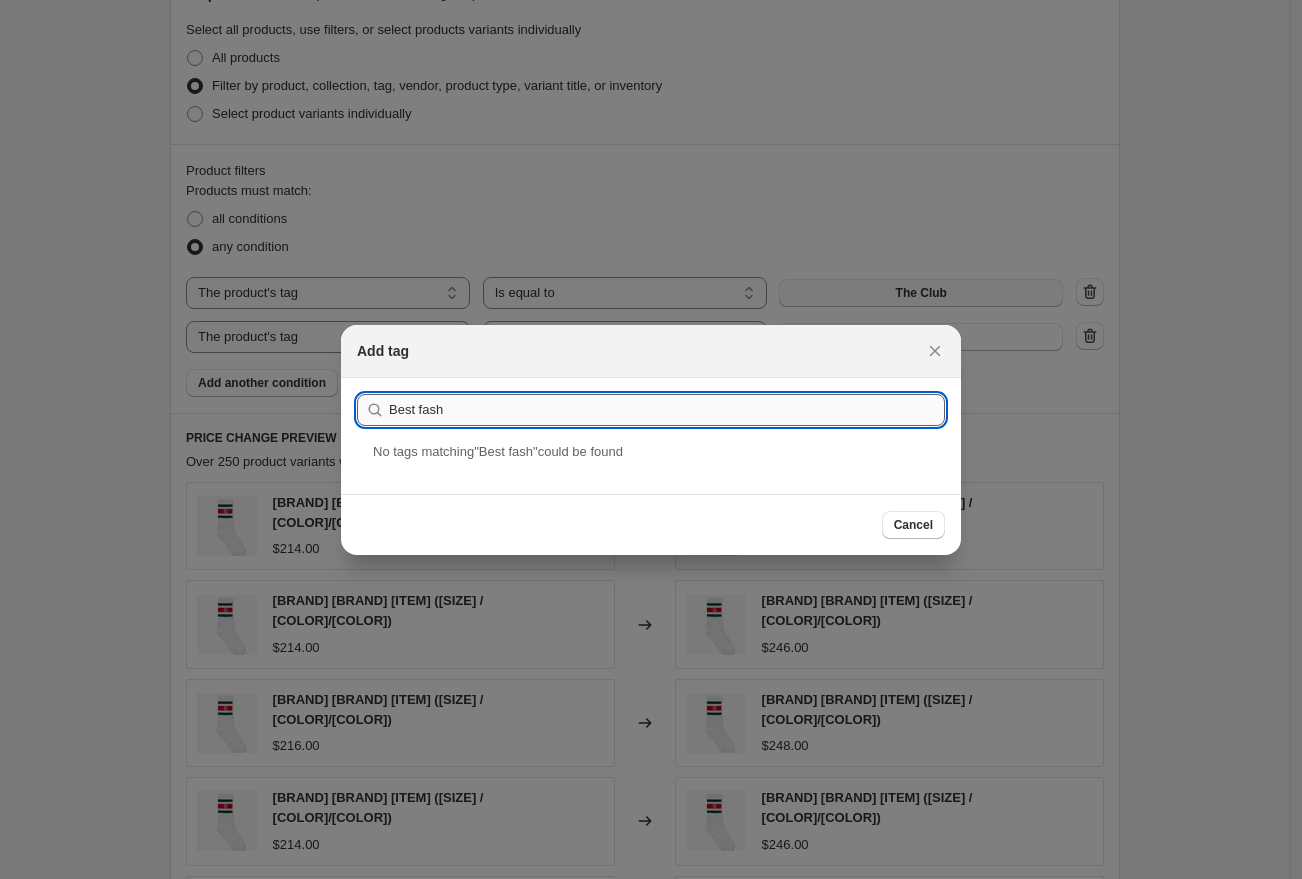 click on "Best fash" at bounding box center [667, 410] 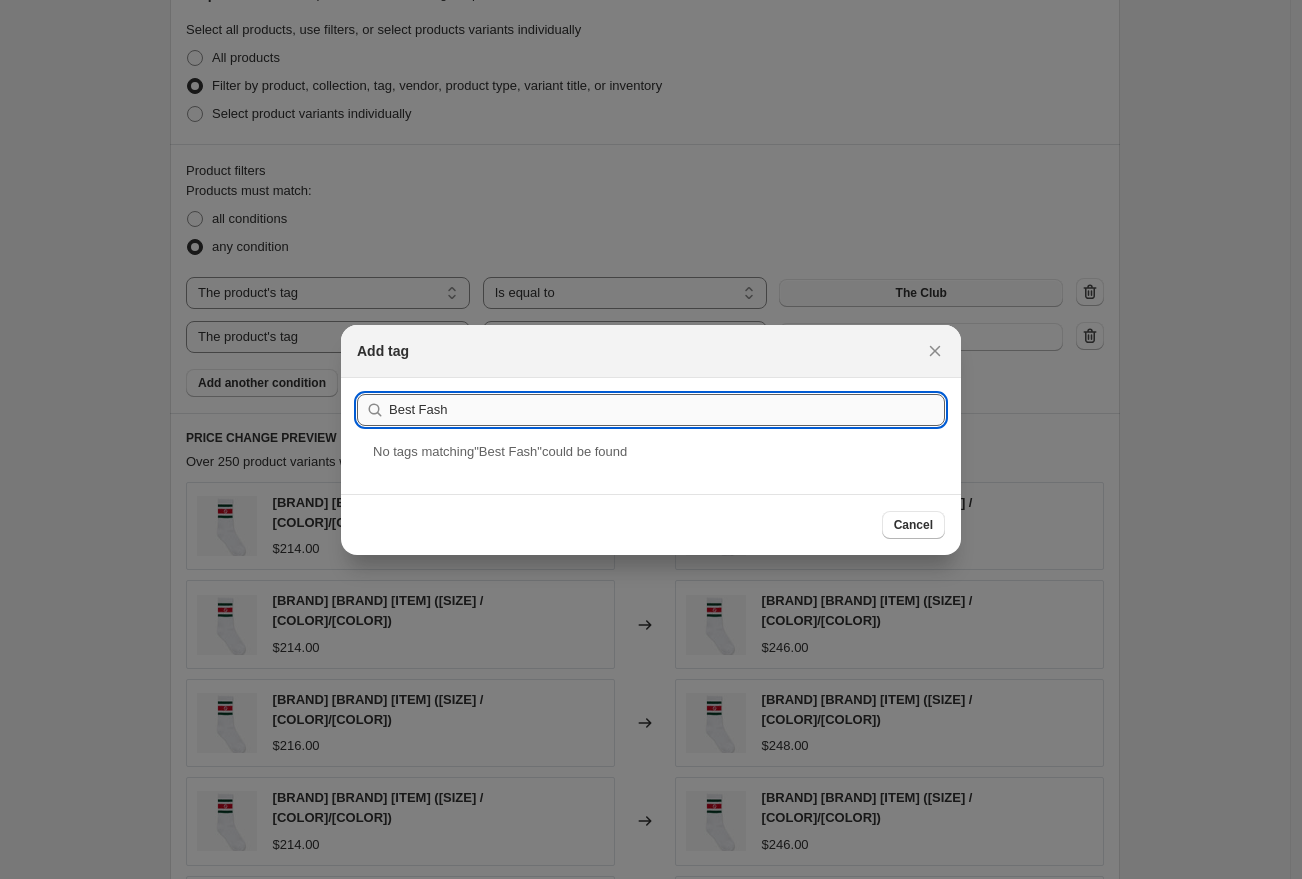 click on "Best Fash" at bounding box center [667, 410] 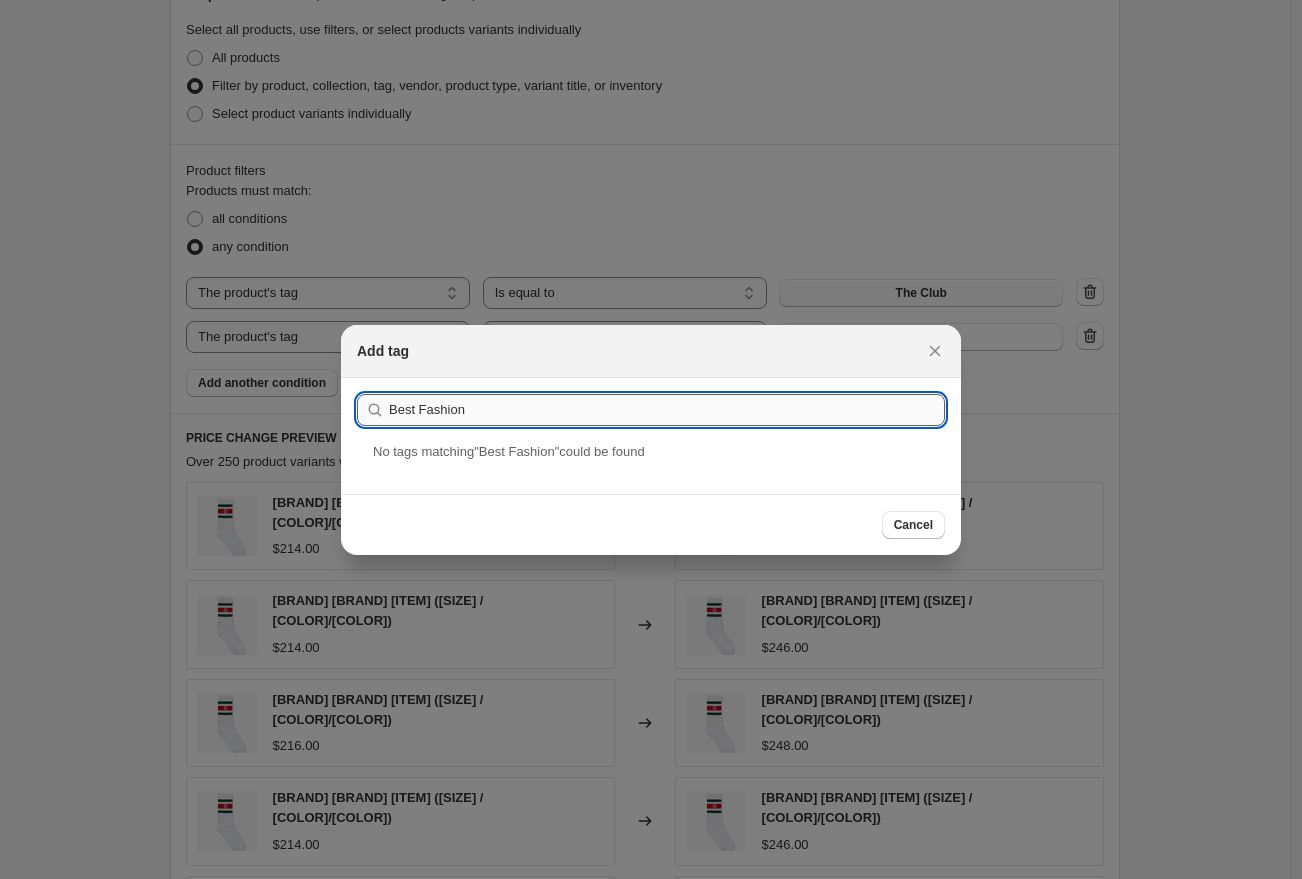 click on "Best Fashion" at bounding box center [667, 410] 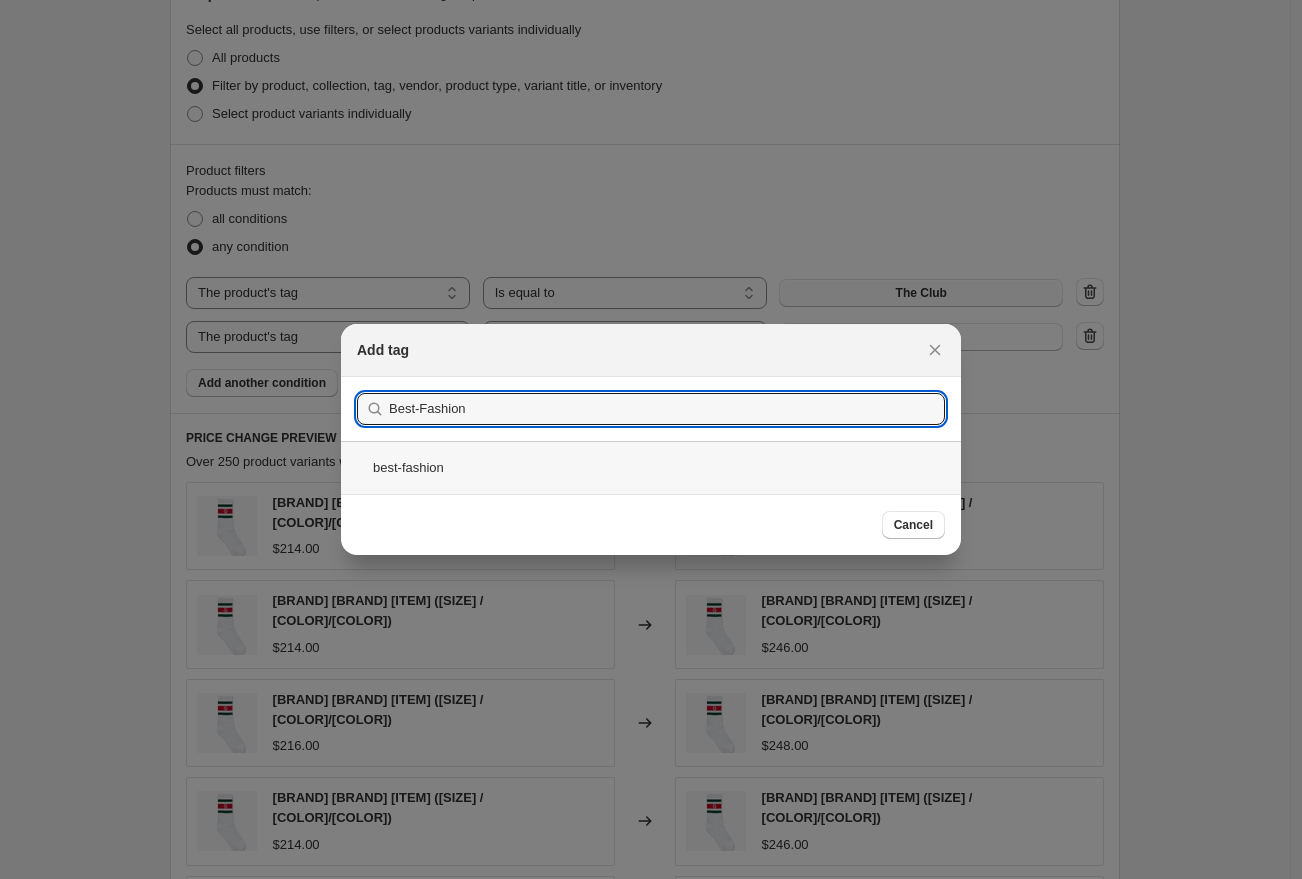 type on "Best-Fashion" 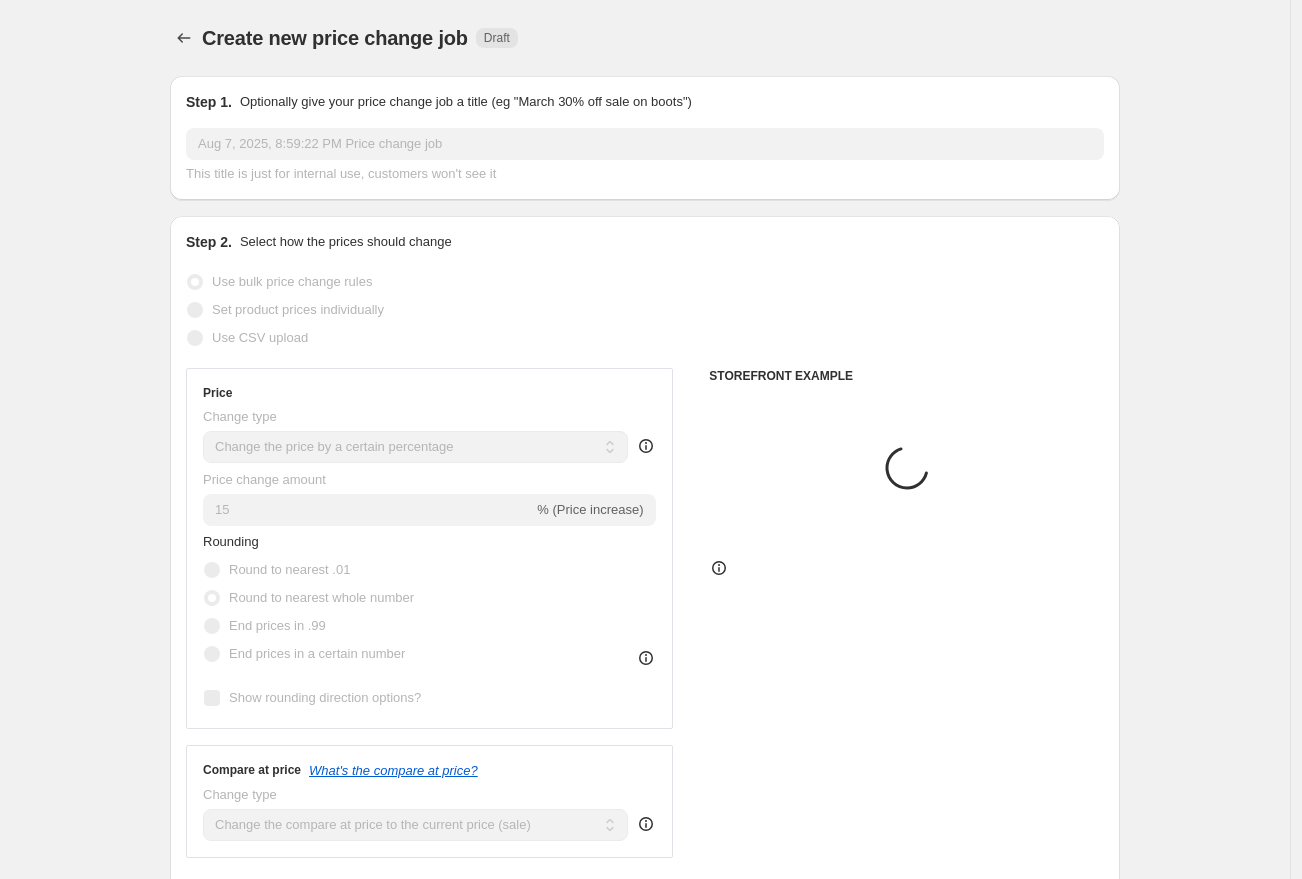 scroll, scrollTop: 1078, scrollLeft: 0, axis: vertical 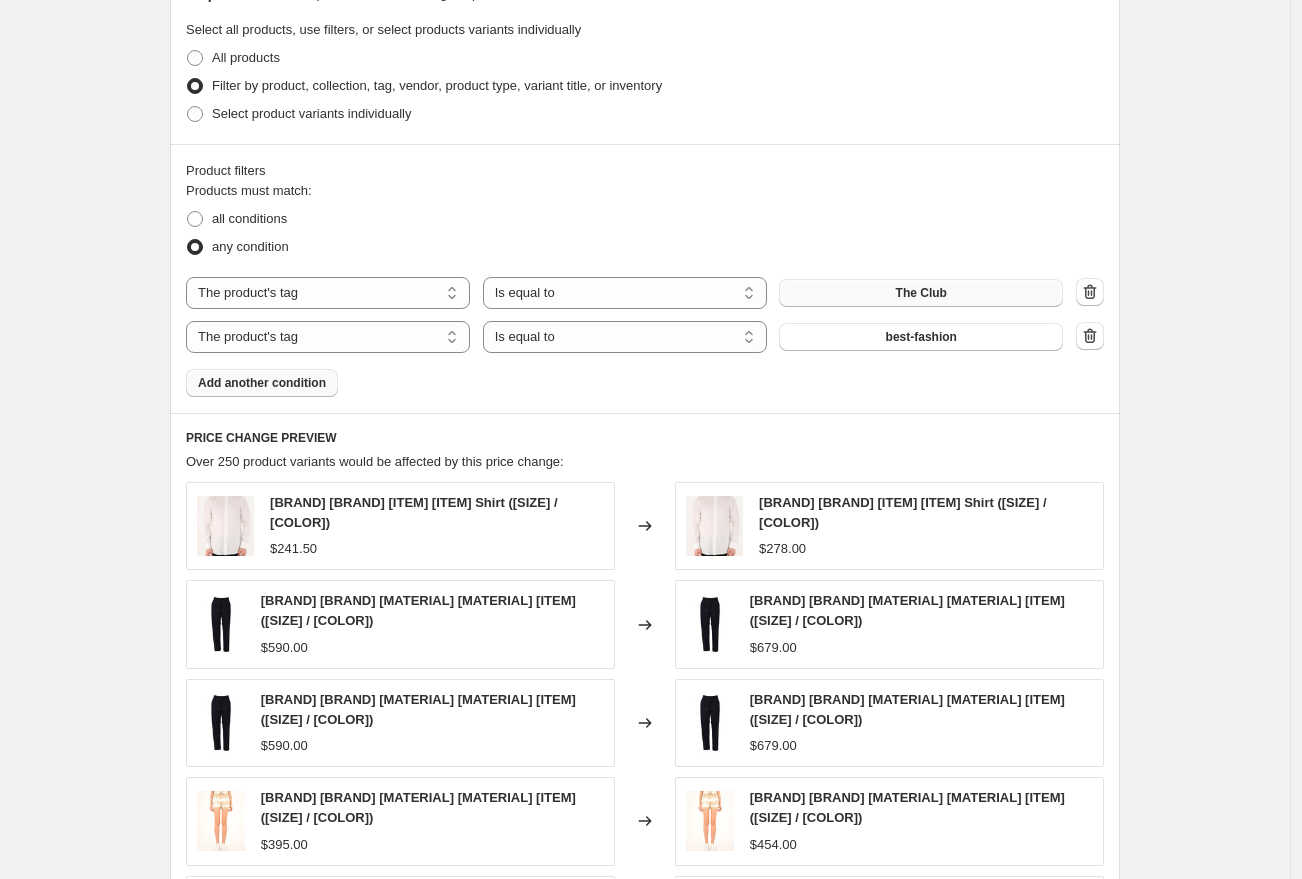 click on "Add another condition" at bounding box center (262, 383) 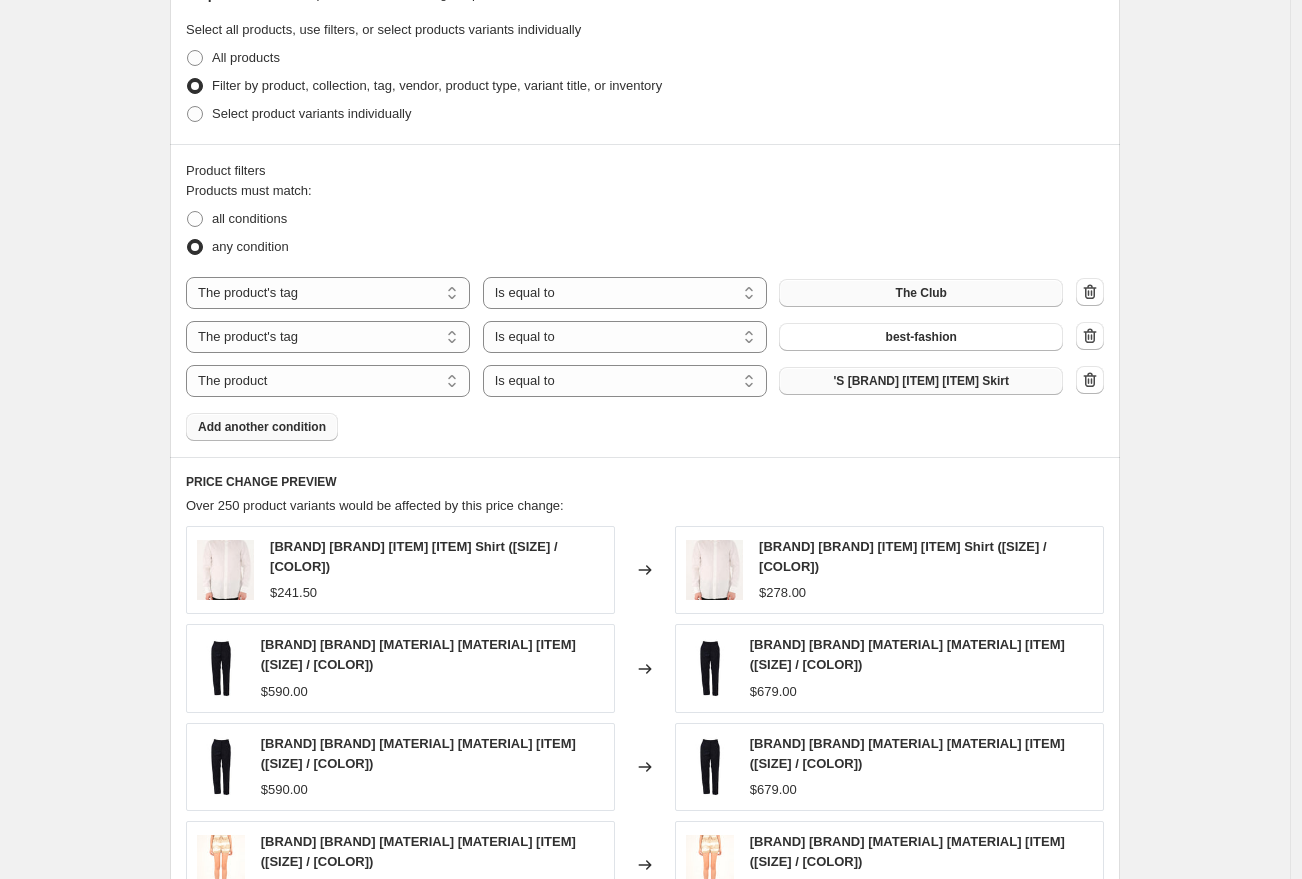 click on "'S Max Mara Cecile Denim Skirt" at bounding box center [922, 381] 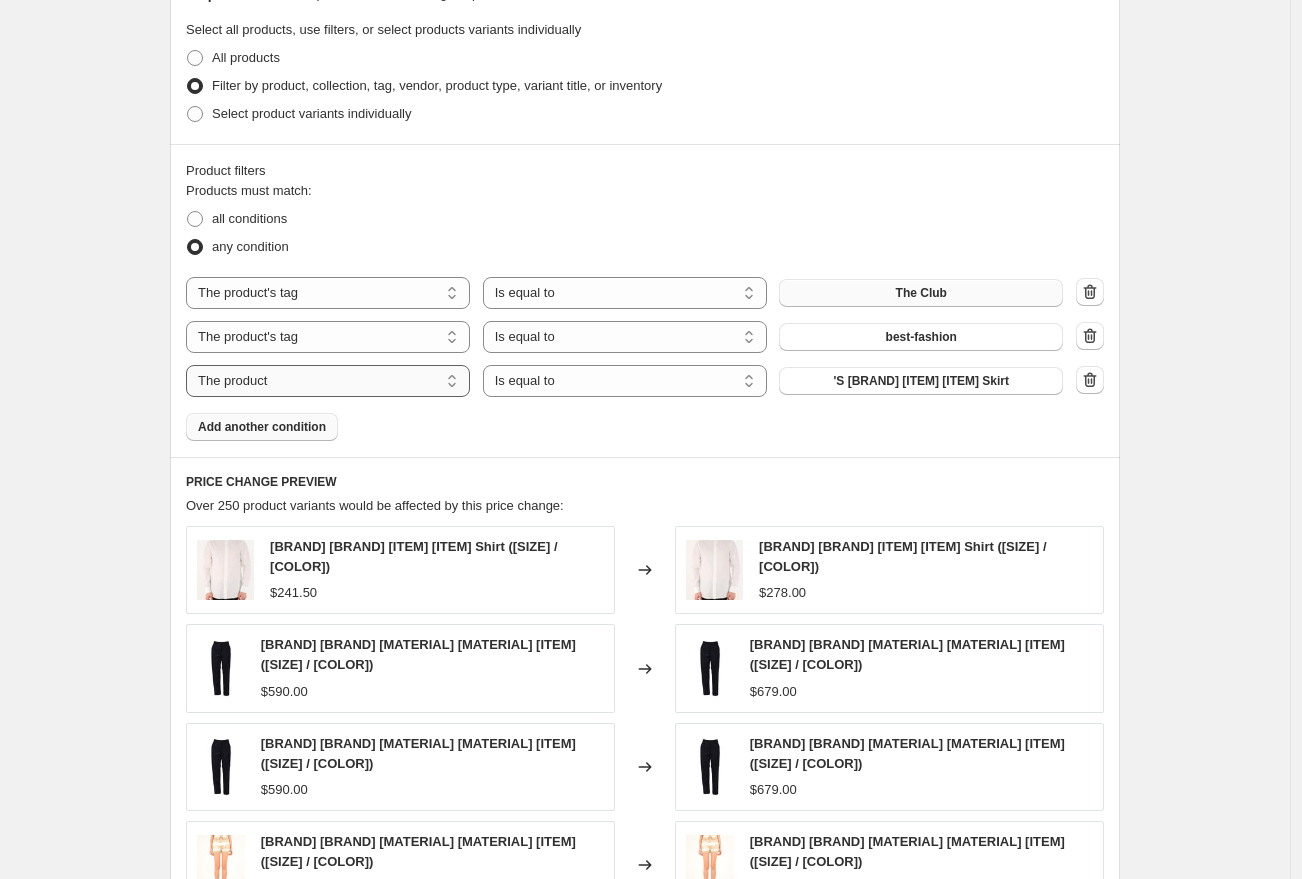 click on "The product The product's collection The product's tag The product's vendor The product's type The product's status The variant's title Inventory quantity" at bounding box center [328, 381] 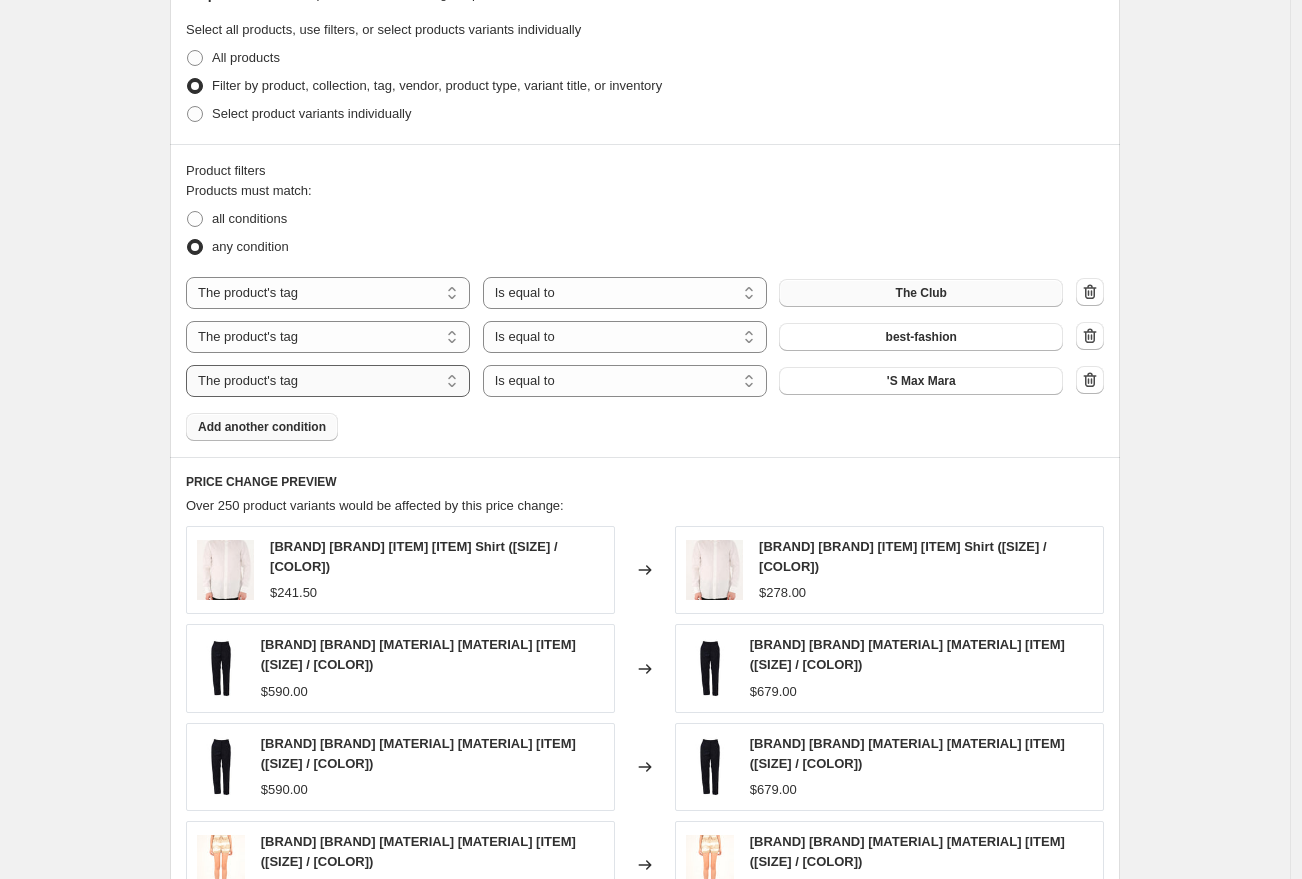 click on "The product The product's collection The product's tag The product's vendor The product's type The product's status The variant's title Inventory quantity" at bounding box center (328, 381) 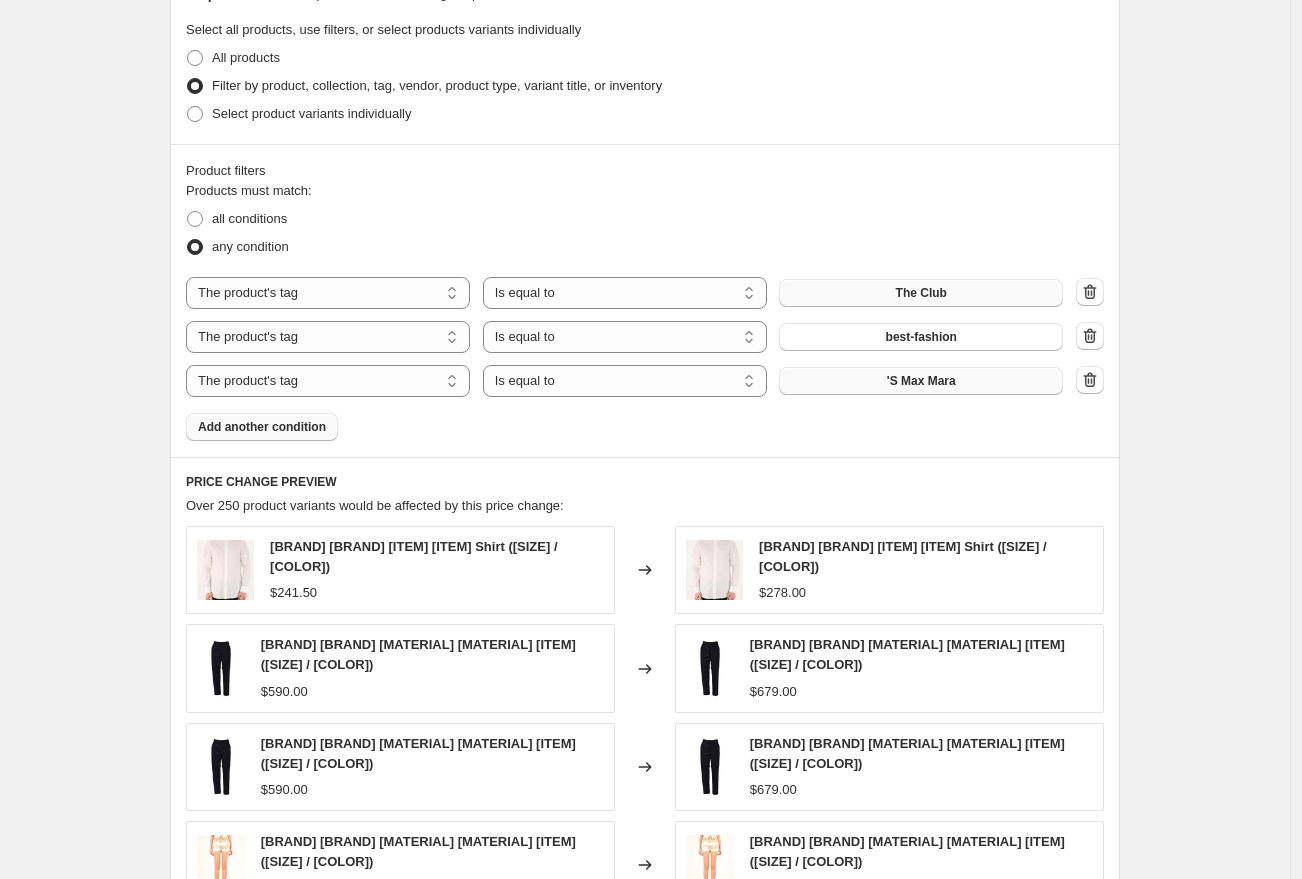 click on "'S Max Mara" at bounding box center (921, 381) 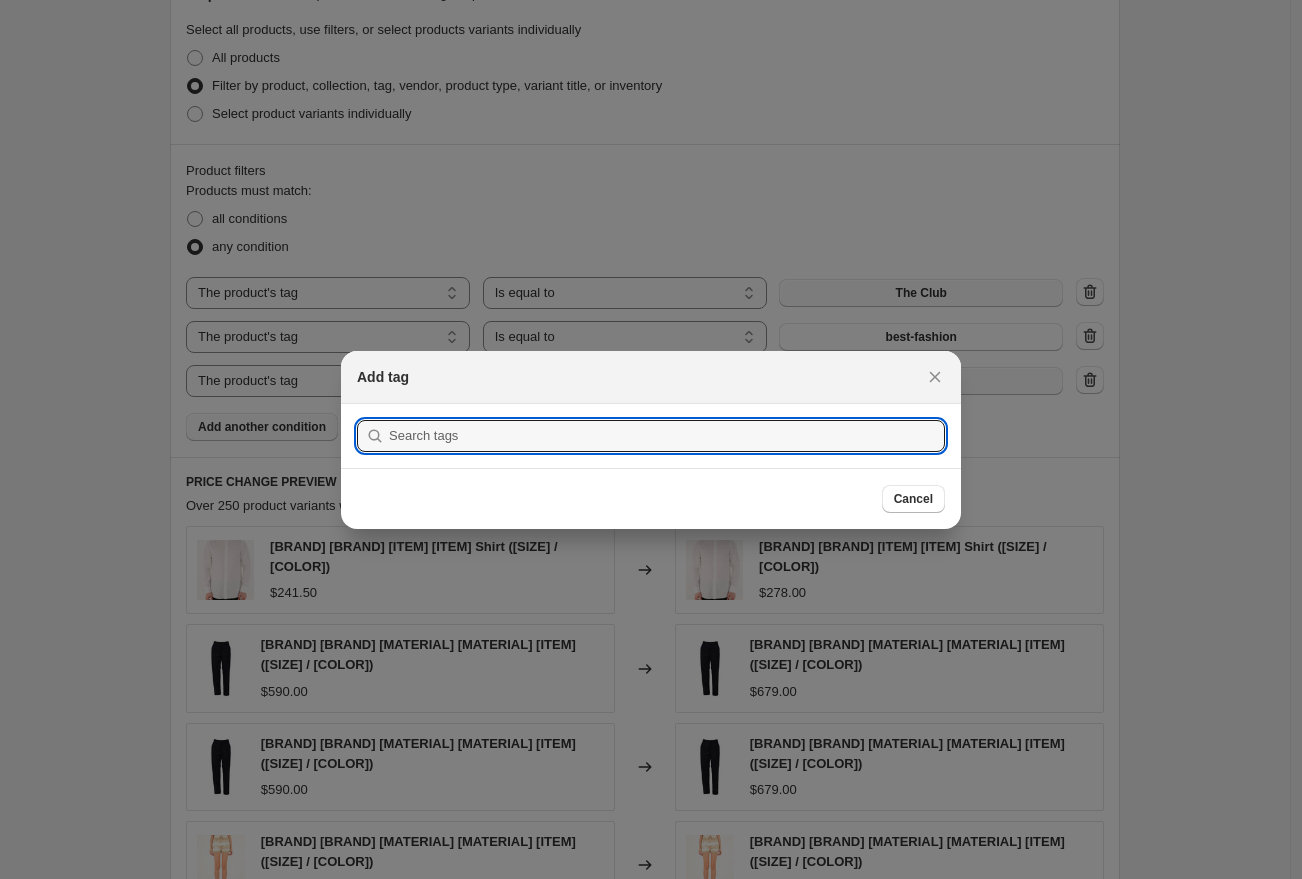 scroll, scrollTop: 0, scrollLeft: 0, axis: both 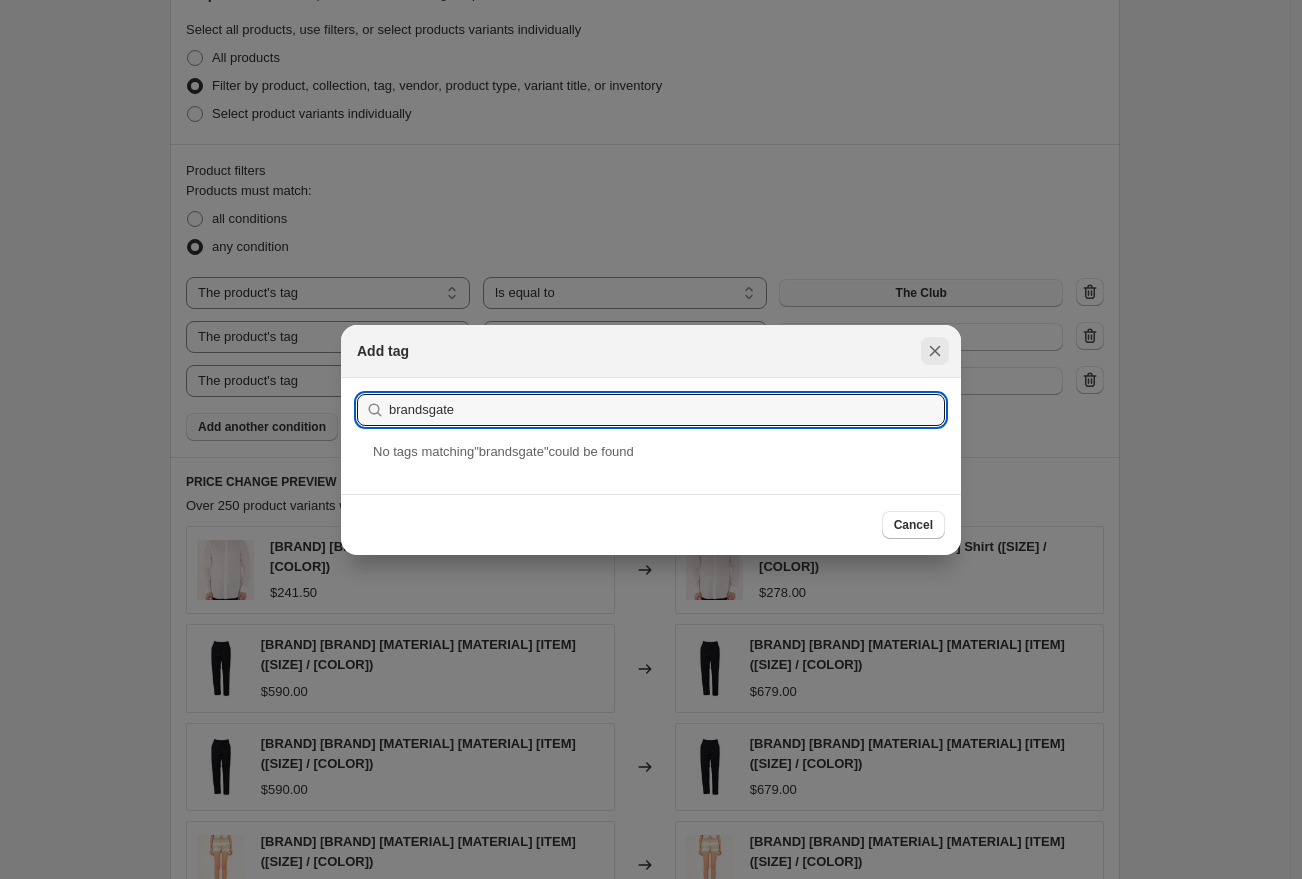 type on "brandsgate" 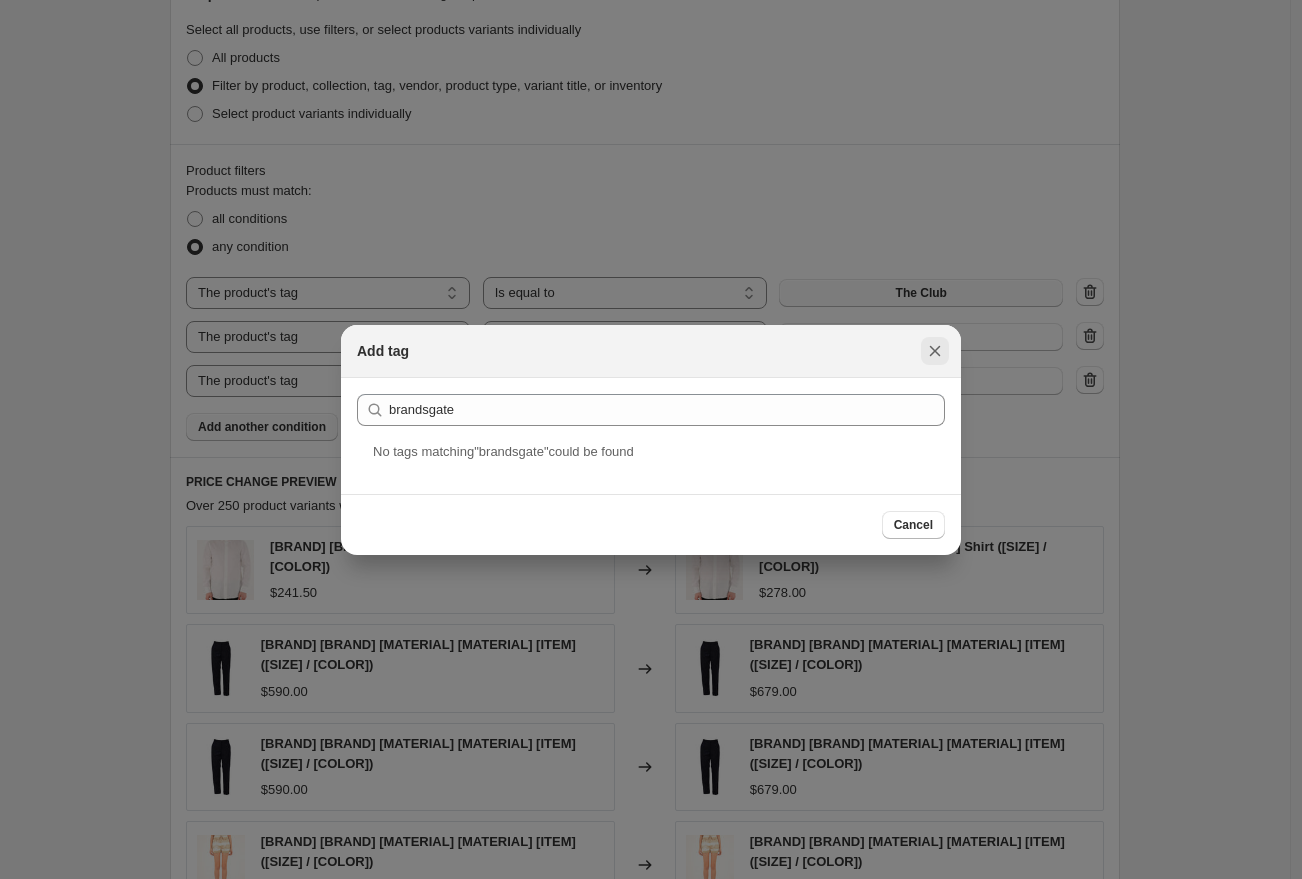 click 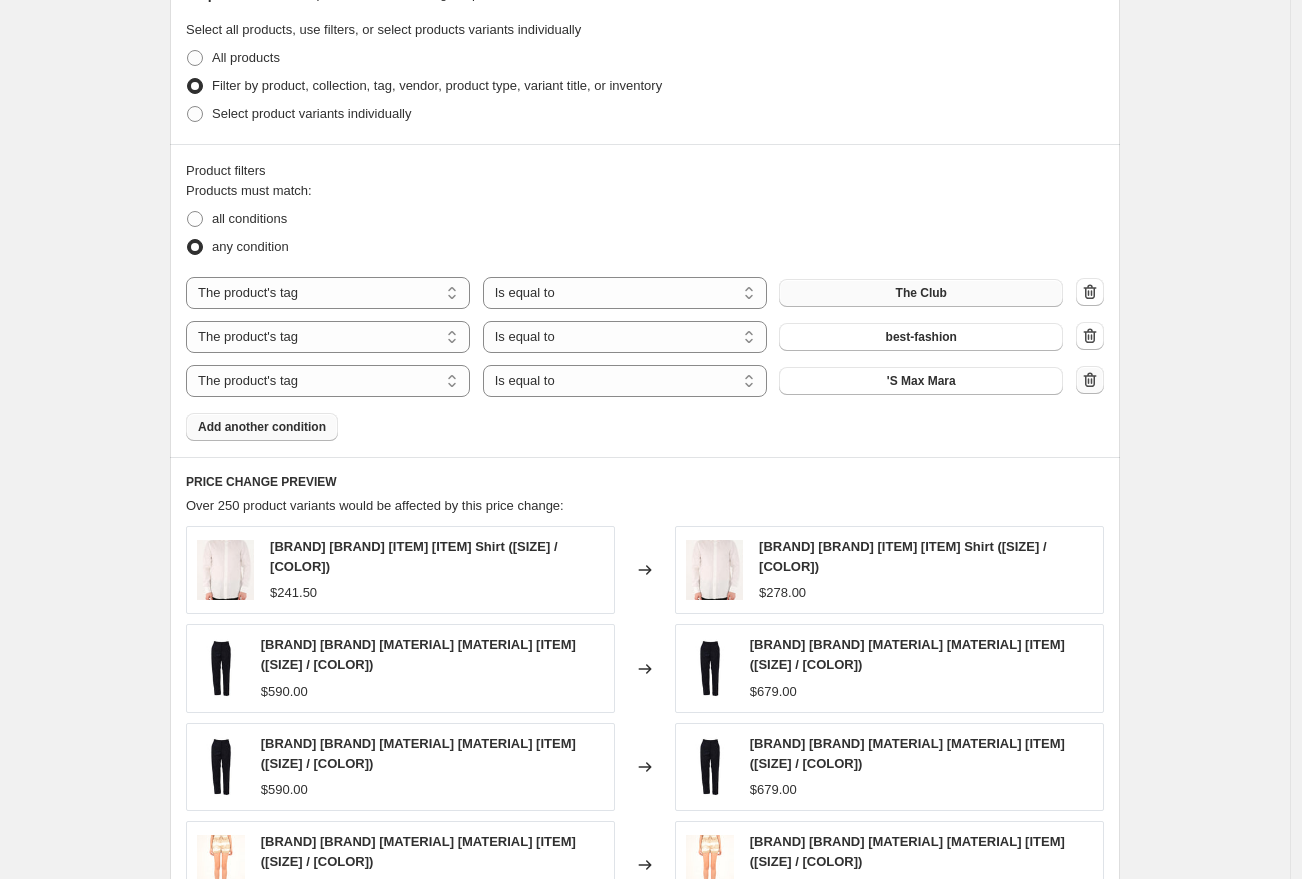click 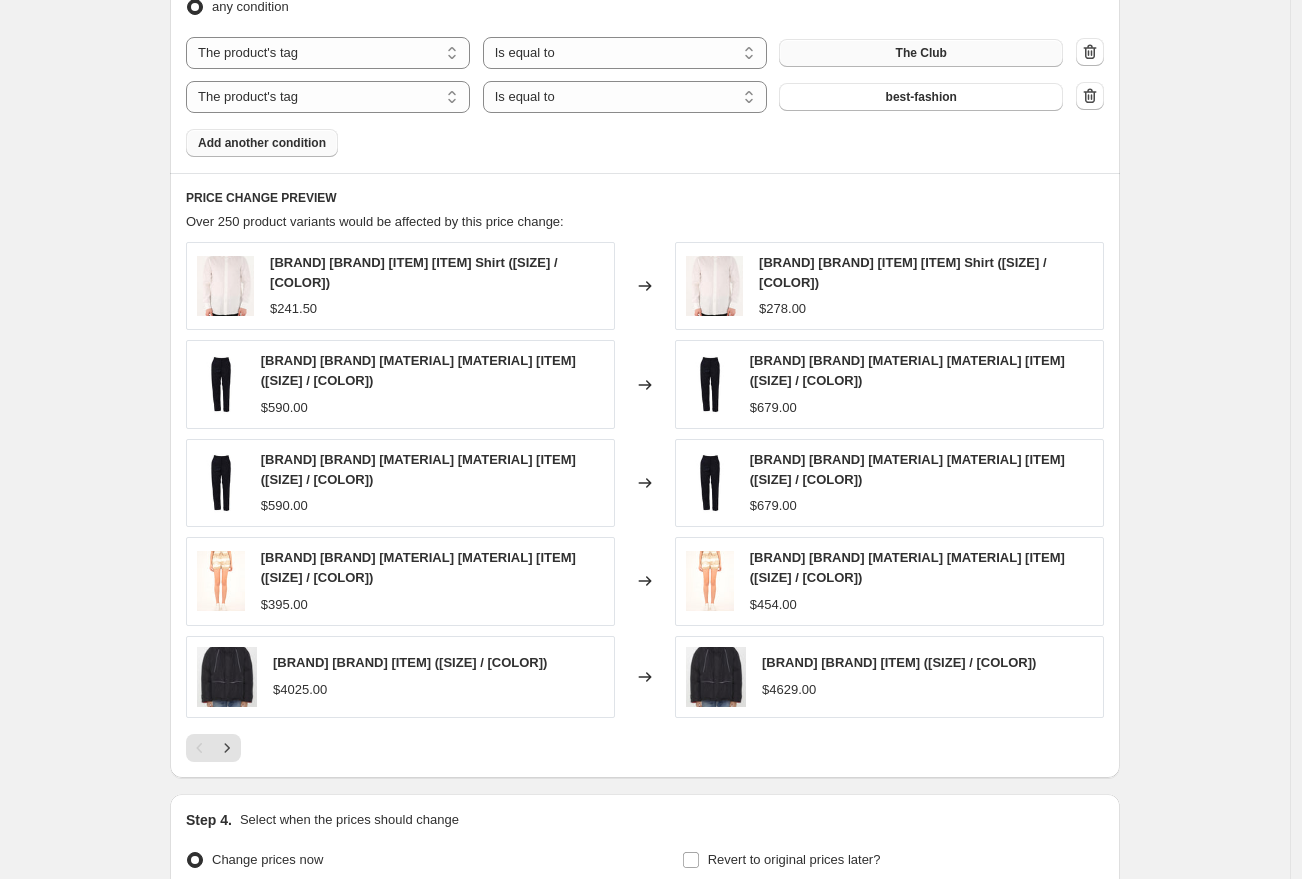 scroll, scrollTop: 1141, scrollLeft: 0, axis: vertical 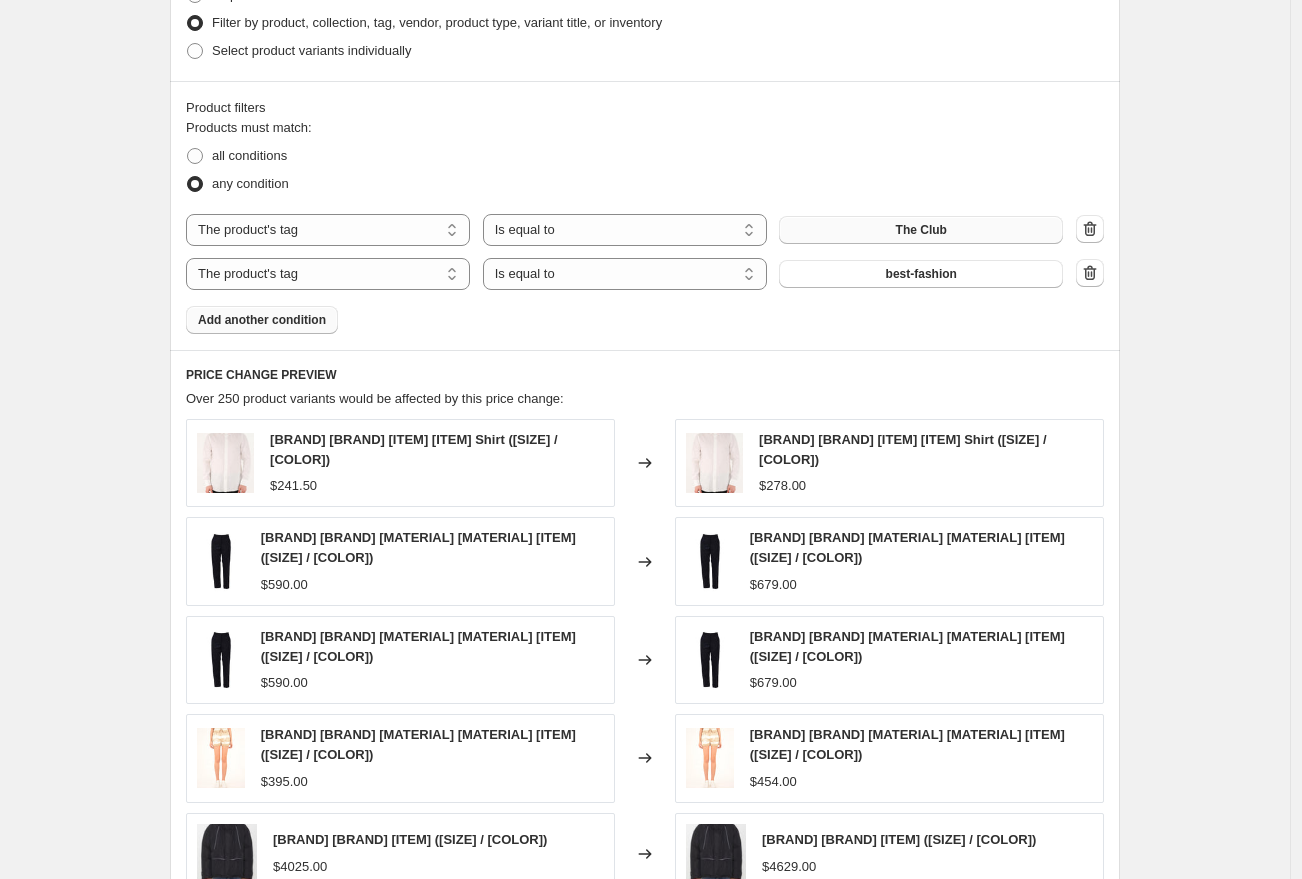 click on "Add another condition" at bounding box center (262, 320) 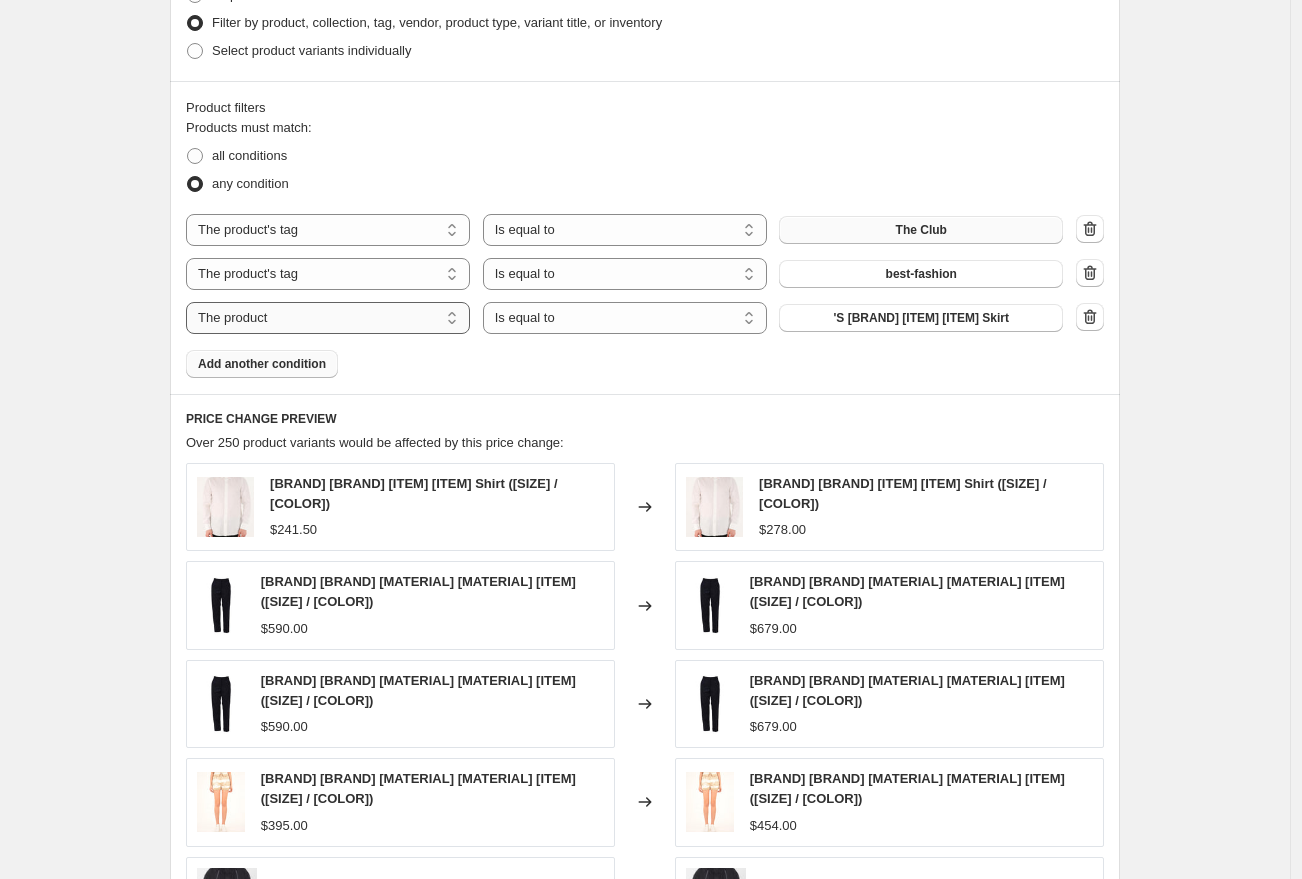 click on "The product The product's collection The product's tag The product's vendor The product's type The product's status The variant's title Inventory quantity" at bounding box center [328, 318] 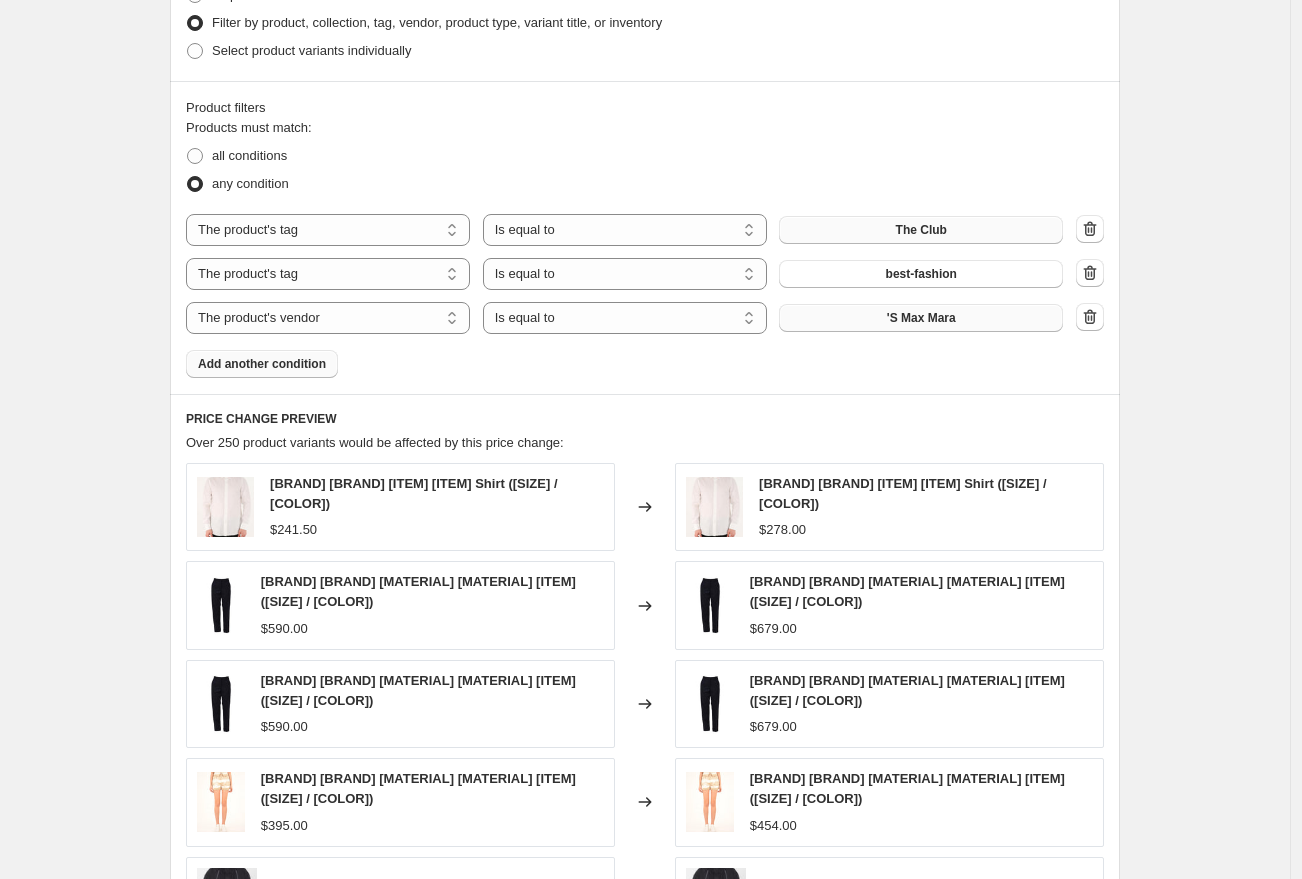 click on "'S Max Mara" at bounding box center (921, 318) 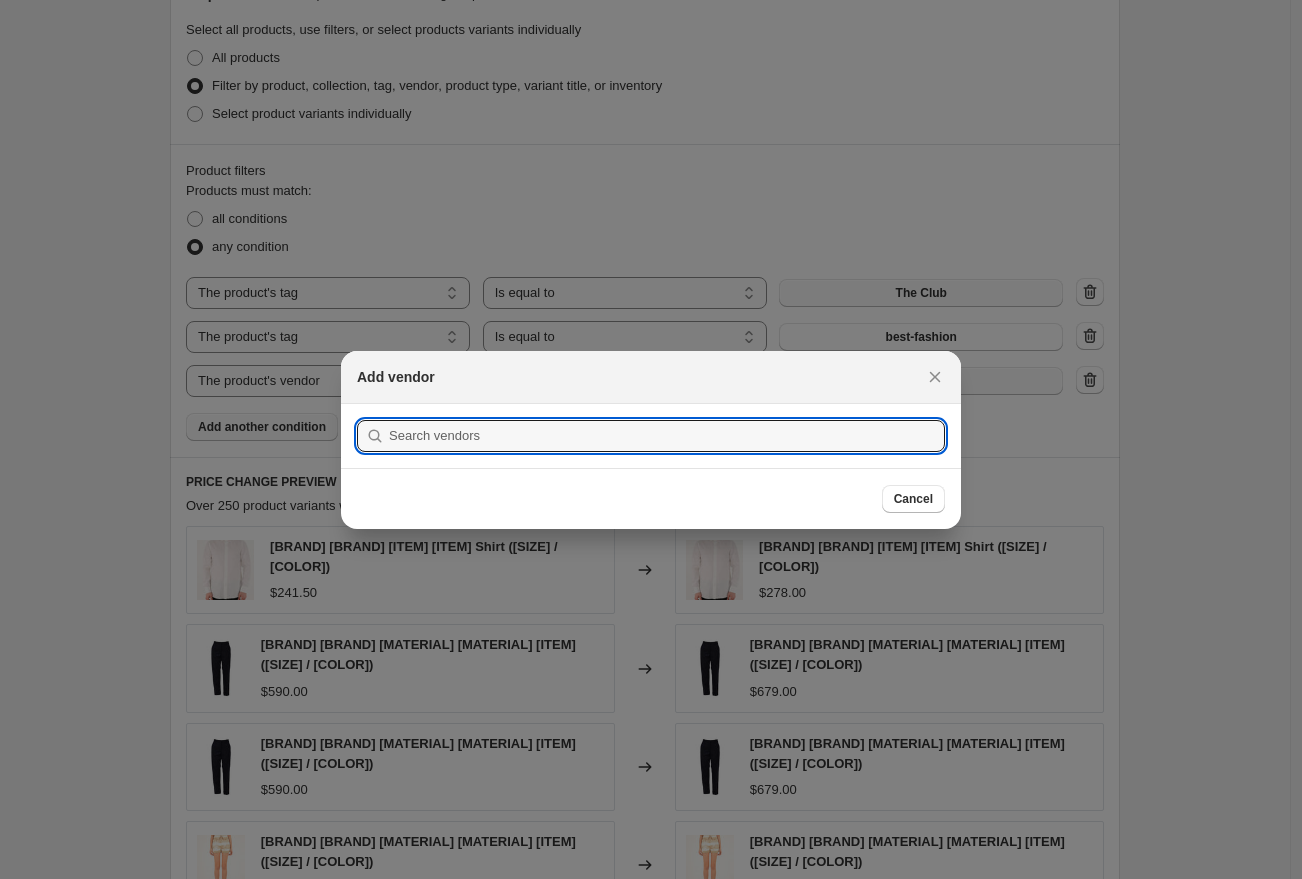 scroll, scrollTop: 0, scrollLeft: 0, axis: both 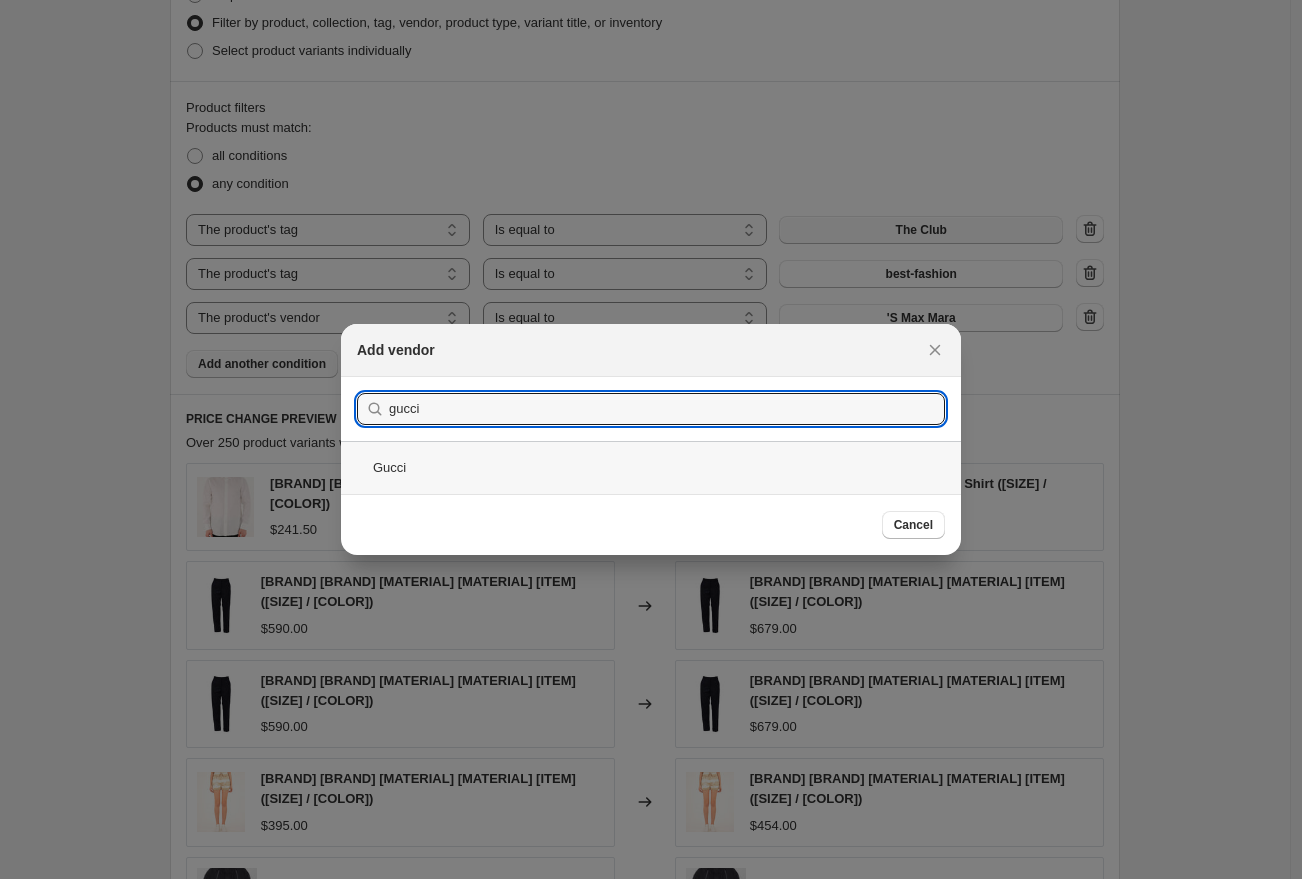 type on "gucci" 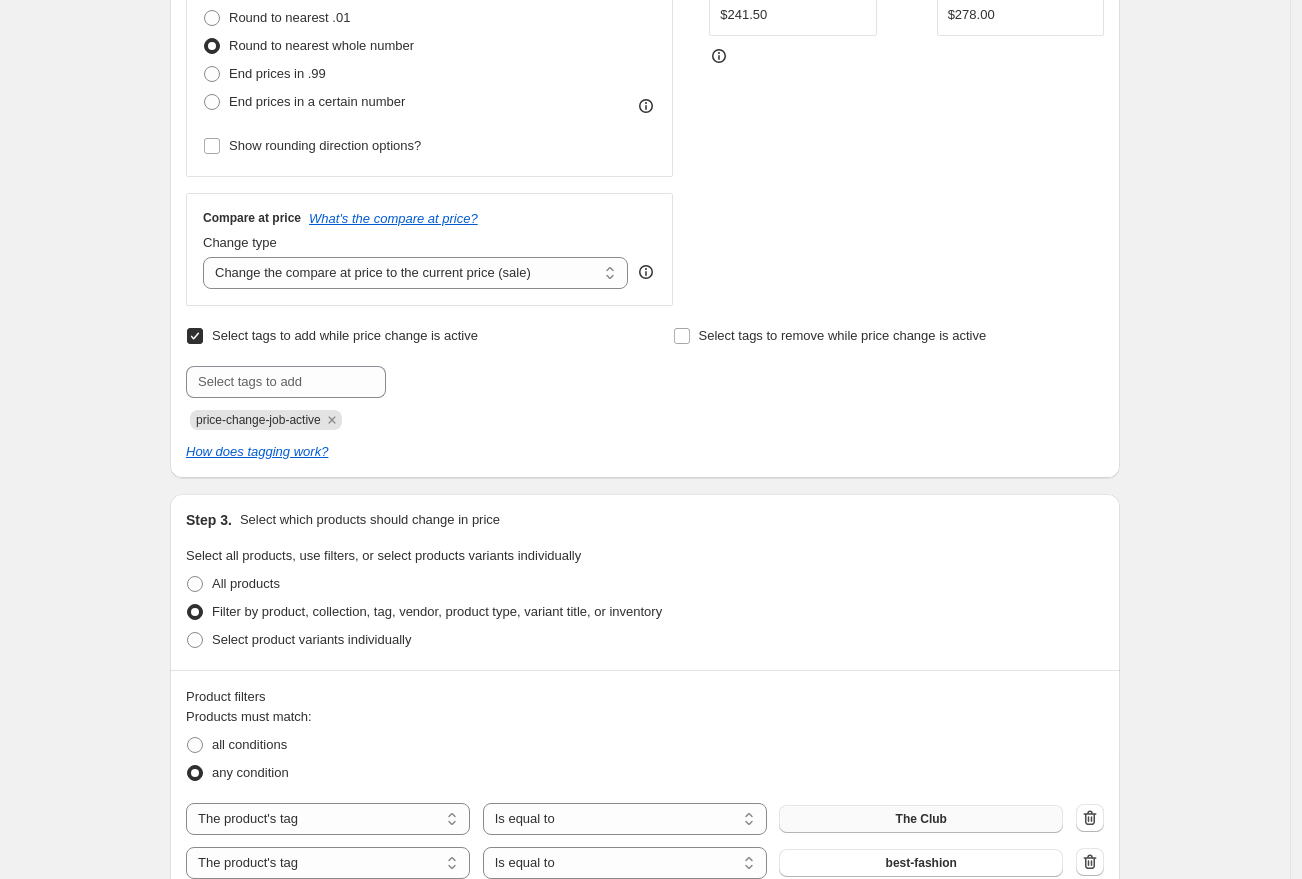 scroll, scrollTop: 548, scrollLeft: 0, axis: vertical 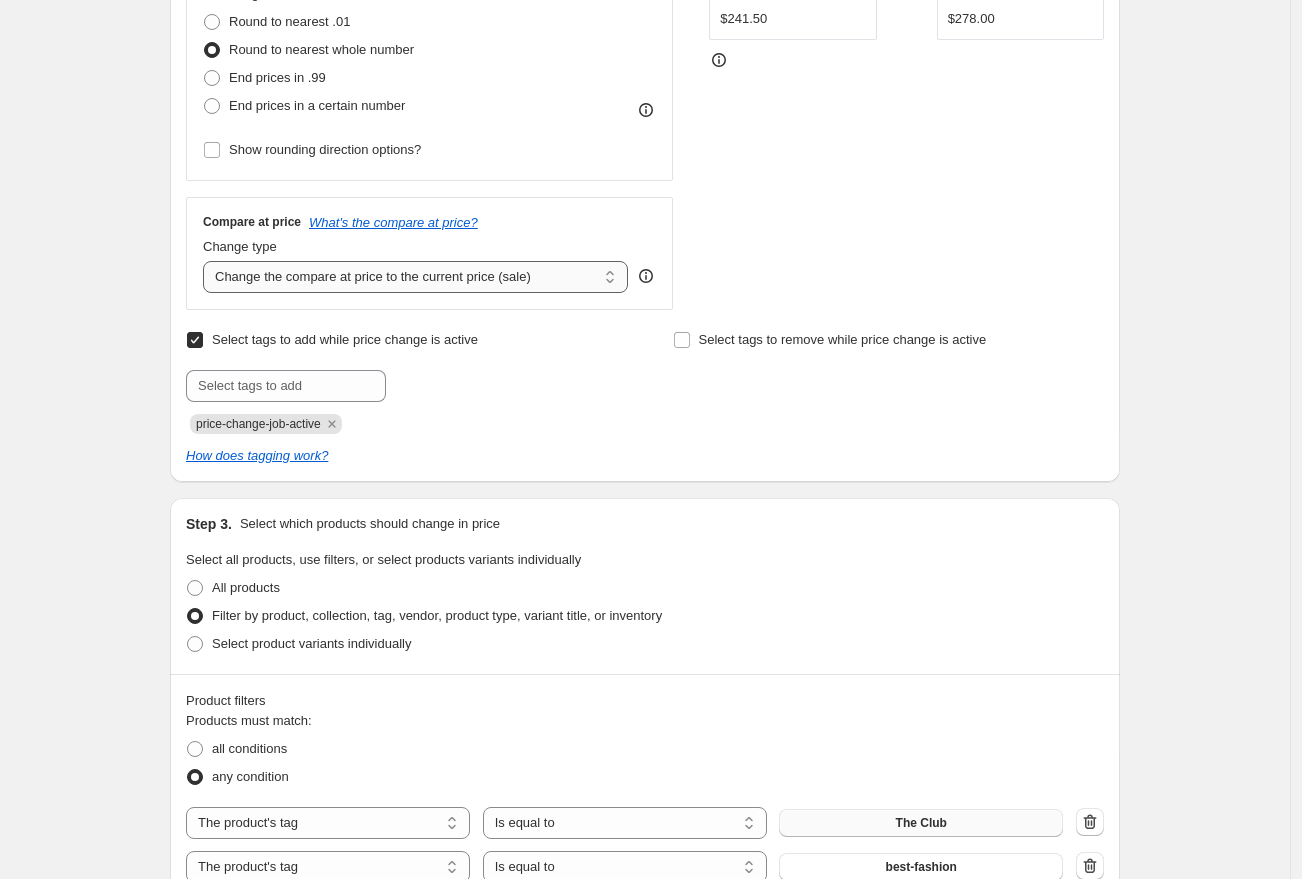 click on "Change the compare at price to the current price (sale) Change the compare at price to a certain amount Change the compare at price by a certain amount Change the compare at price by a certain percentage Change the compare at price by a certain amount relative to the actual price Change the compare at price by a certain percentage relative to the actual price Don't change the compare at price Remove the compare at price" at bounding box center [415, 277] 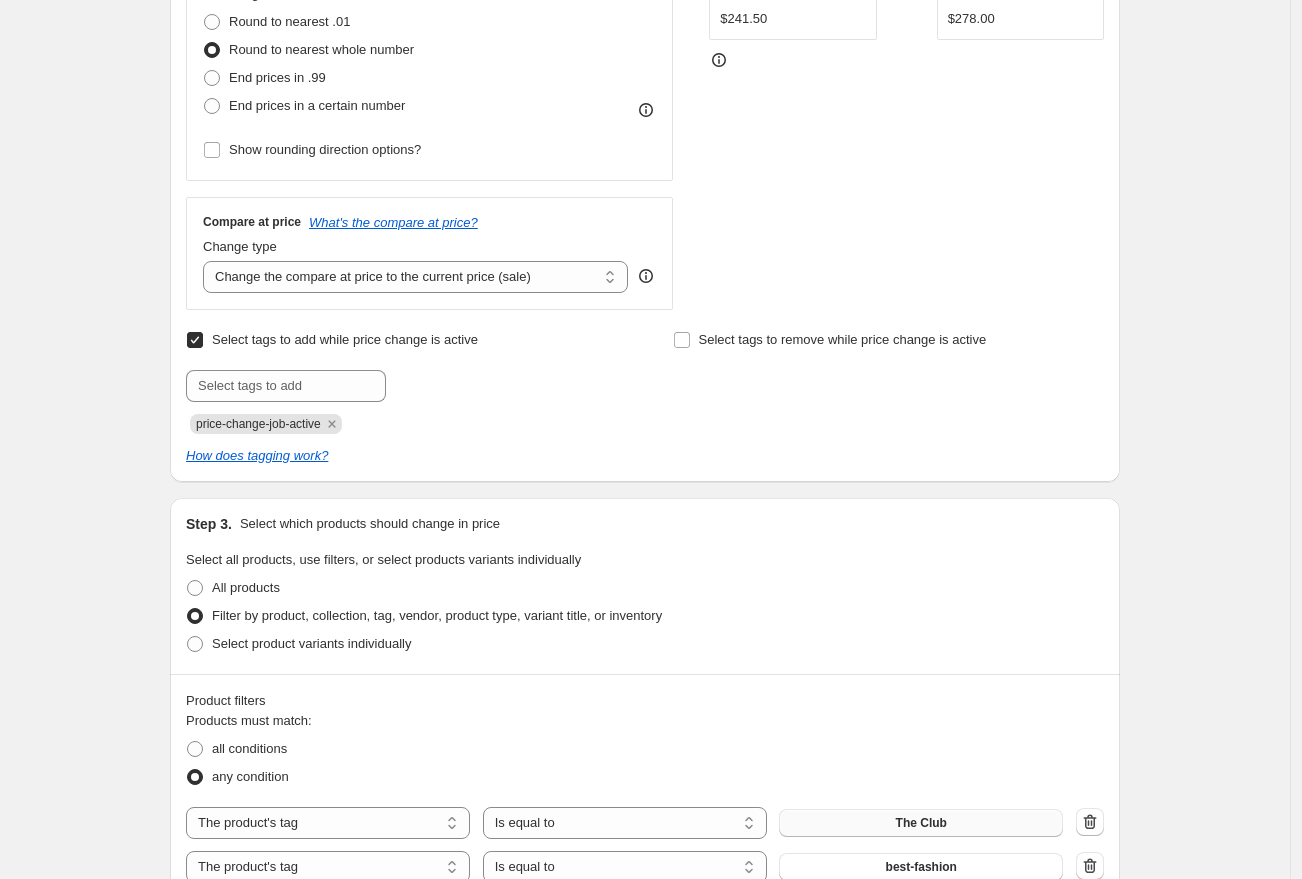 click 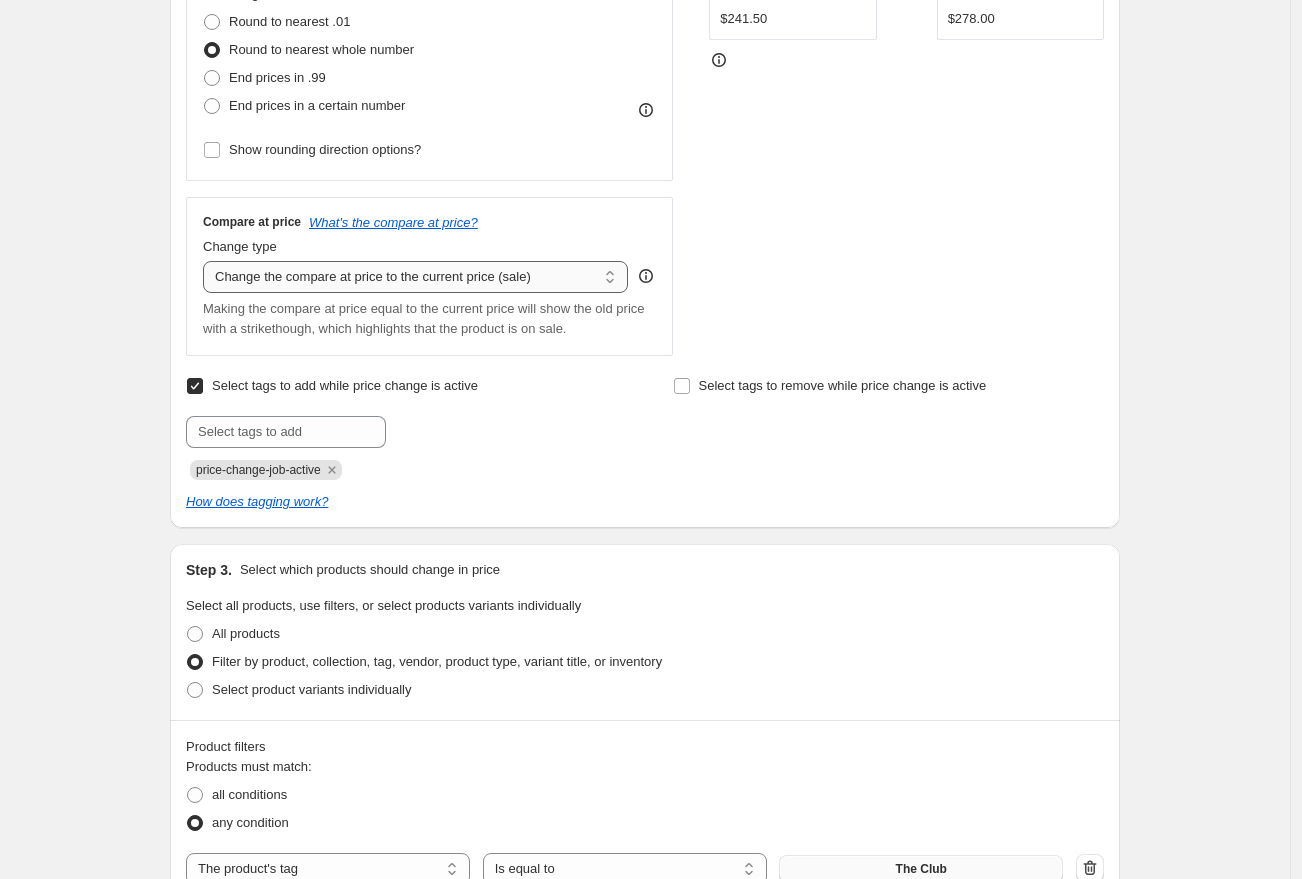 click on "Change the compare at price to the current price (sale) Change the compare at price to a certain amount Change the compare at price by a certain amount Change the compare at price by a certain percentage Change the compare at price by a certain amount relative to the actual price Change the compare at price by a certain percentage relative to the actual price Don't change the compare at price Remove the compare at price" at bounding box center [415, 277] 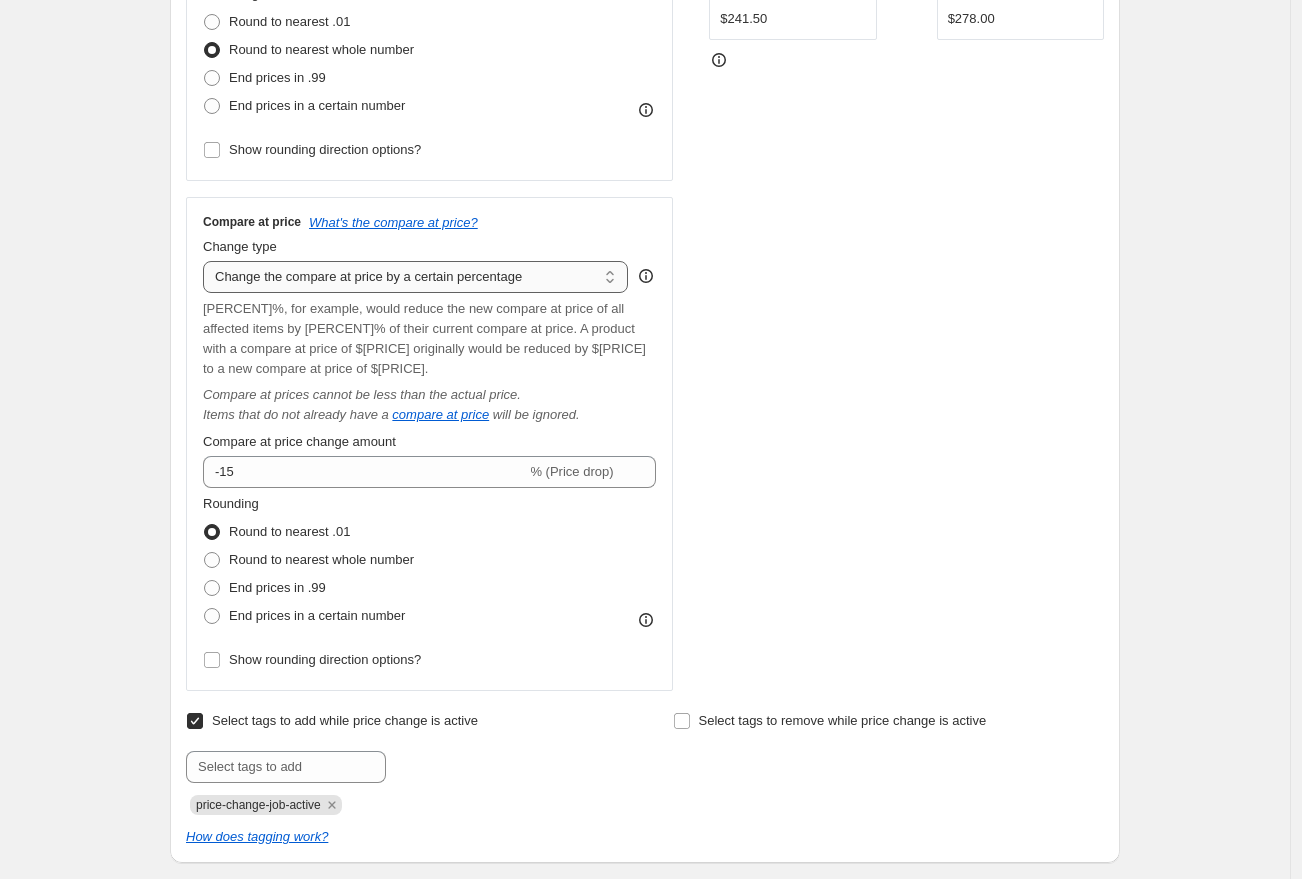 click on "Change the compare at price to the current price (sale) Change the compare at price to a certain amount Change the compare at price by a certain amount Change the compare at price by a certain percentage Change the compare at price by a certain amount relative to the actual price Change the compare at price by a certain percentage relative to the actual price Don't change the compare at price Remove the compare at price" at bounding box center [415, 277] 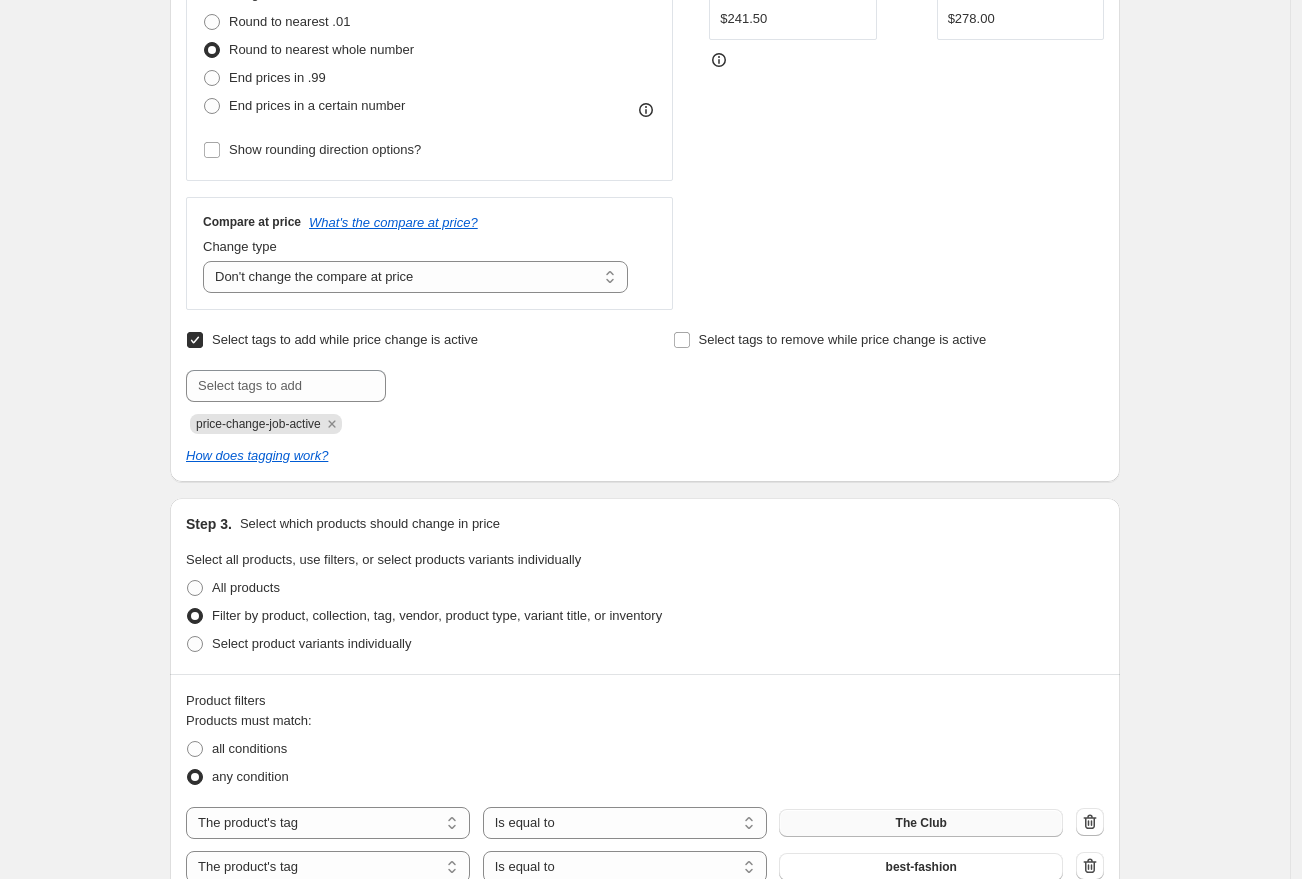 click on "STOREFRONT EXAMPLE Salvatore Piccolo Pin Point White Shirt (41 / White) $241.50 Changed to Salvatore Piccolo Pin Point White Shirt (41 / White) $278.00" at bounding box center [906, 65] 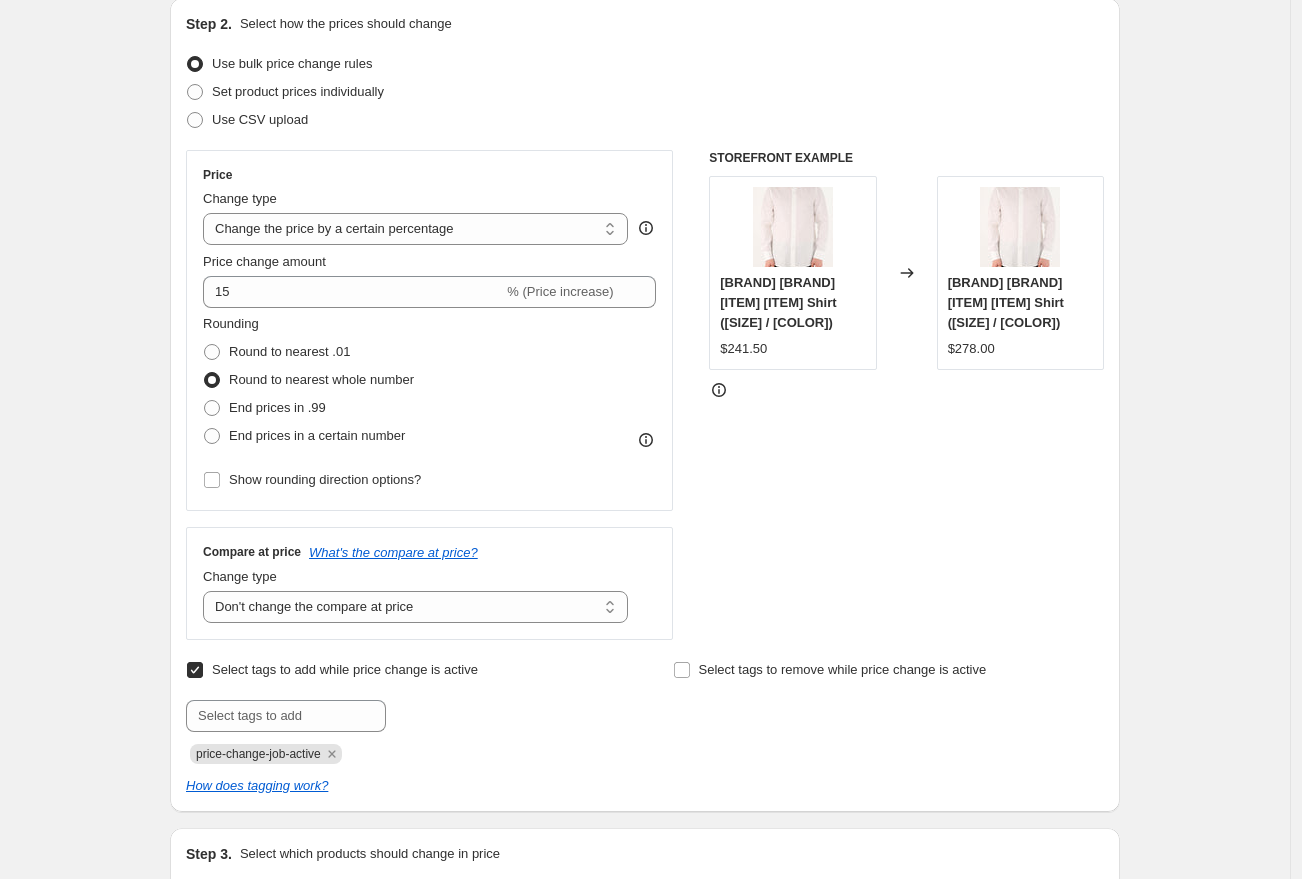scroll, scrollTop: 215, scrollLeft: 0, axis: vertical 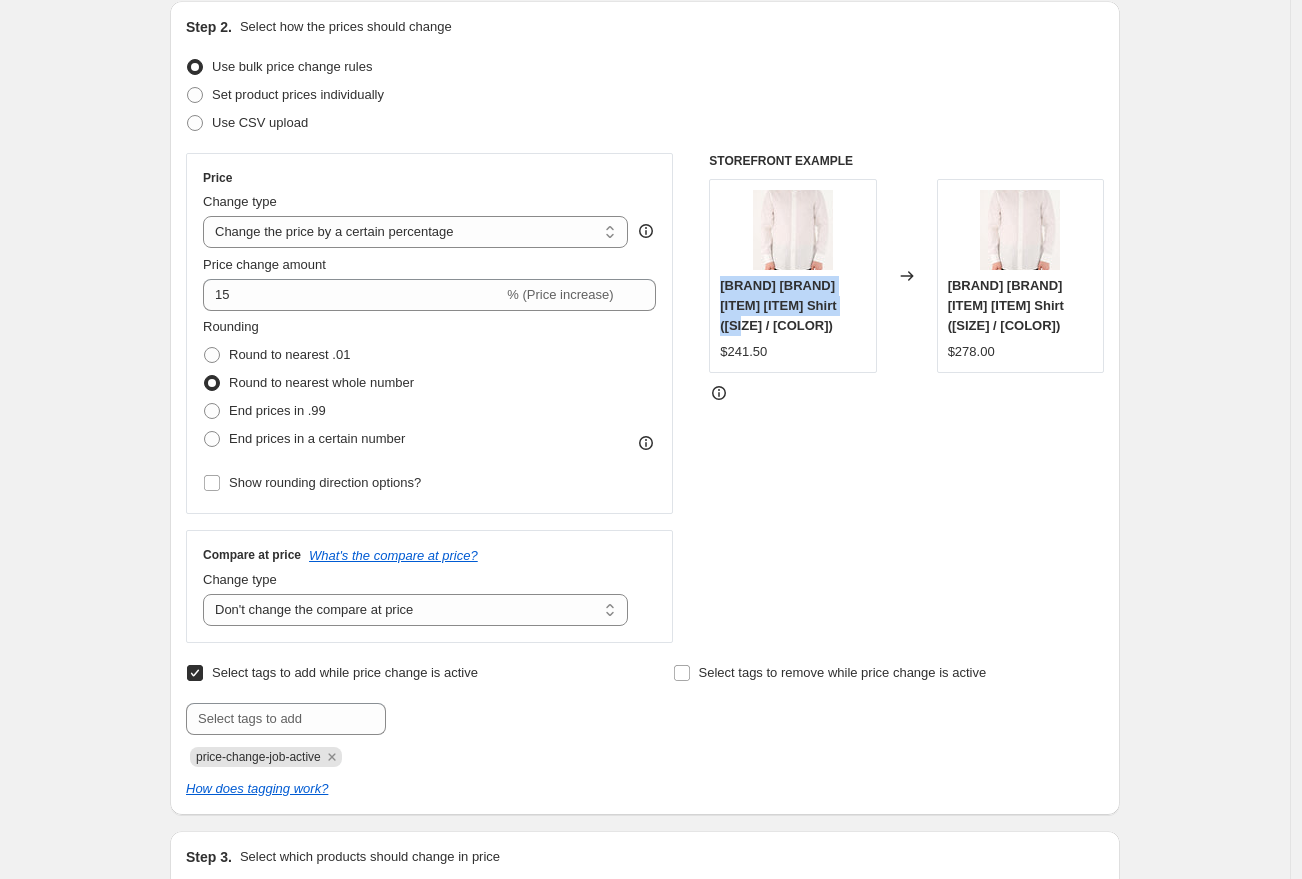 drag, startPoint x: 725, startPoint y: 283, endPoint x: 838, endPoint y: 305, distance: 115.12167 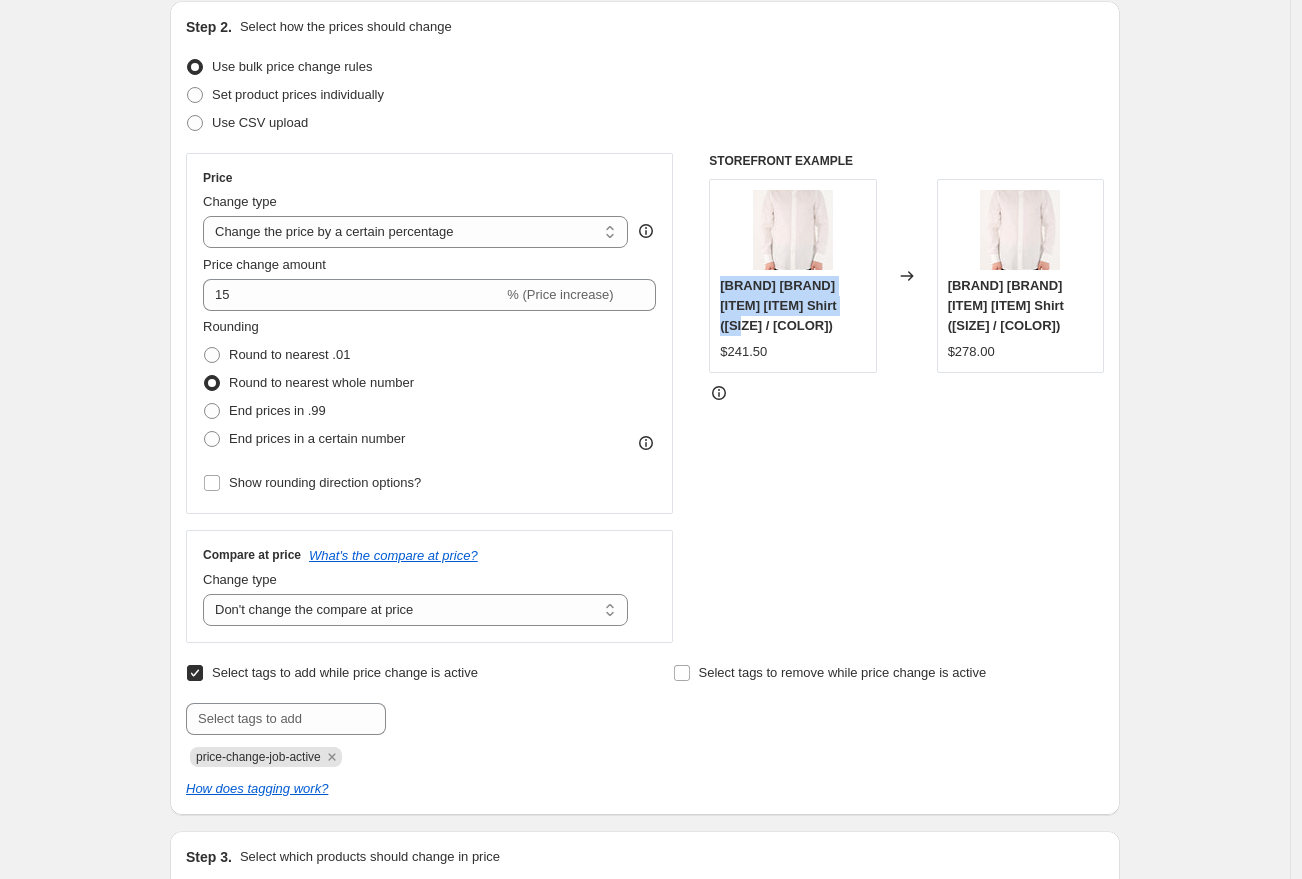 copy on "Salvatore Piccolo Pin Point White Shirt" 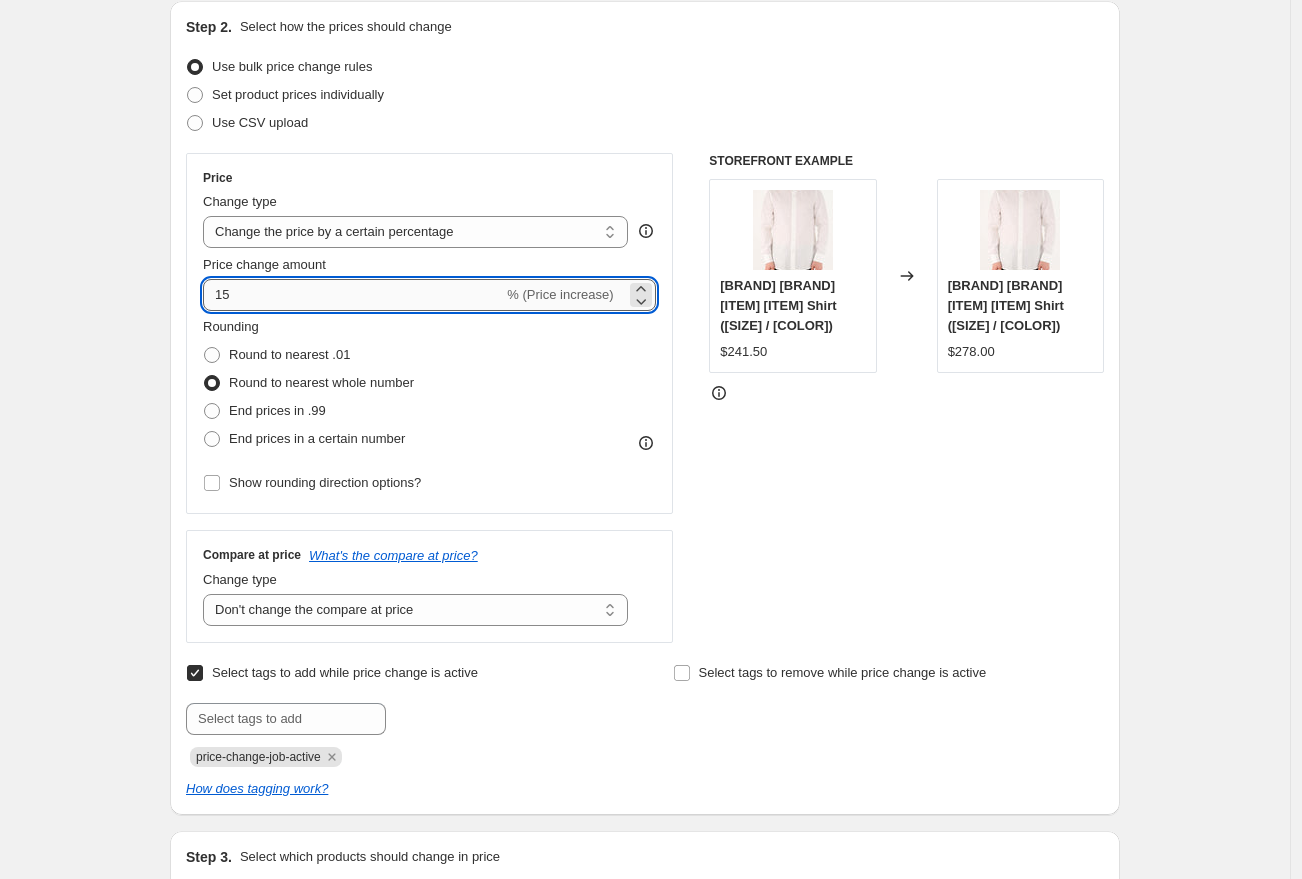 click on "15" at bounding box center (353, 295) 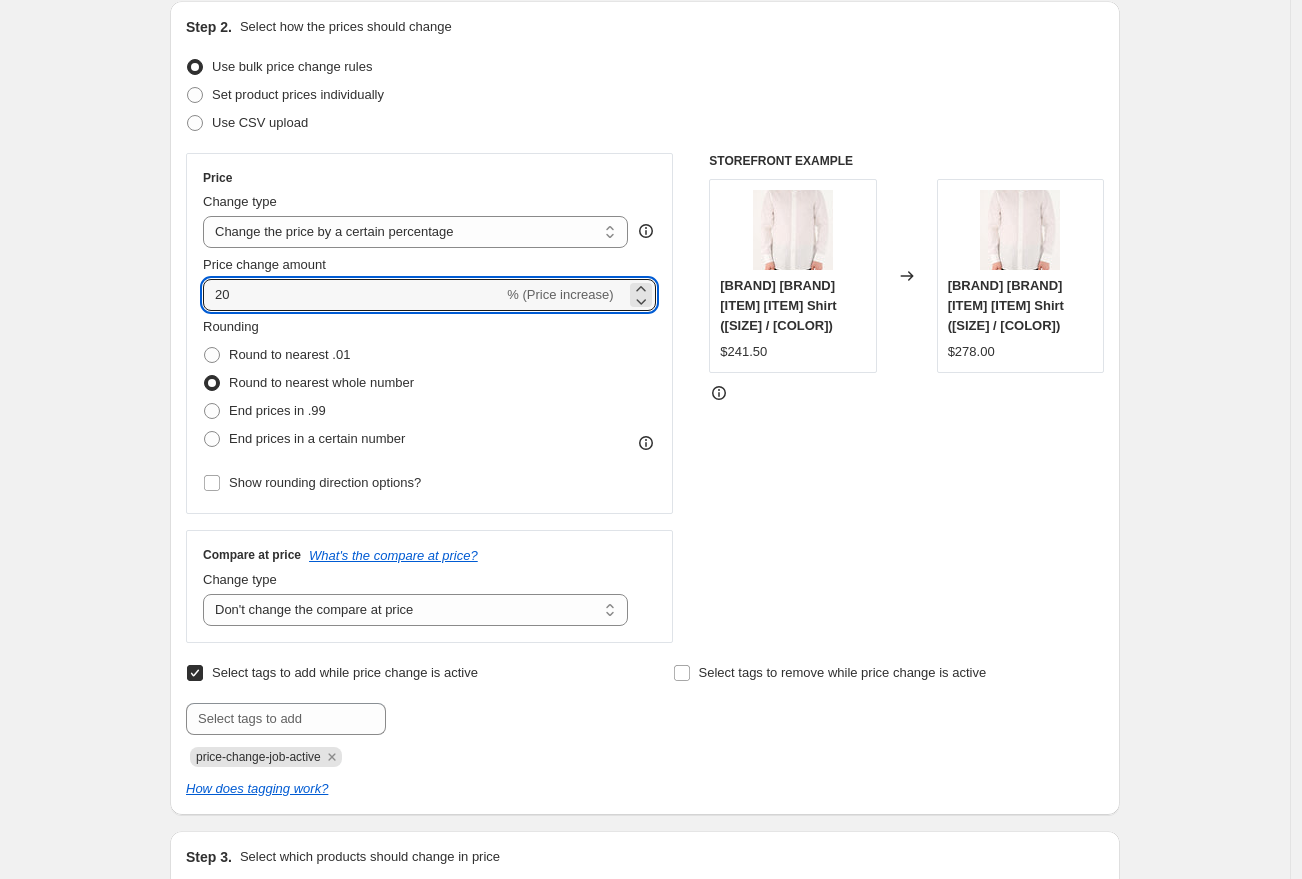 type on "20" 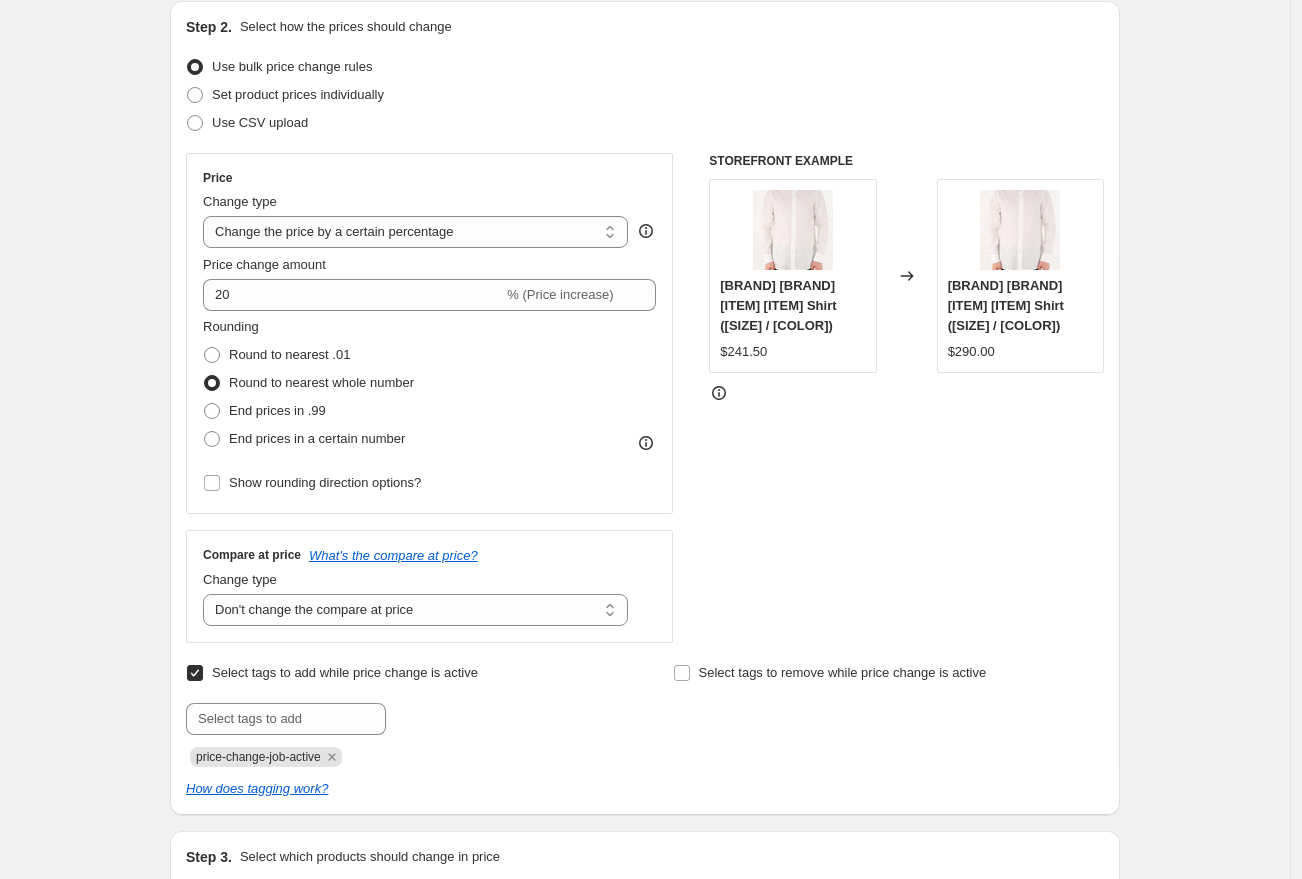 click on "Create new price change job. This page is ready Create new price change job Draft Step 1. Optionally give your price change job a title (eg "March 30% off sale on boots") Aug 7, 2025, 8:59:22 PM Price change job This title is just for internal use, customers won't see it Step 2. Select how the prices should change Use bulk price change rules Set product prices individually Use CSV upload Price Change type Change the price to a certain amount Change the price by a certain amount Change the price by a certain percentage Change the price to the current compare at price (price before sale) Change the price by a certain amount relative to the compare at price Change the price by a certain percentage relative to the compare at price Don't change the price Change the price by a certain percentage relative to the cost per item Change price to certain cost margin Change the price by a certain percentage Price change amount 20 % (Price increase) Rounding Round to nearest .01 Round to nearest whole number Change type" at bounding box center [645, 1010] 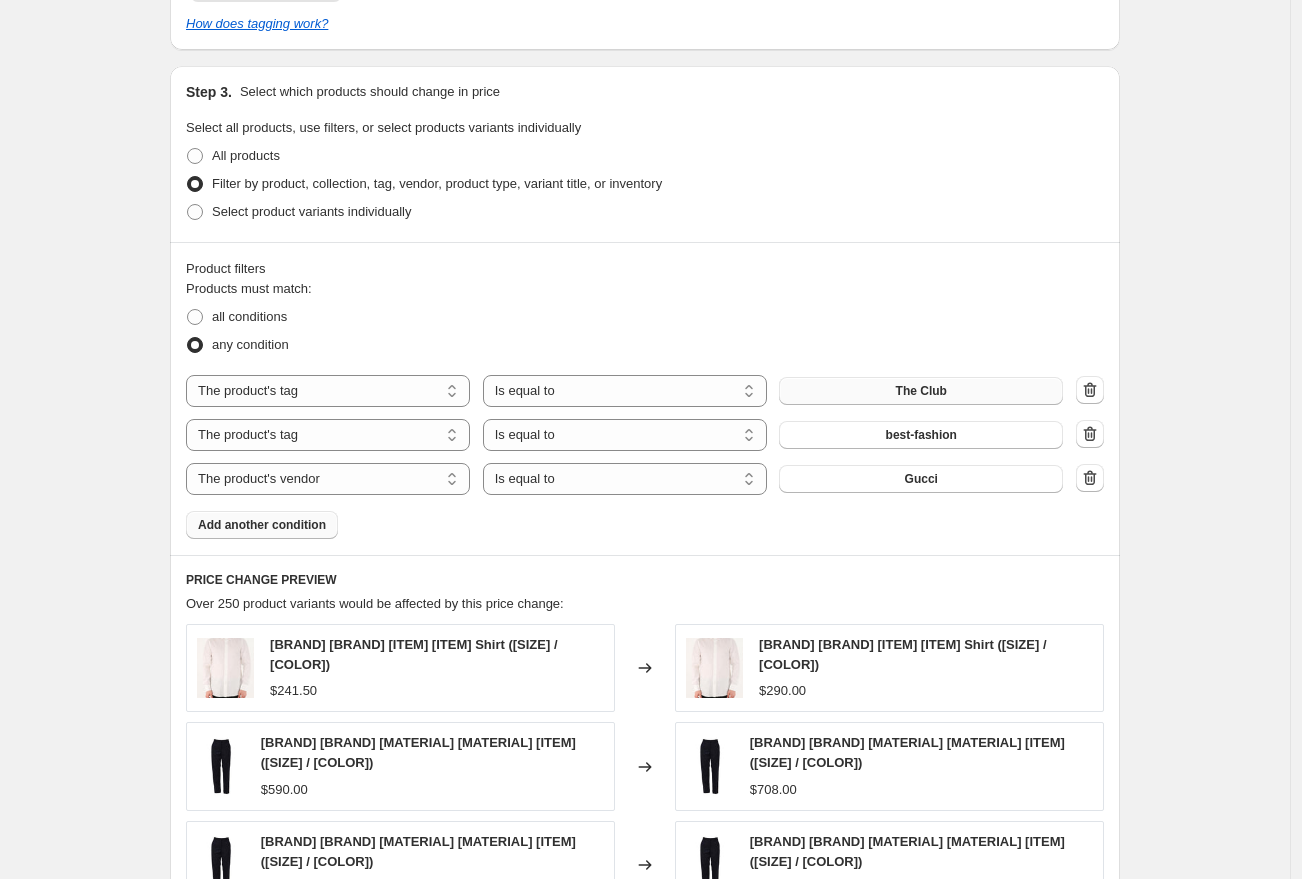 scroll, scrollTop: 987, scrollLeft: 0, axis: vertical 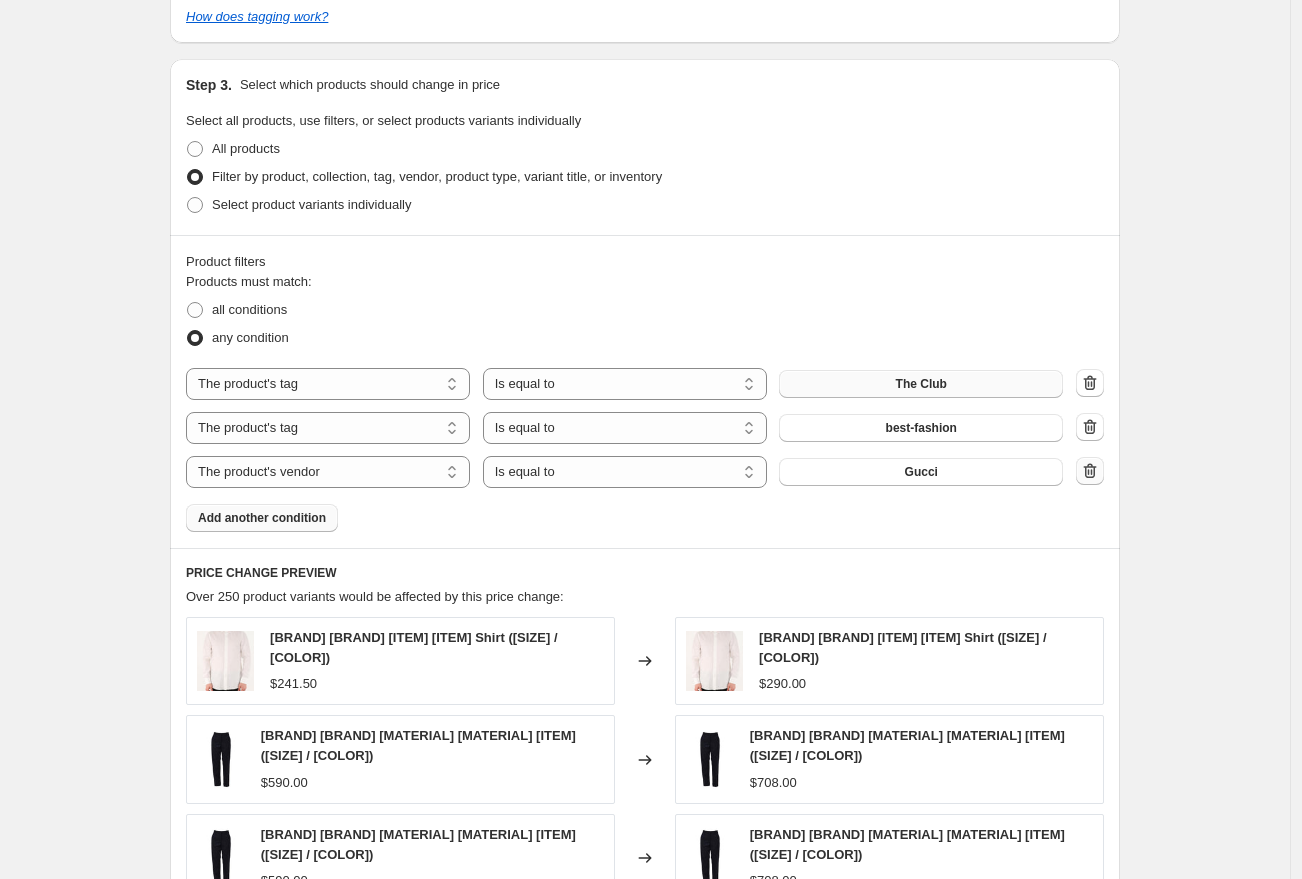 click 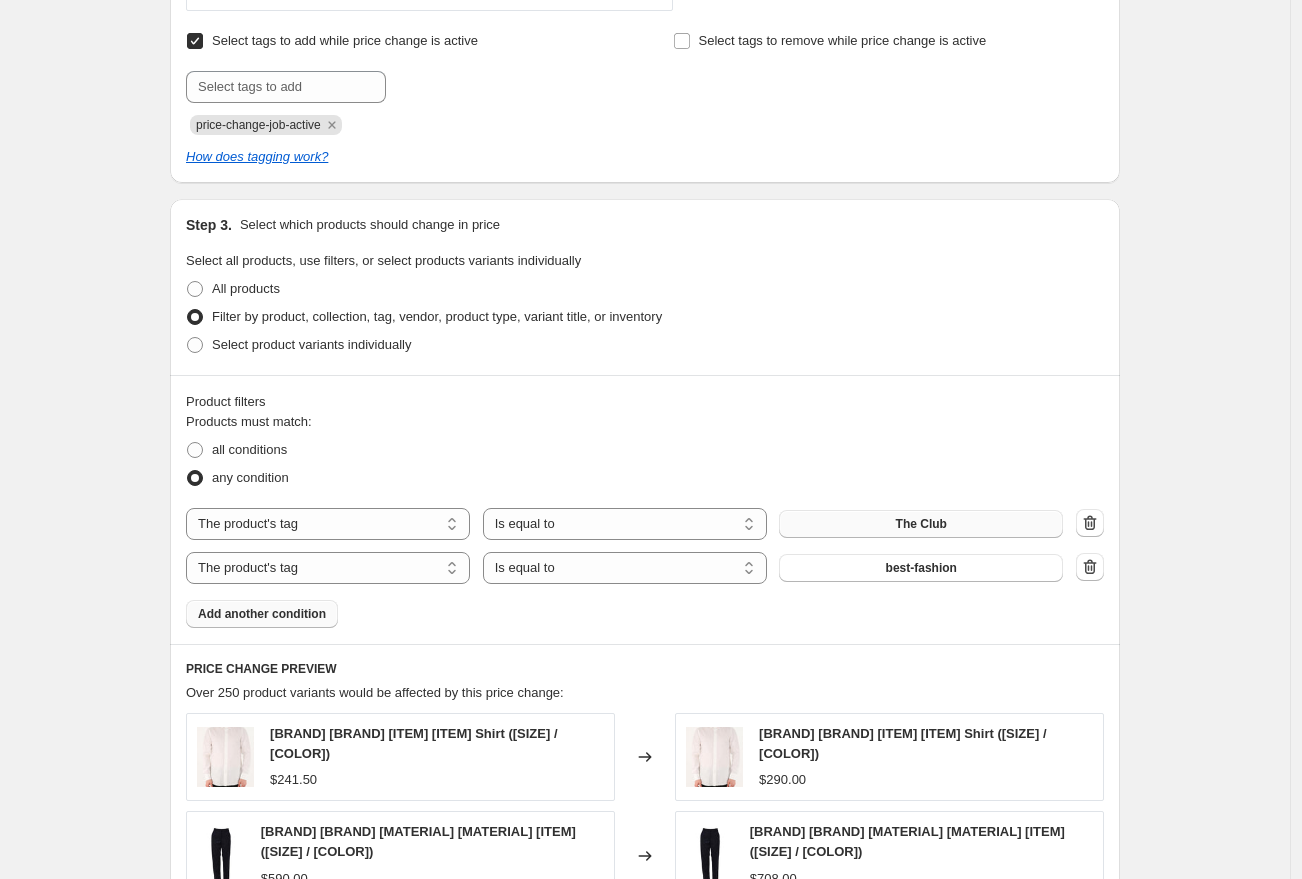scroll, scrollTop: 793, scrollLeft: 0, axis: vertical 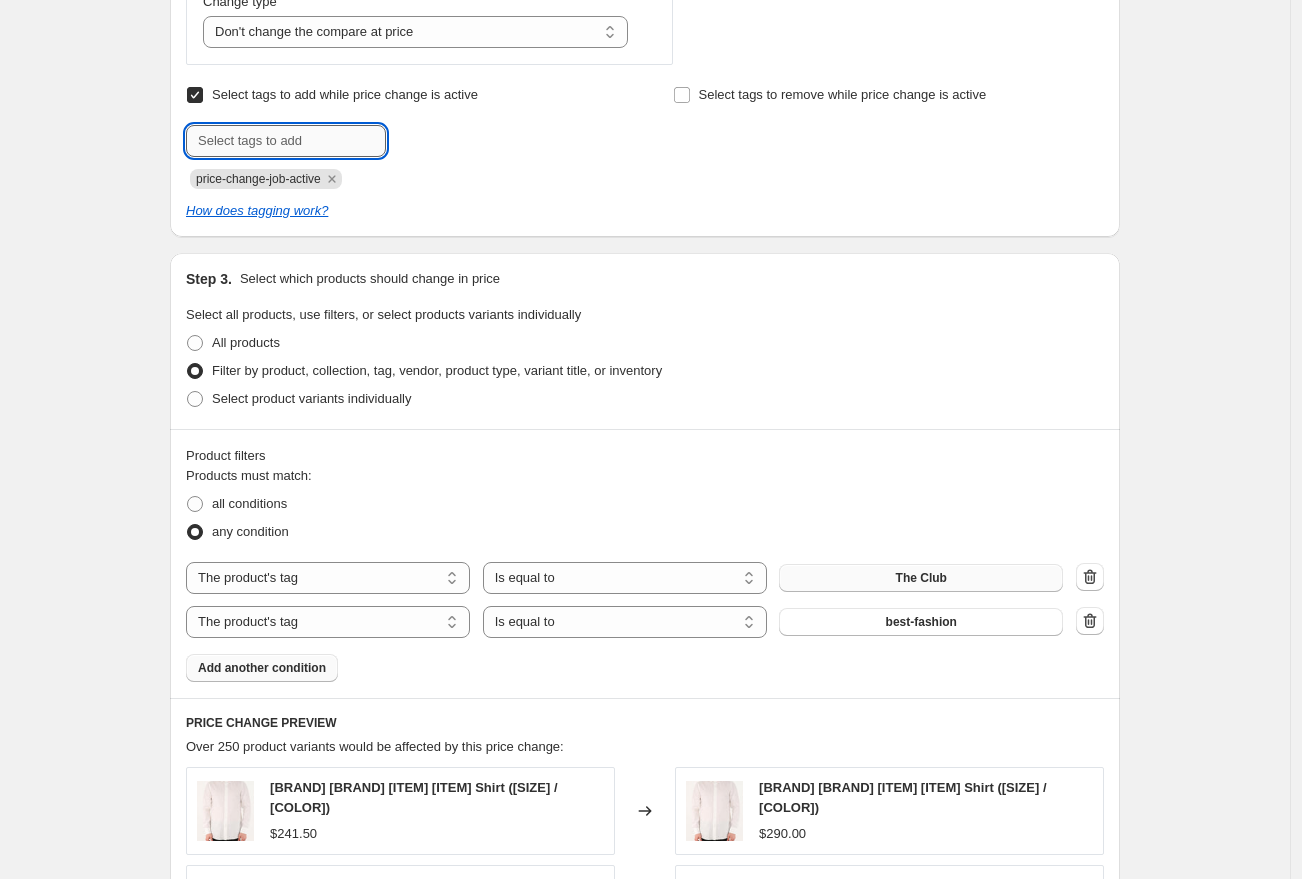 click at bounding box center [286, 141] 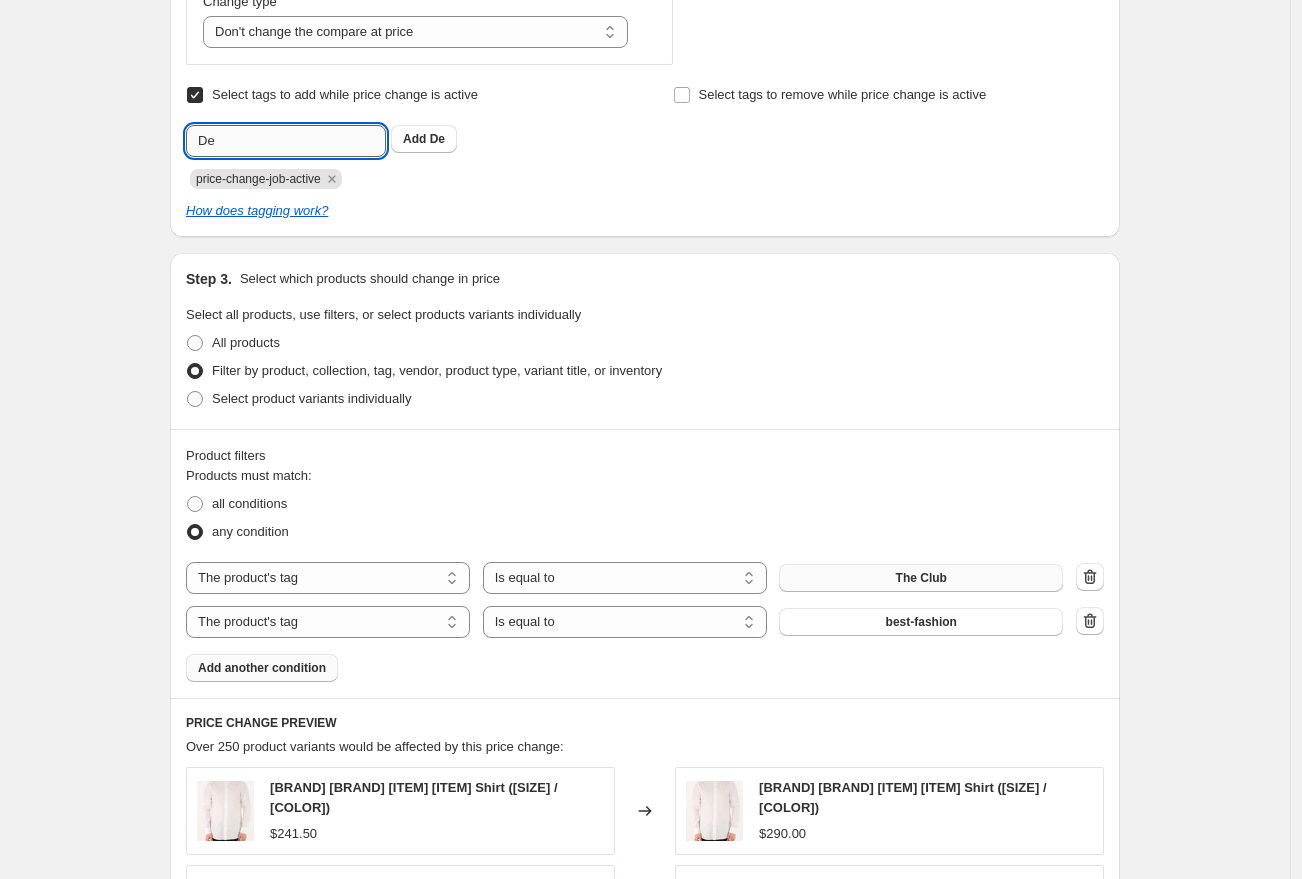 type on "D" 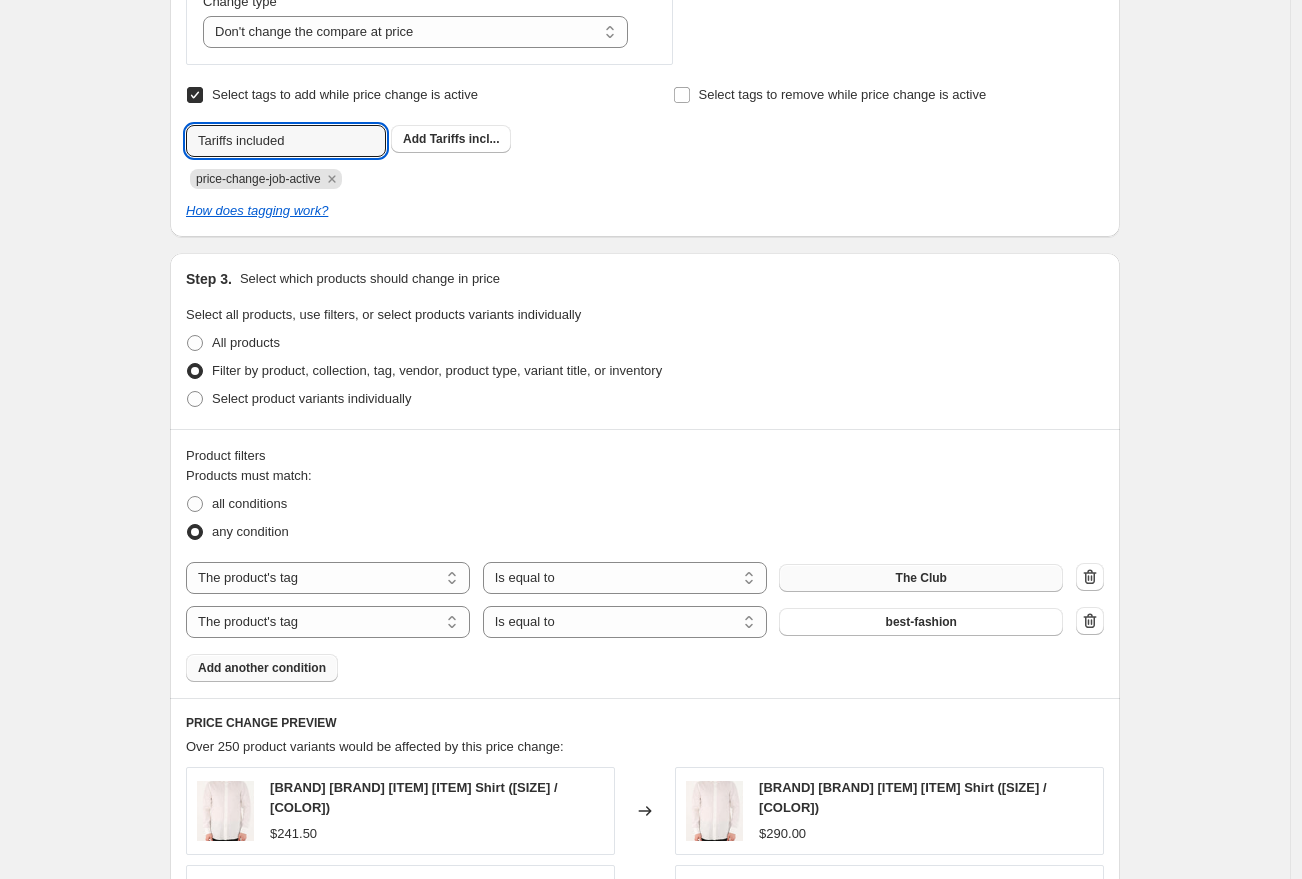 type on "Tariffs included" 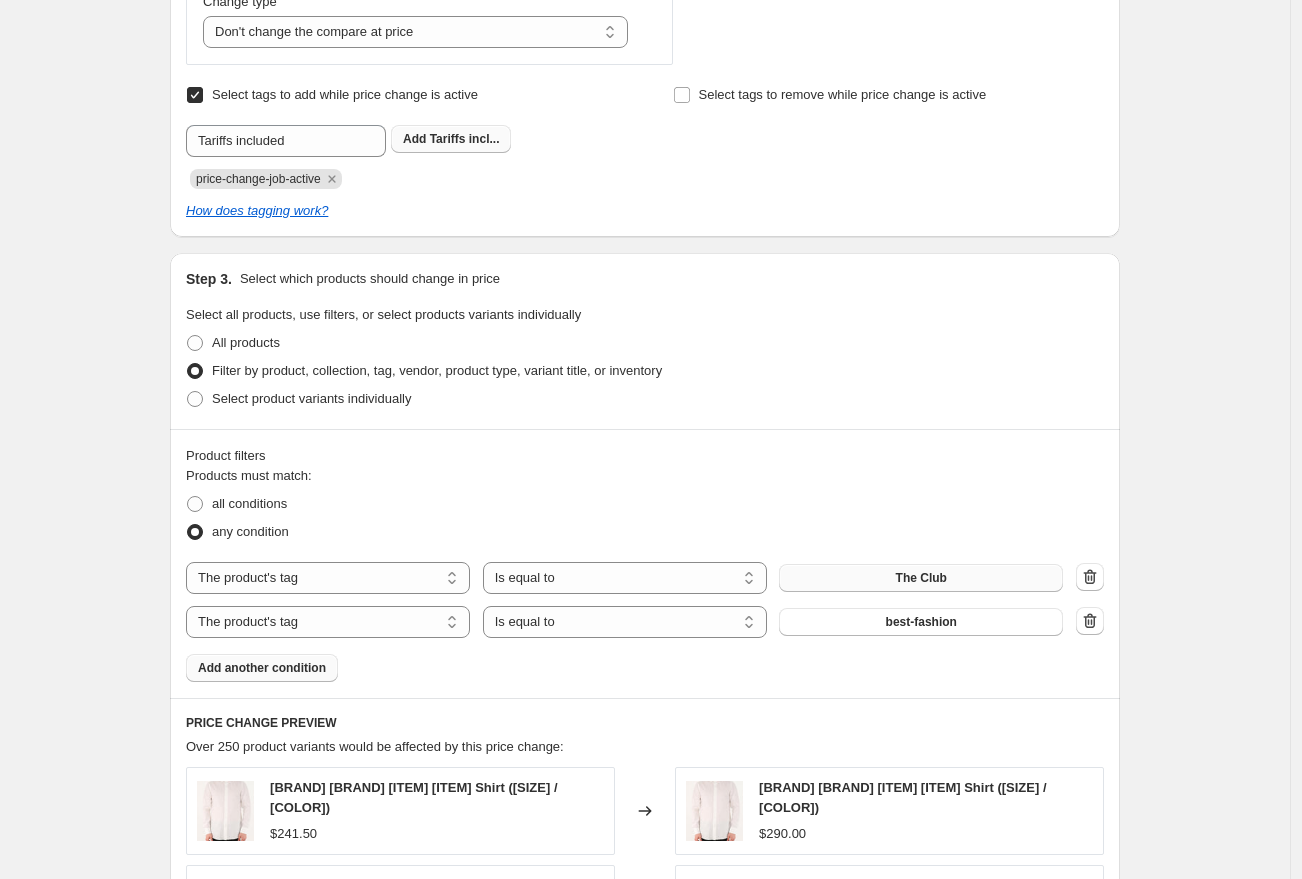 click on "Add   Tariffs incl..." at bounding box center (451, 139) 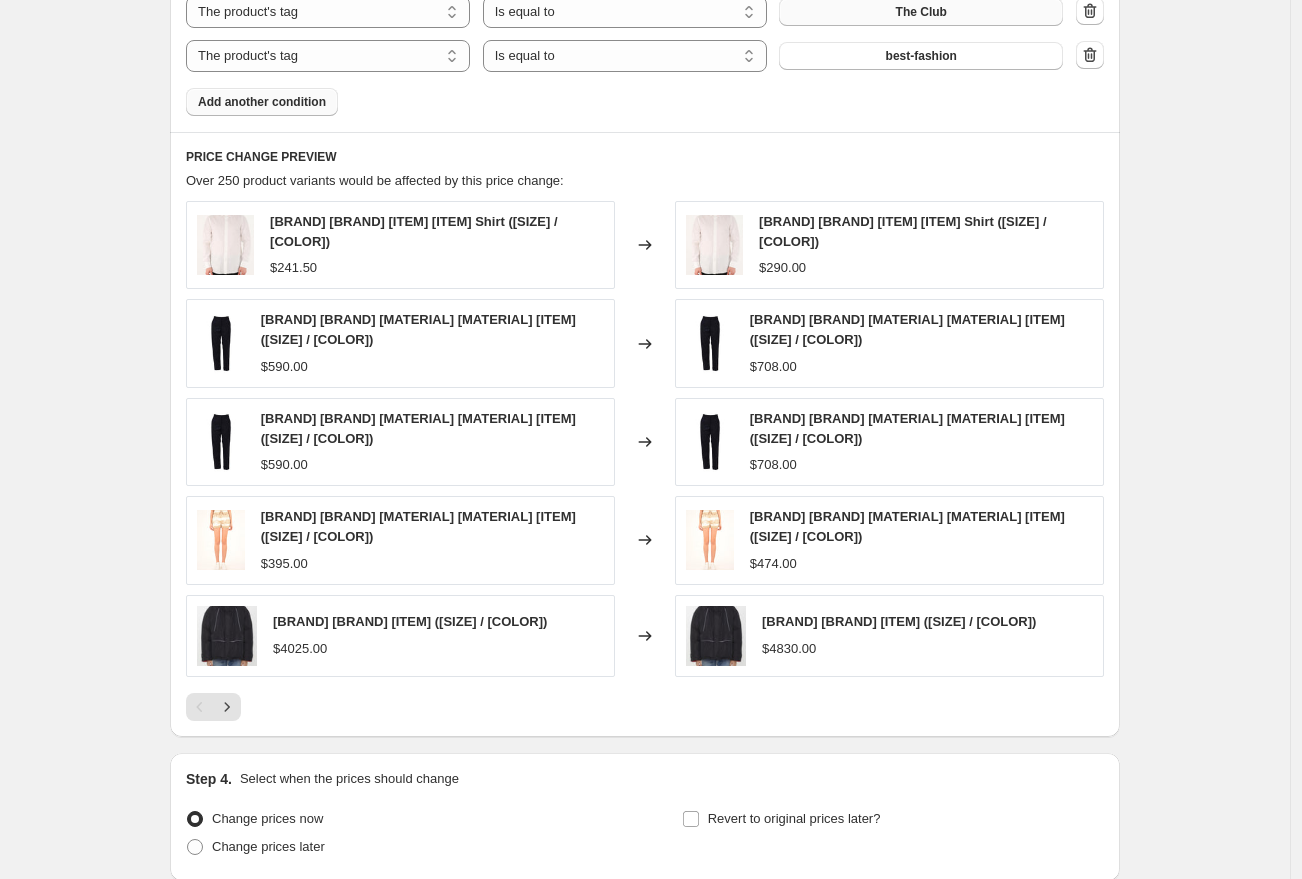 scroll, scrollTop: 1514, scrollLeft: 0, axis: vertical 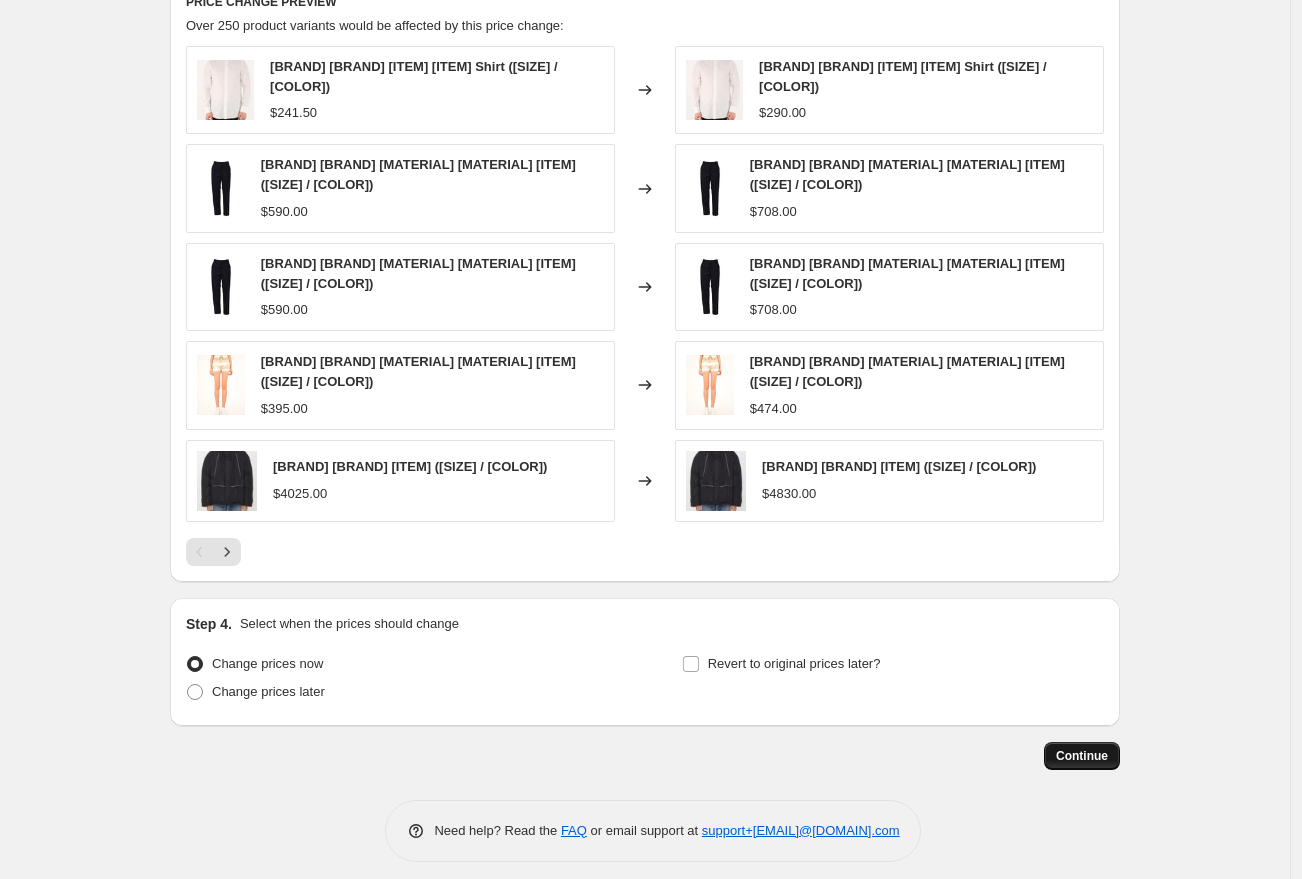 click on "Continue" at bounding box center [1082, 756] 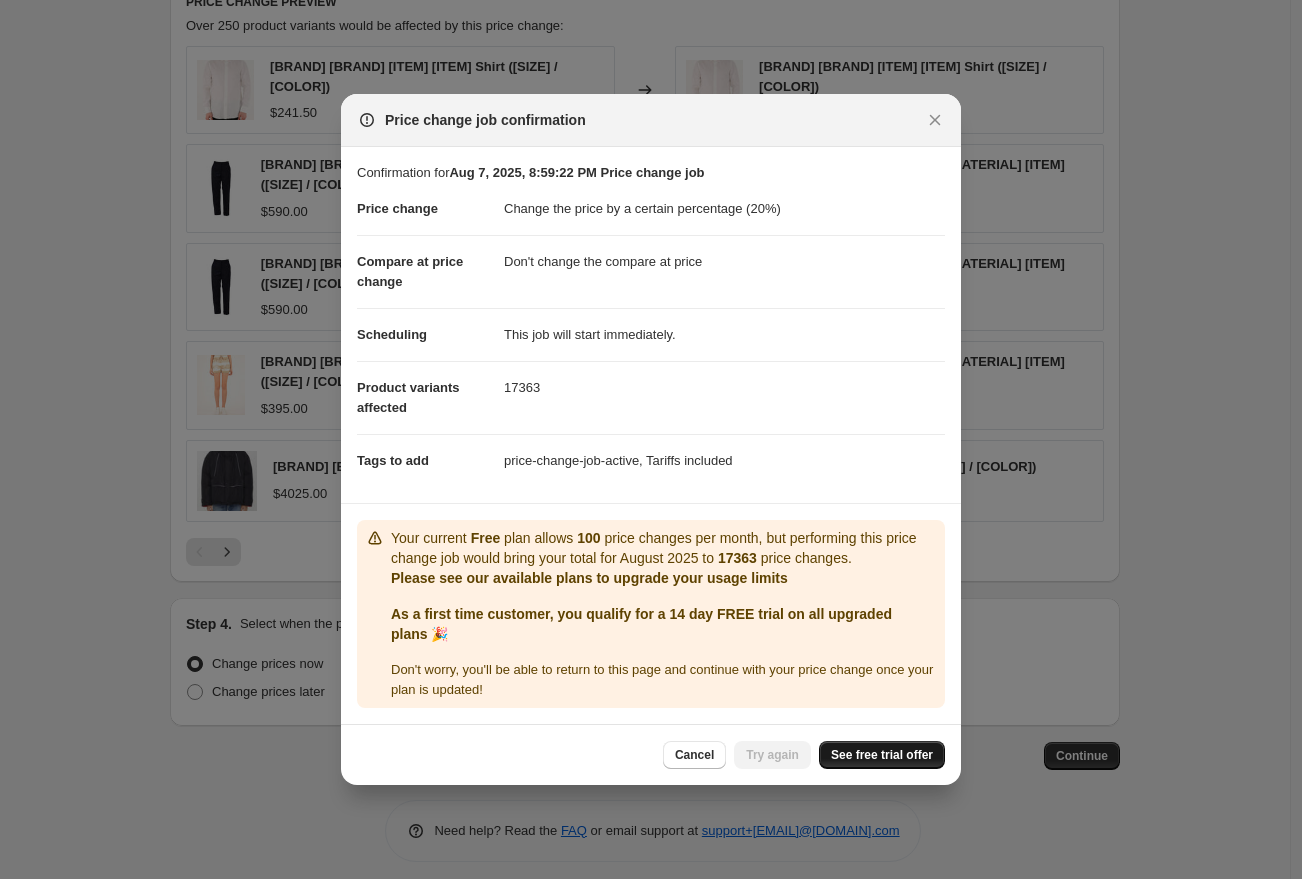 click on "See free trial offer" at bounding box center (882, 755) 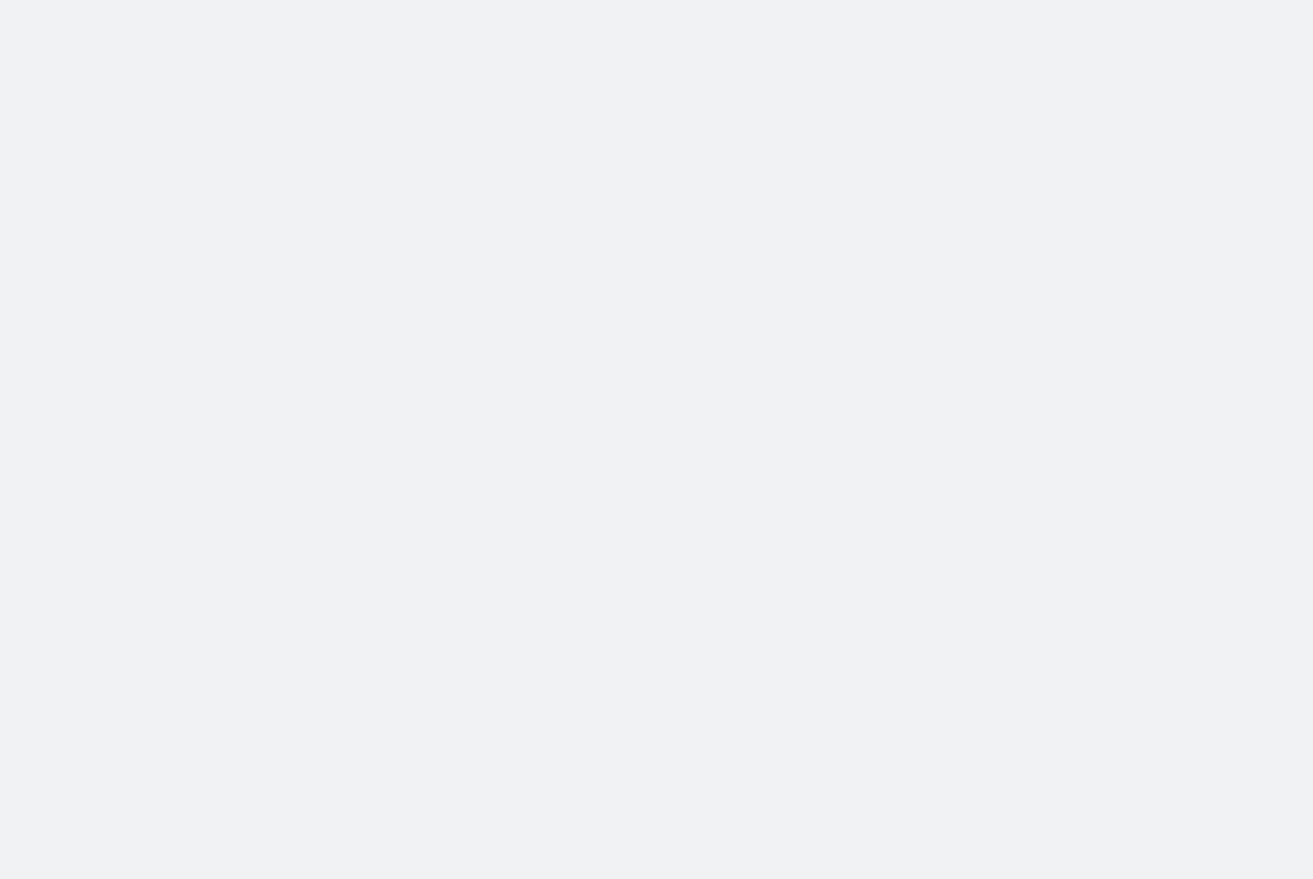 scroll, scrollTop: 0, scrollLeft: 0, axis: both 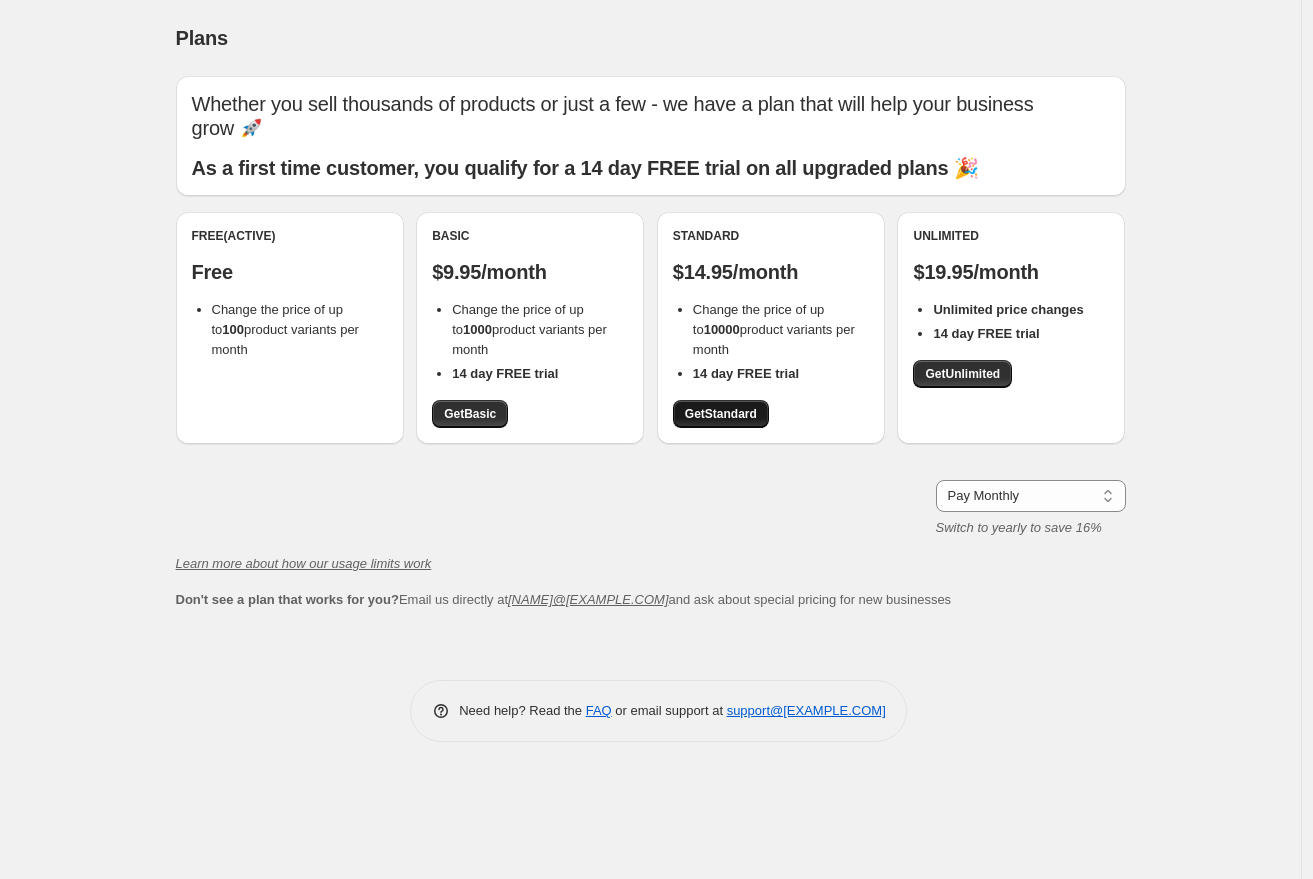 click on "Get  Standard" at bounding box center [721, 414] 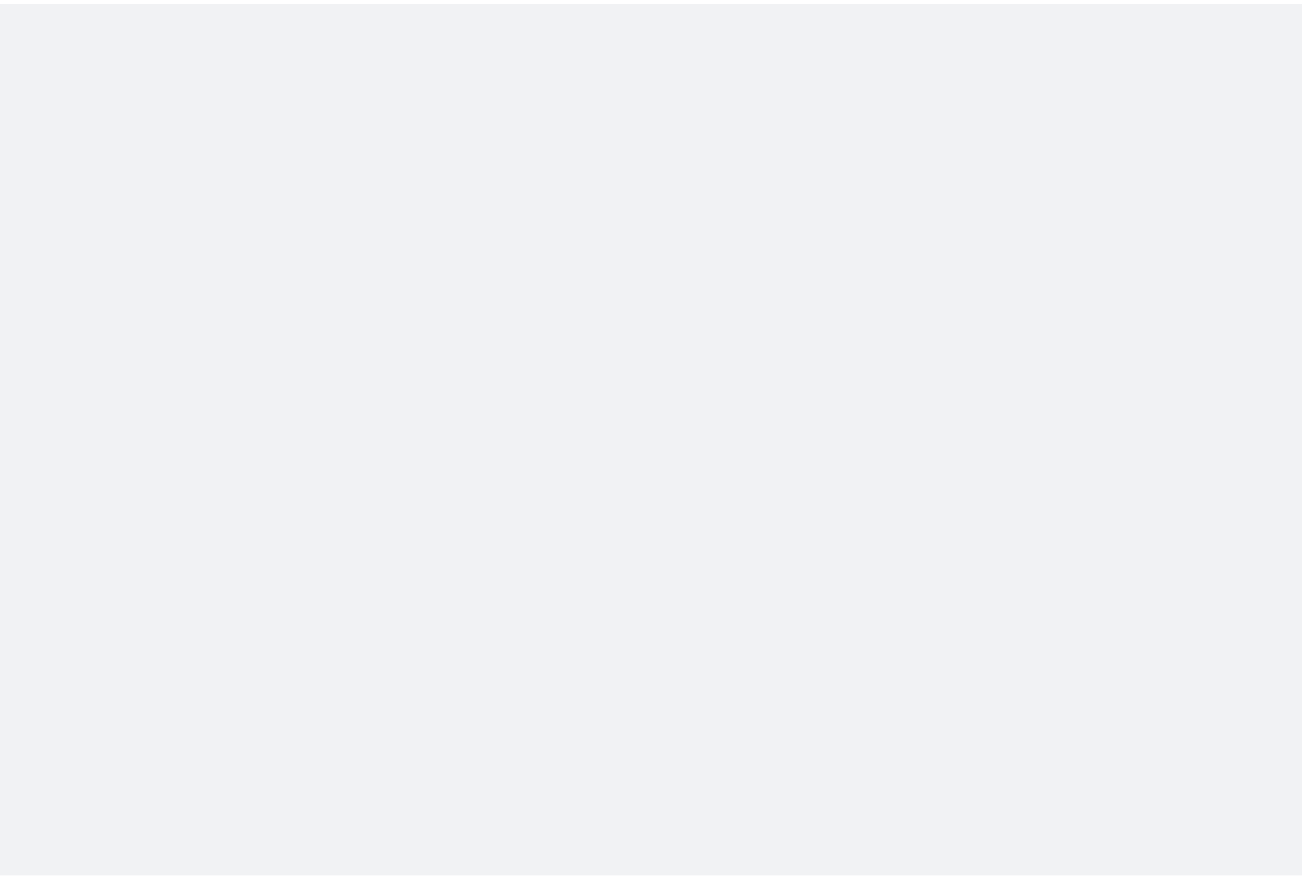 scroll, scrollTop: 0, scrollLeft: 0, axis: both 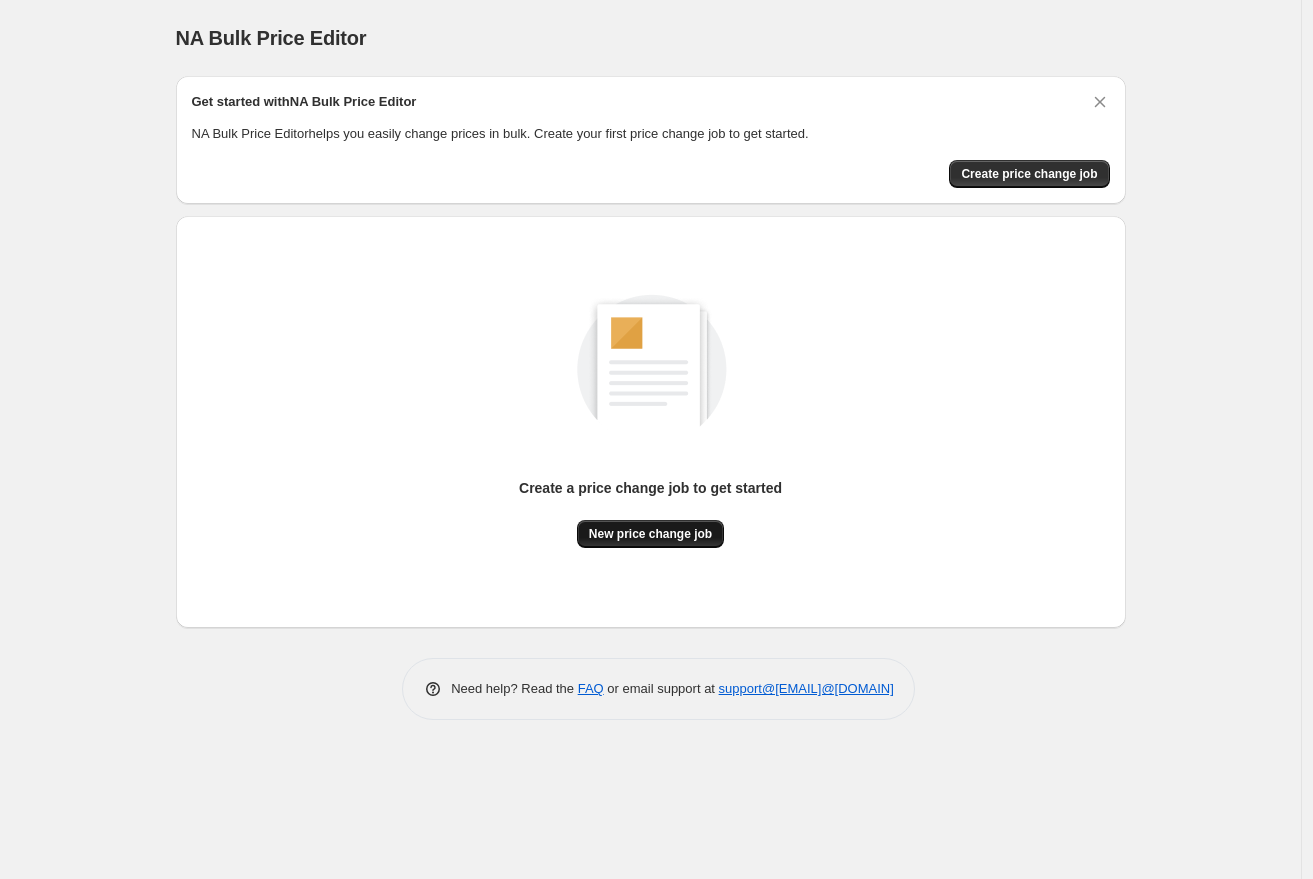click on "New price change job" at bounding box center [650, 534] 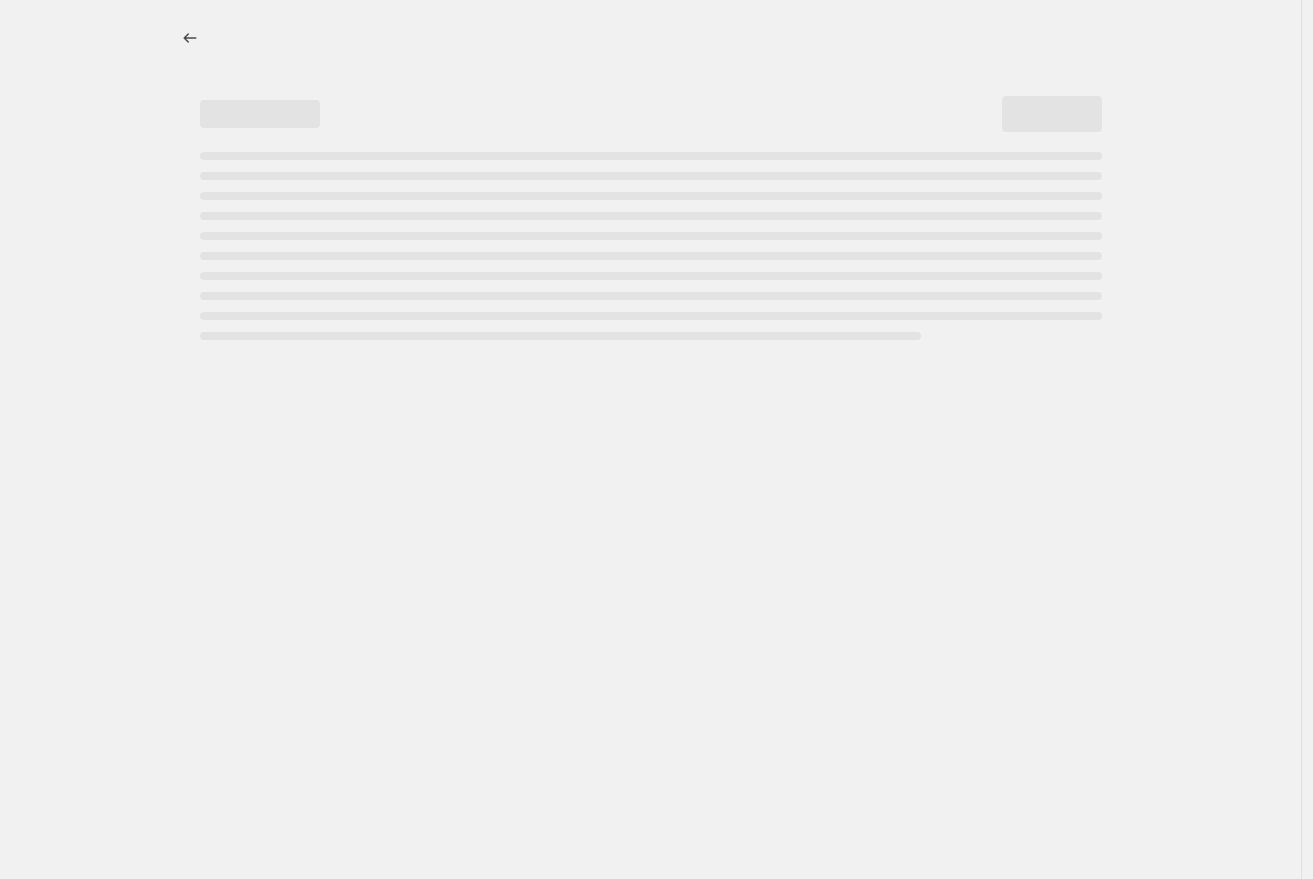 select on "percentage" 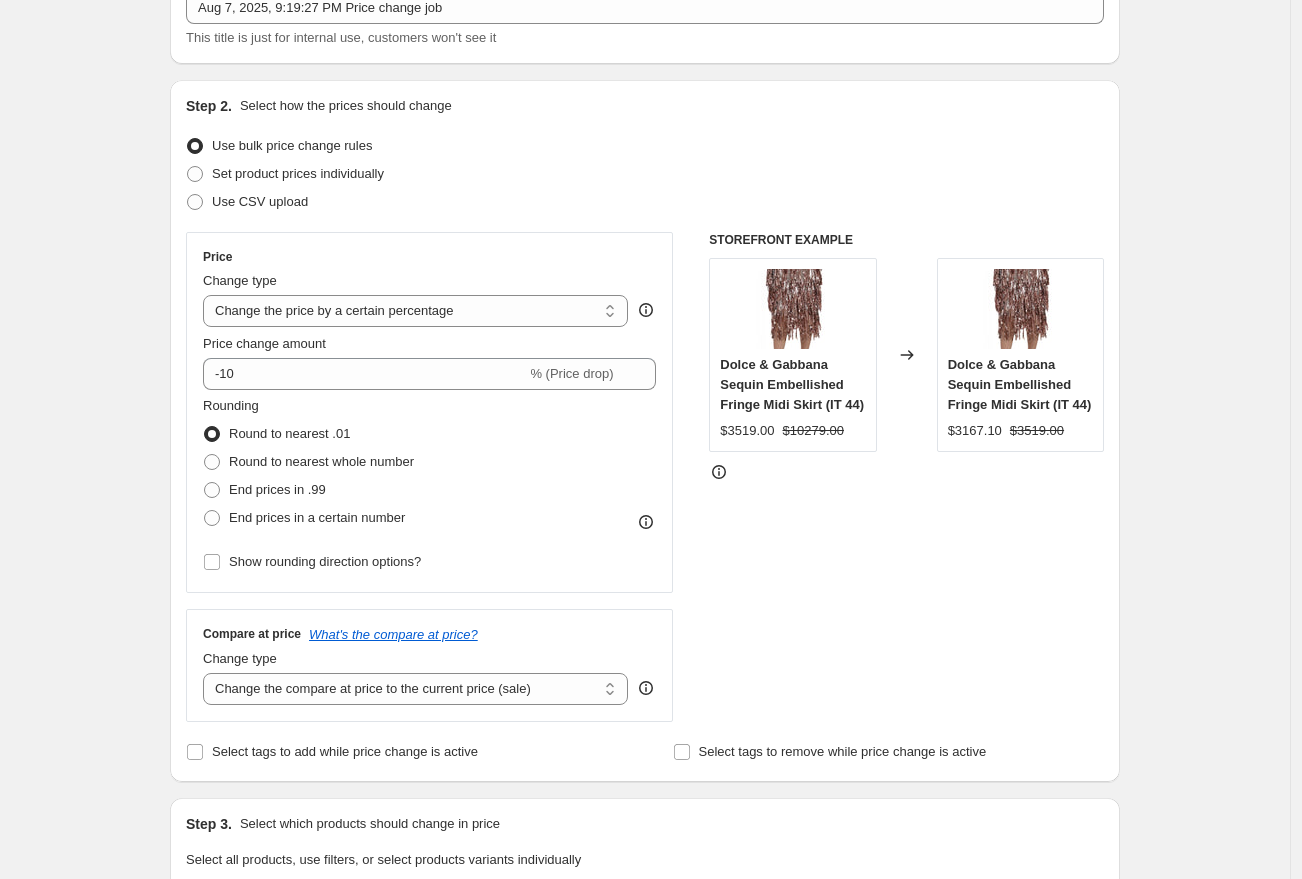 scroll, scrollTop: 168, scrollLeft: 0, axis: vertical 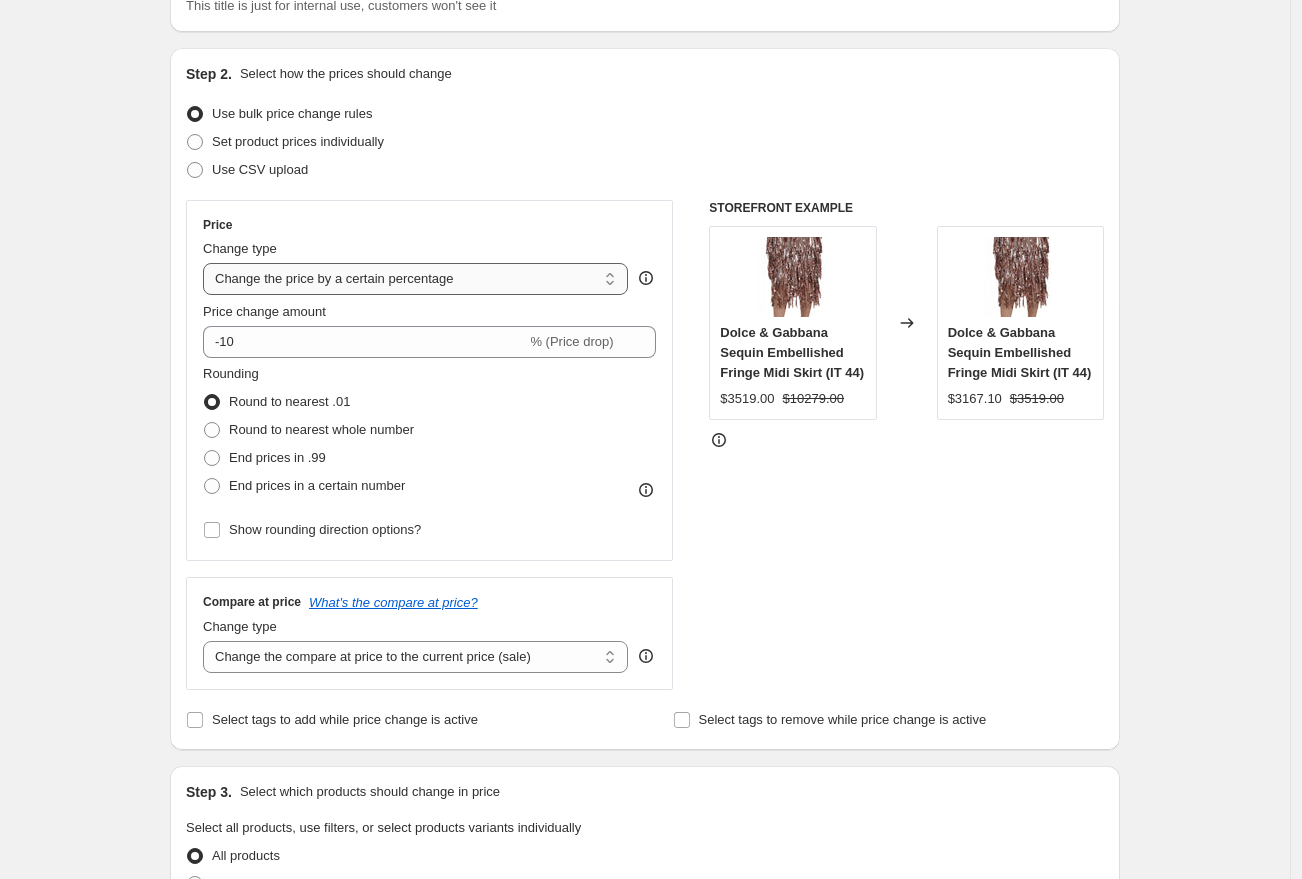 click on "Change the price to a certain amount Change the price by a certain amount Change the price by a certain percentage Change the price to the current compare at price (price before sale) Change the price by a certain amount relative to the compare at price Change the price by a certain percentage relative to the compare at price Don't change the price Change the price by a certain percentage relative to the cost per item Change price to certain cost margin" at bounding box center [415, 279] 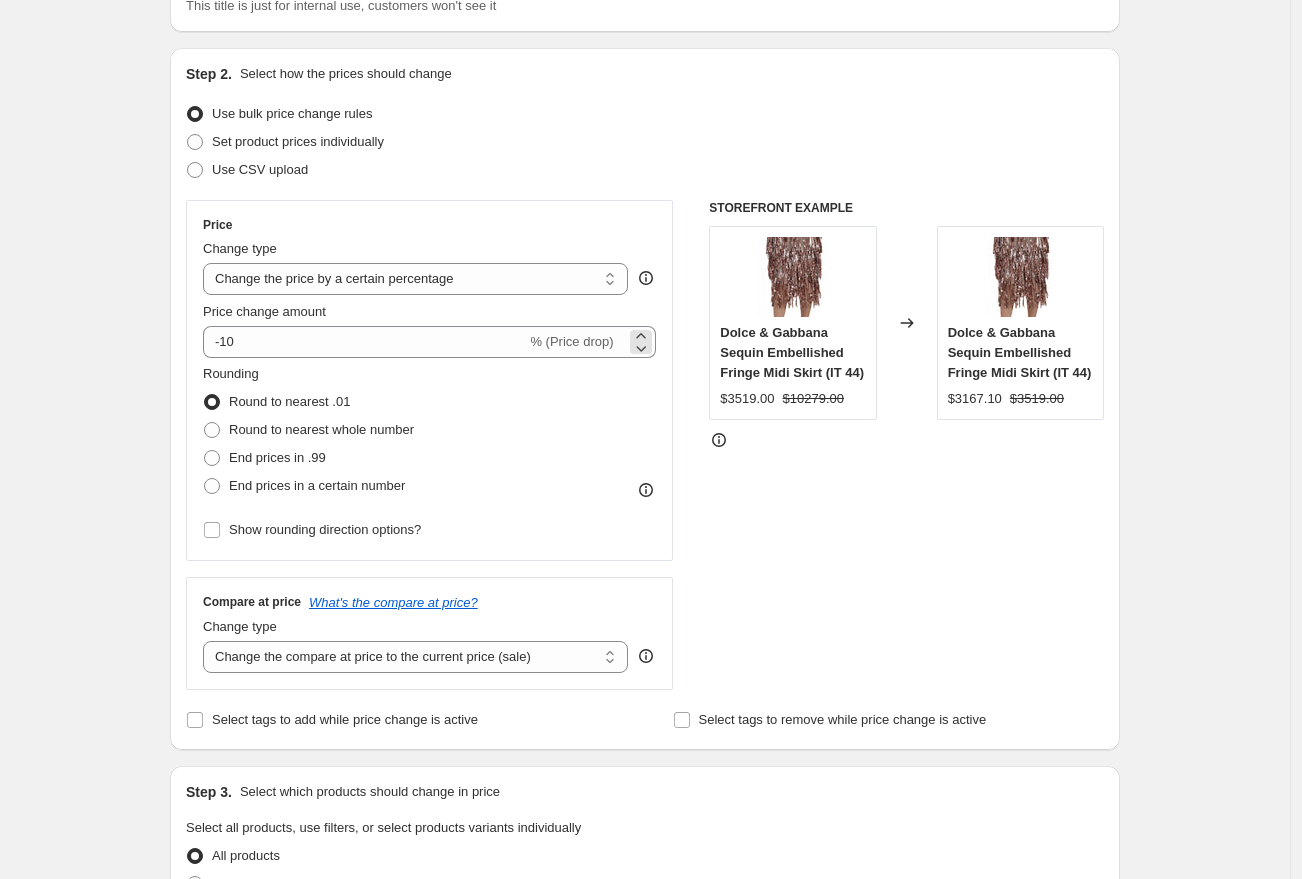 click on "% (Price drop)" at bounding box center [571, 341] 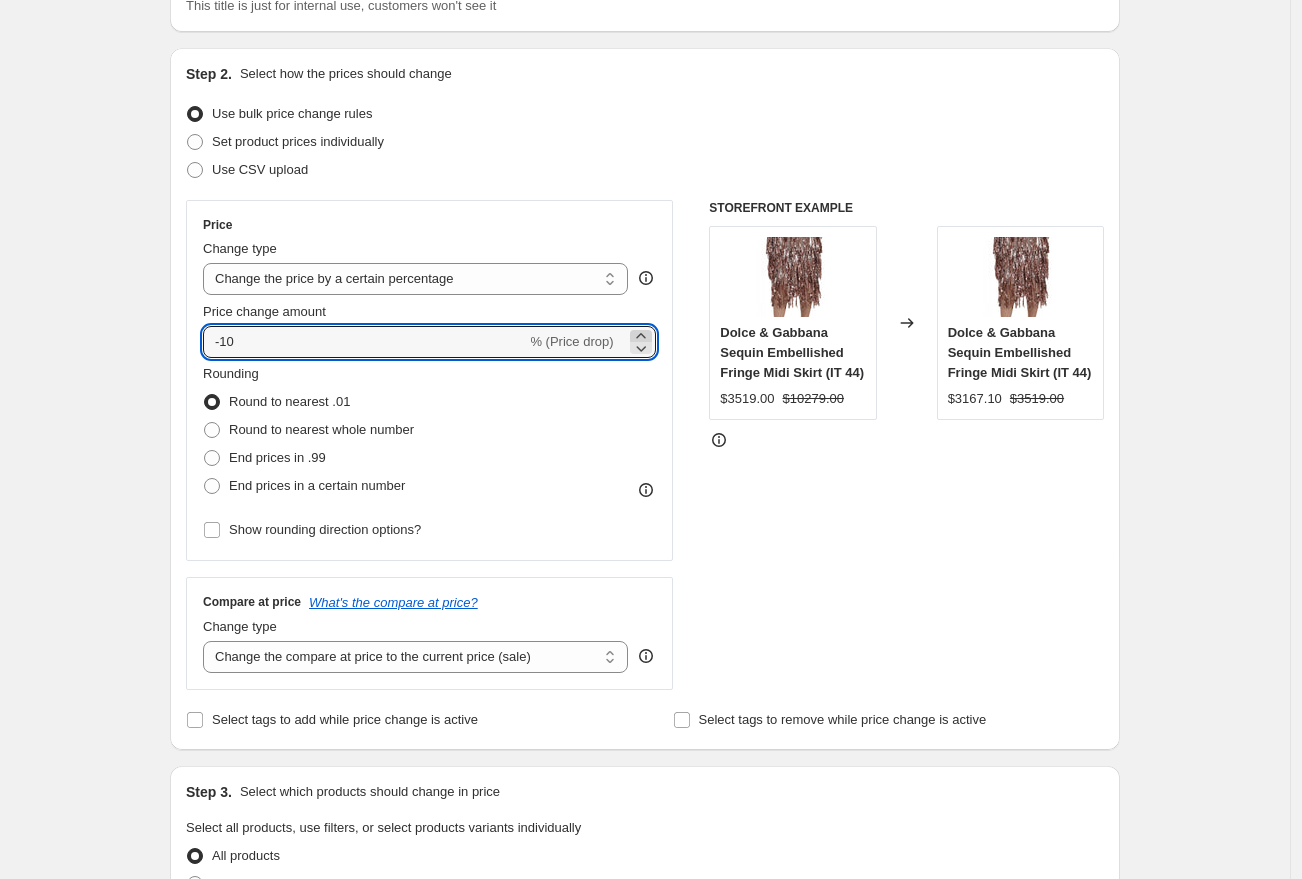 click 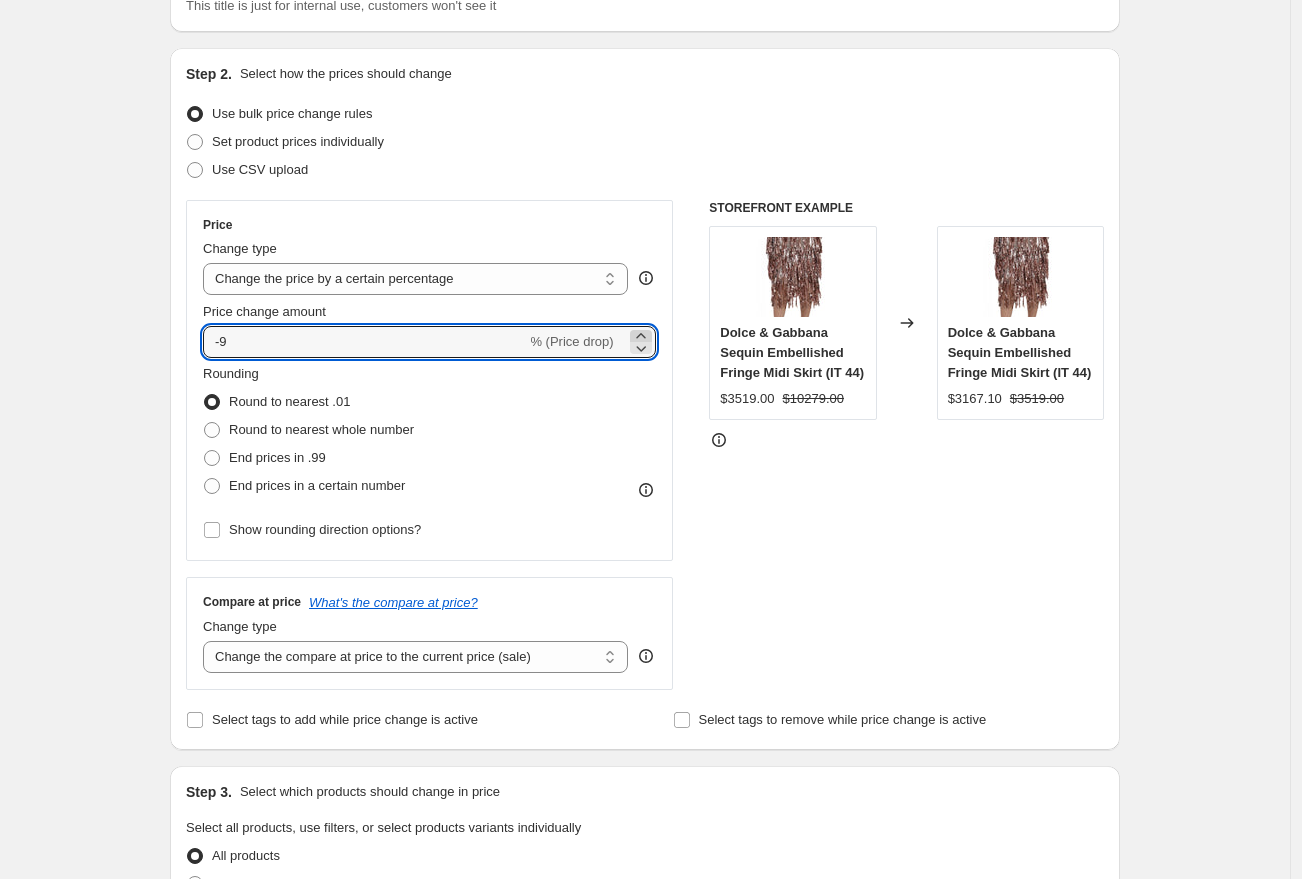 click 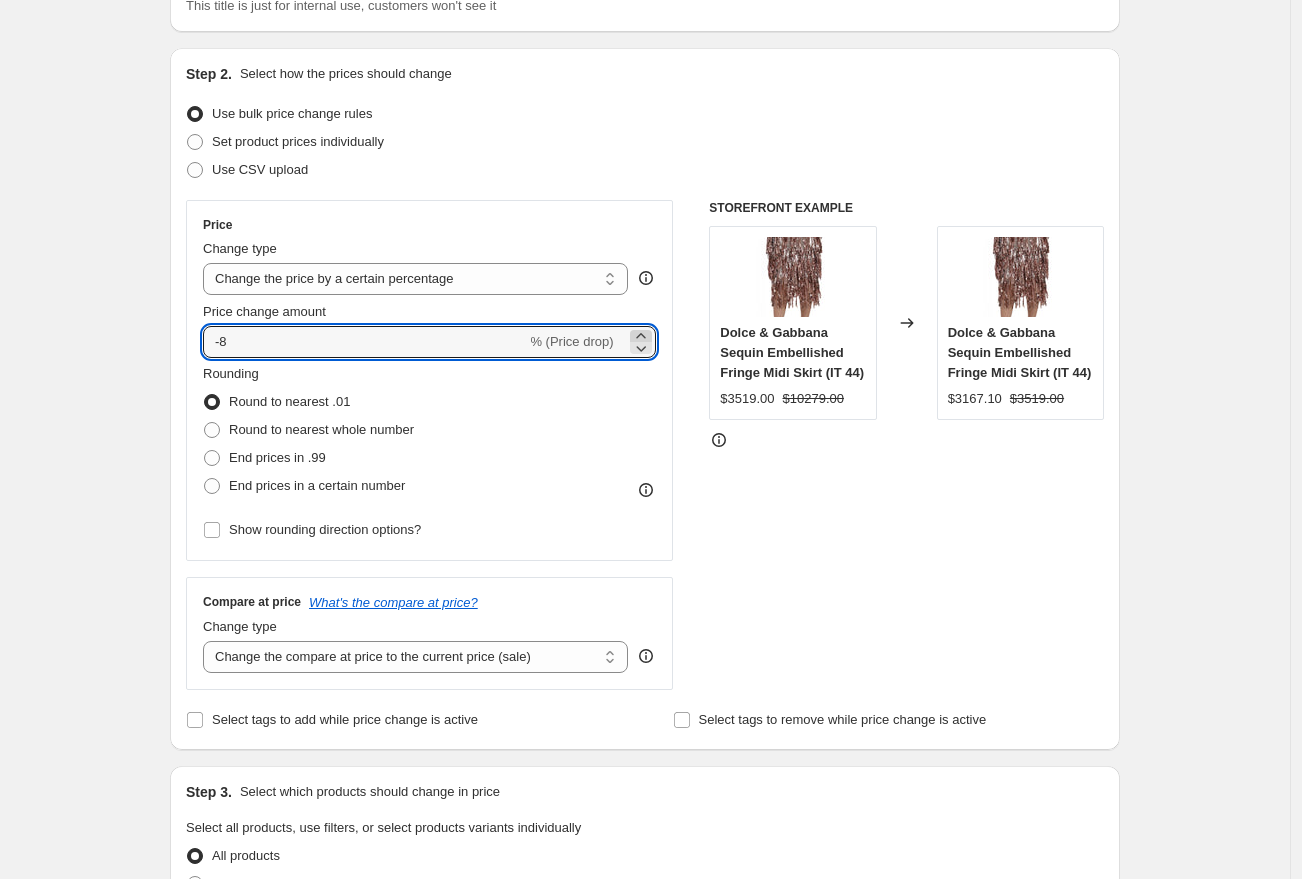 click 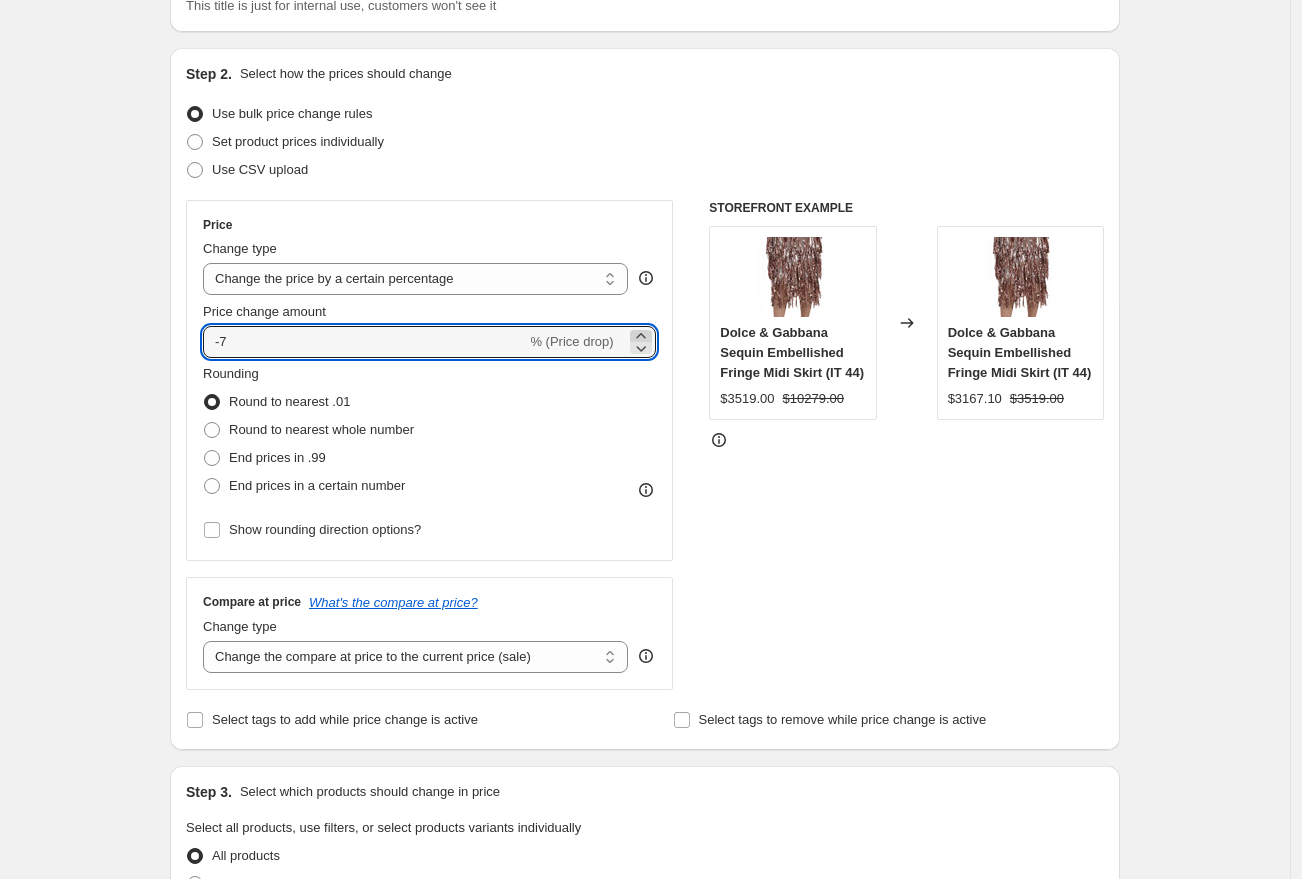 click 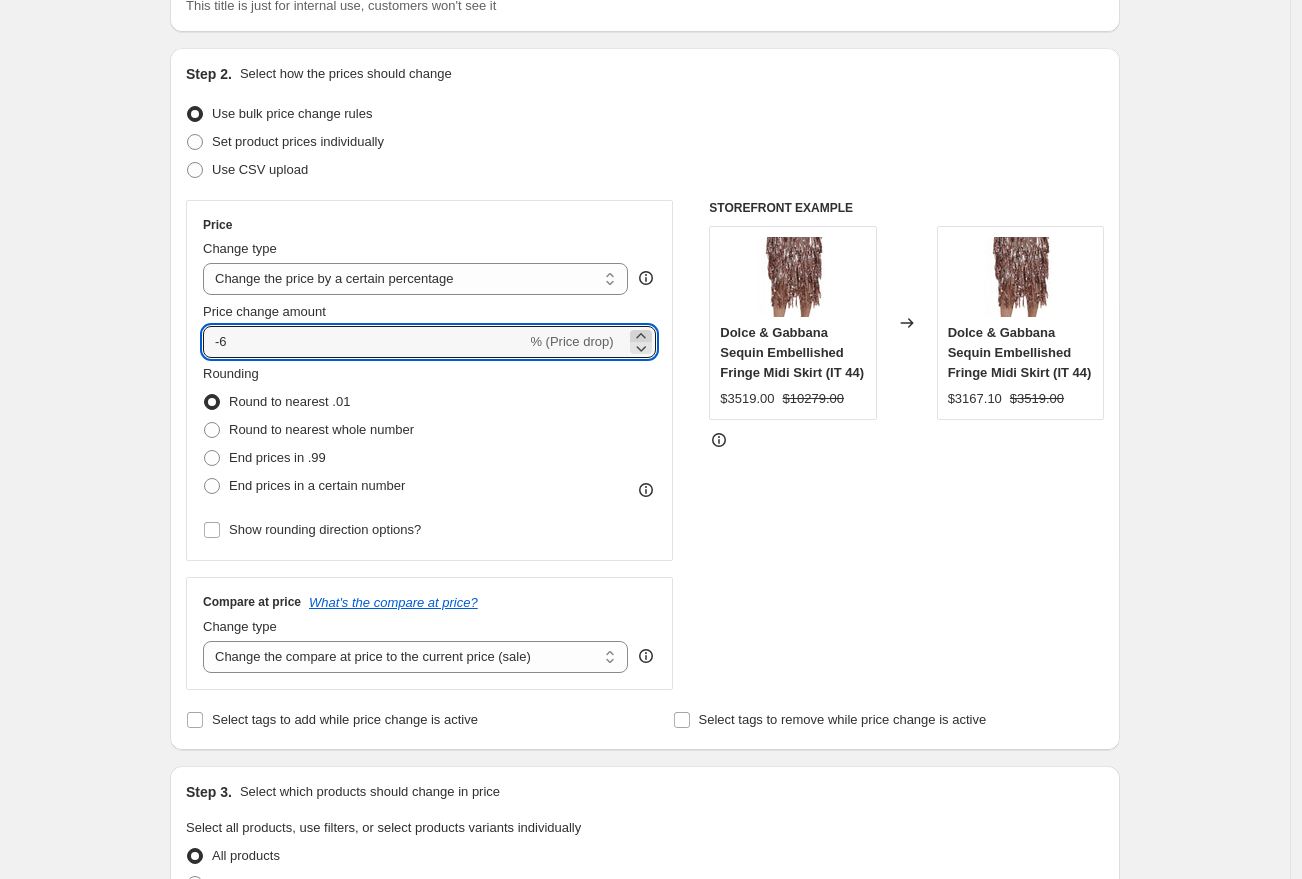 click 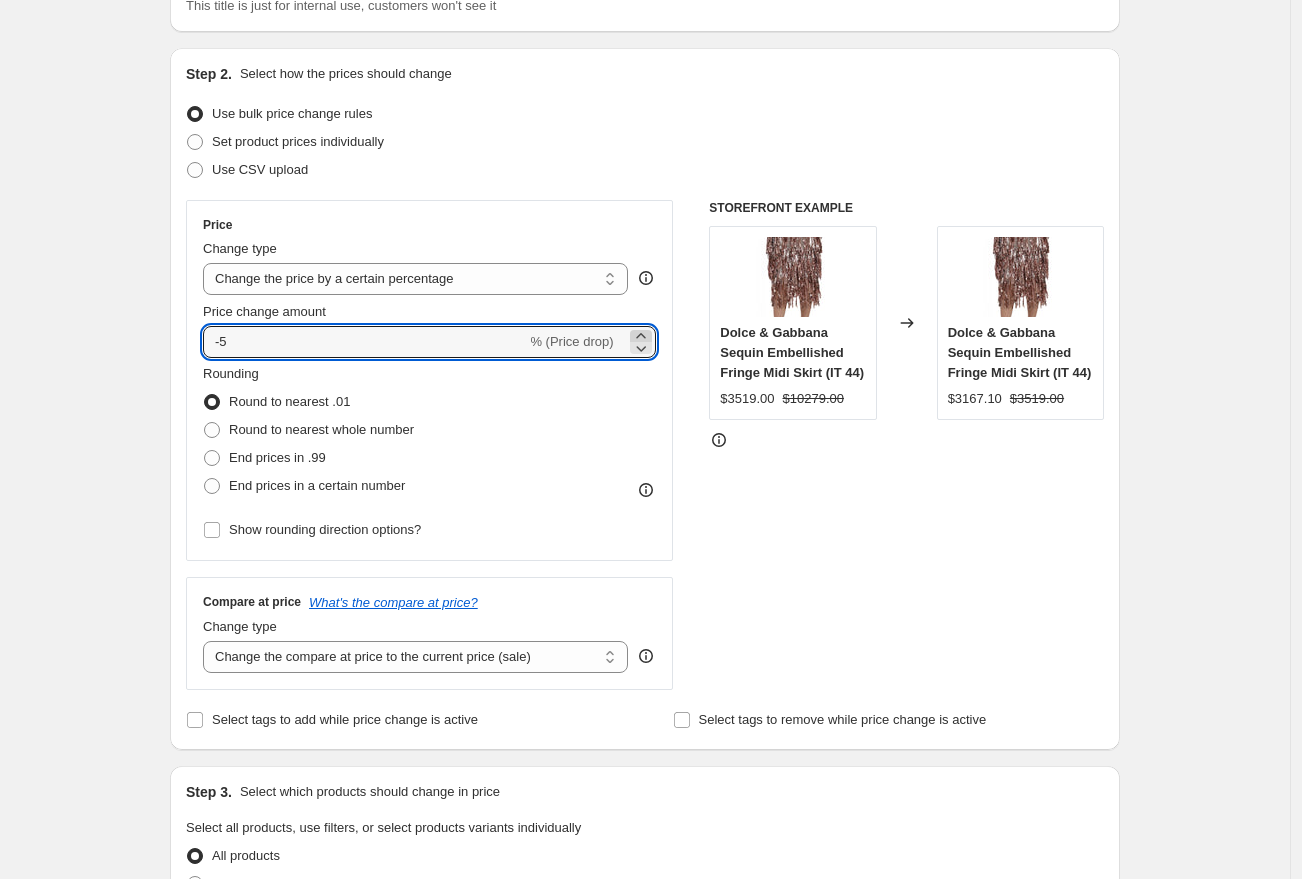 click 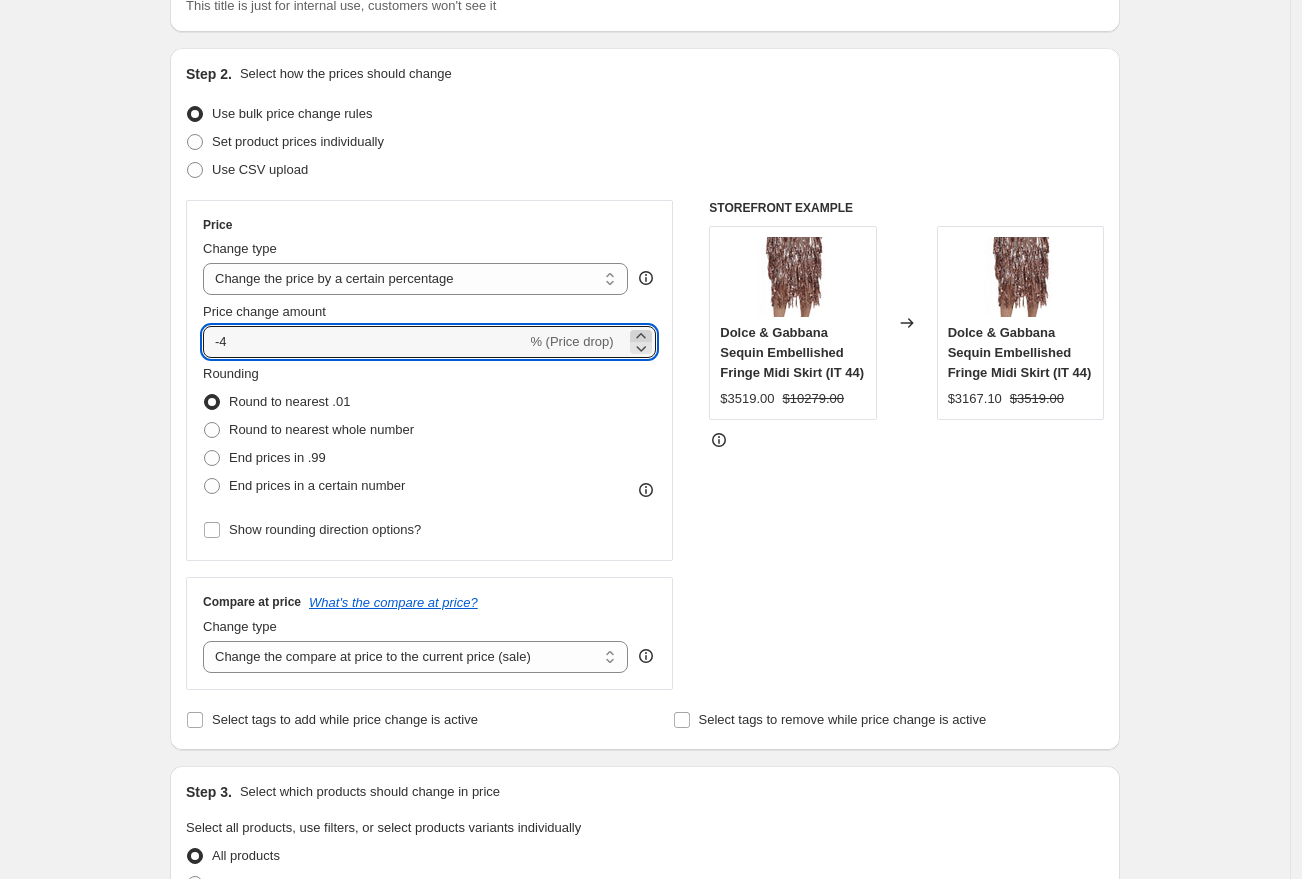 click 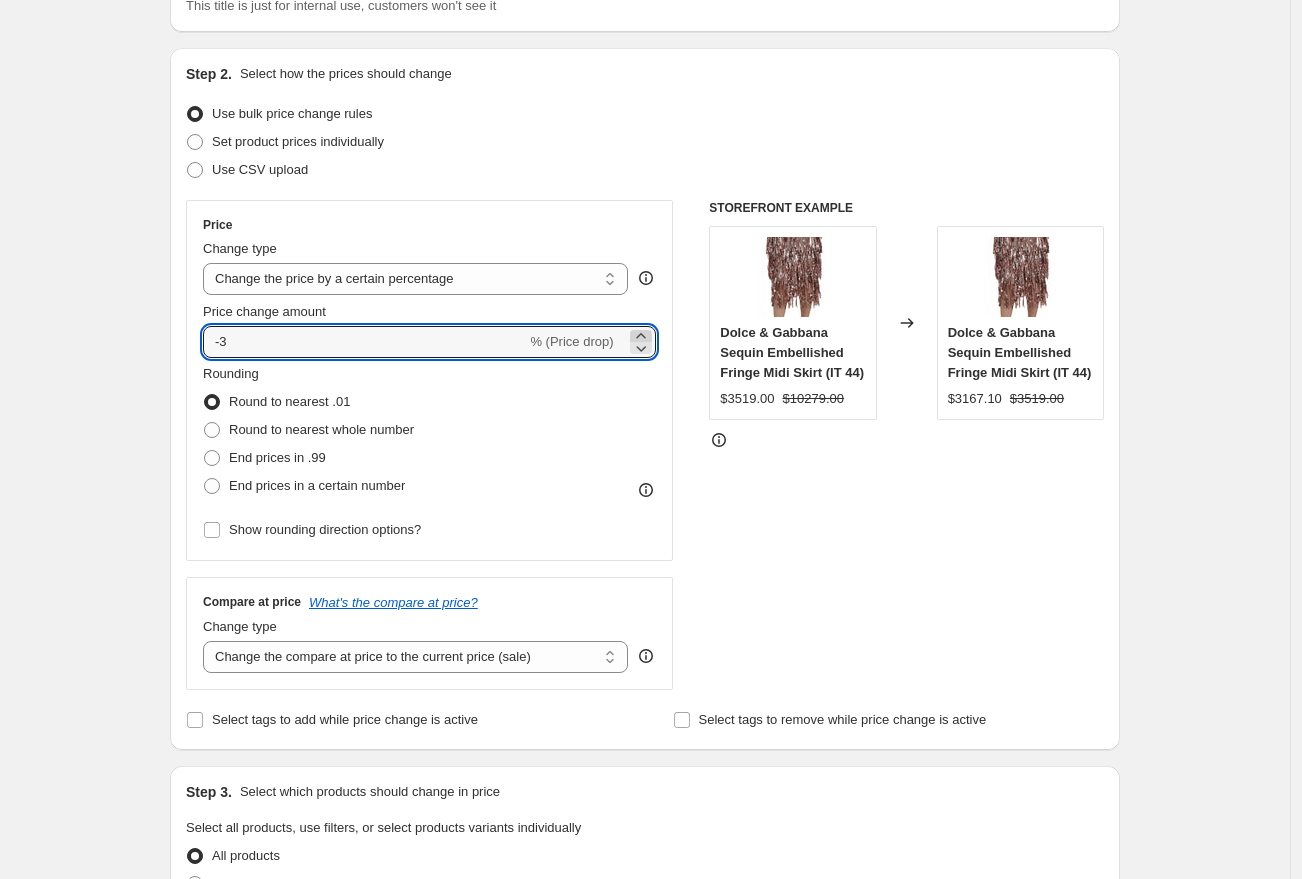 click 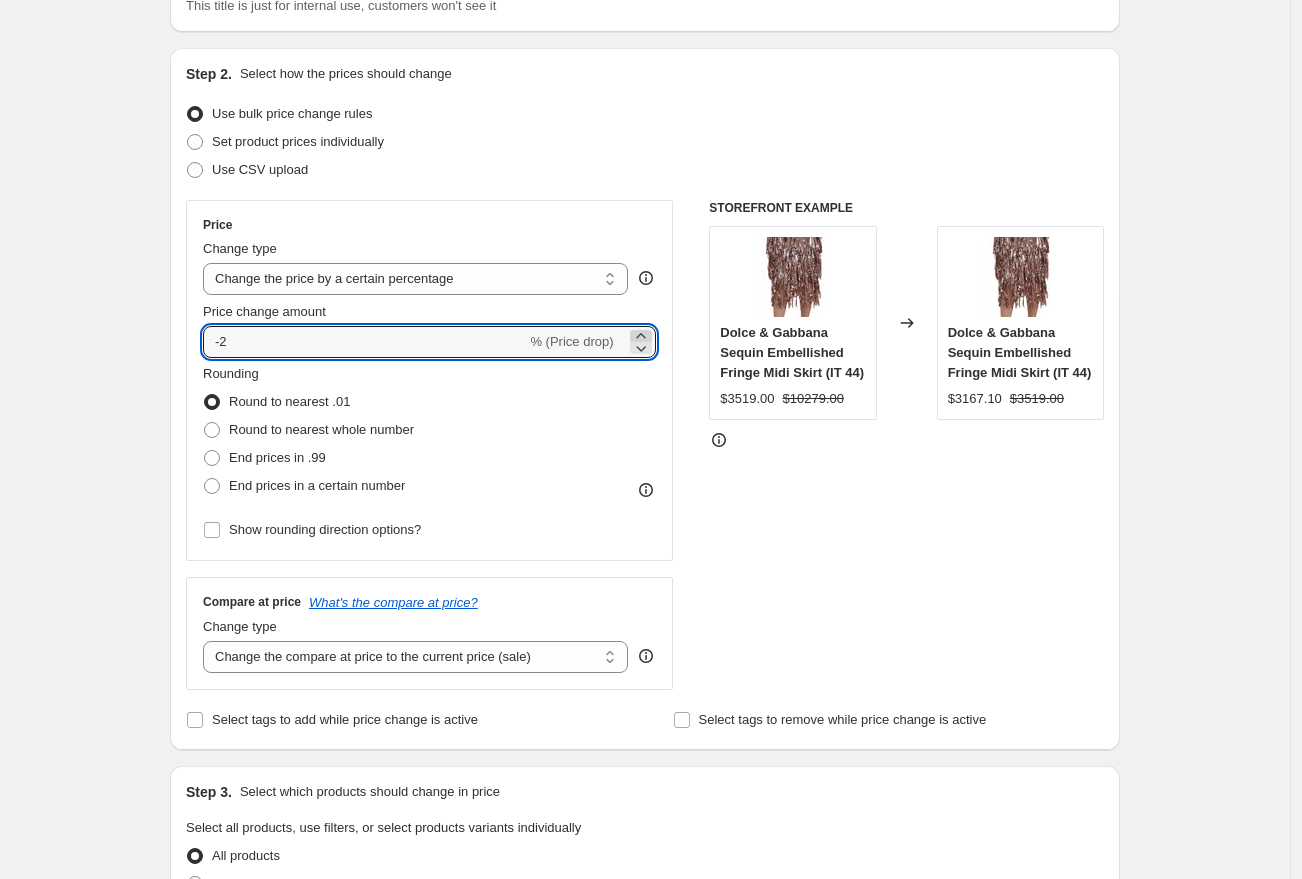 click 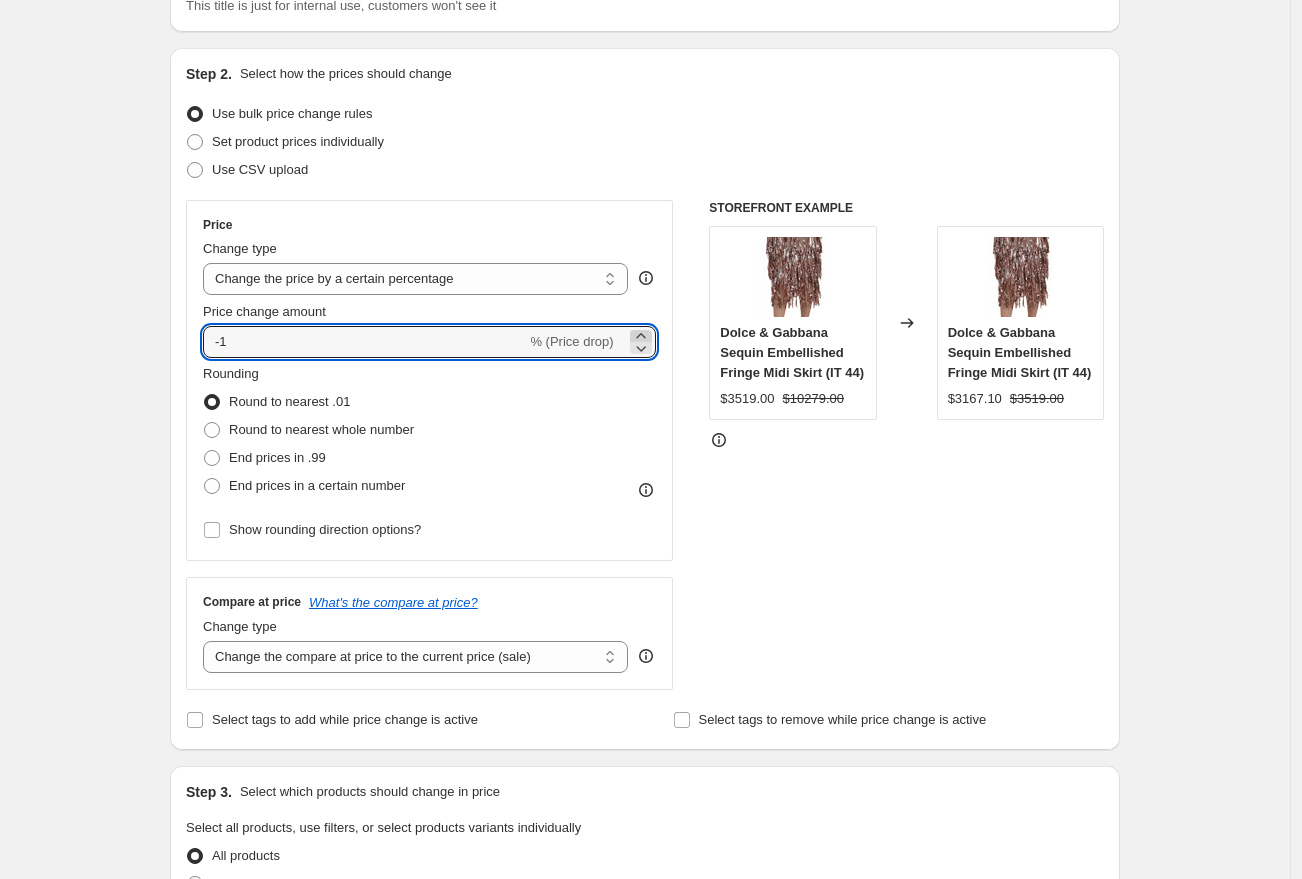 click 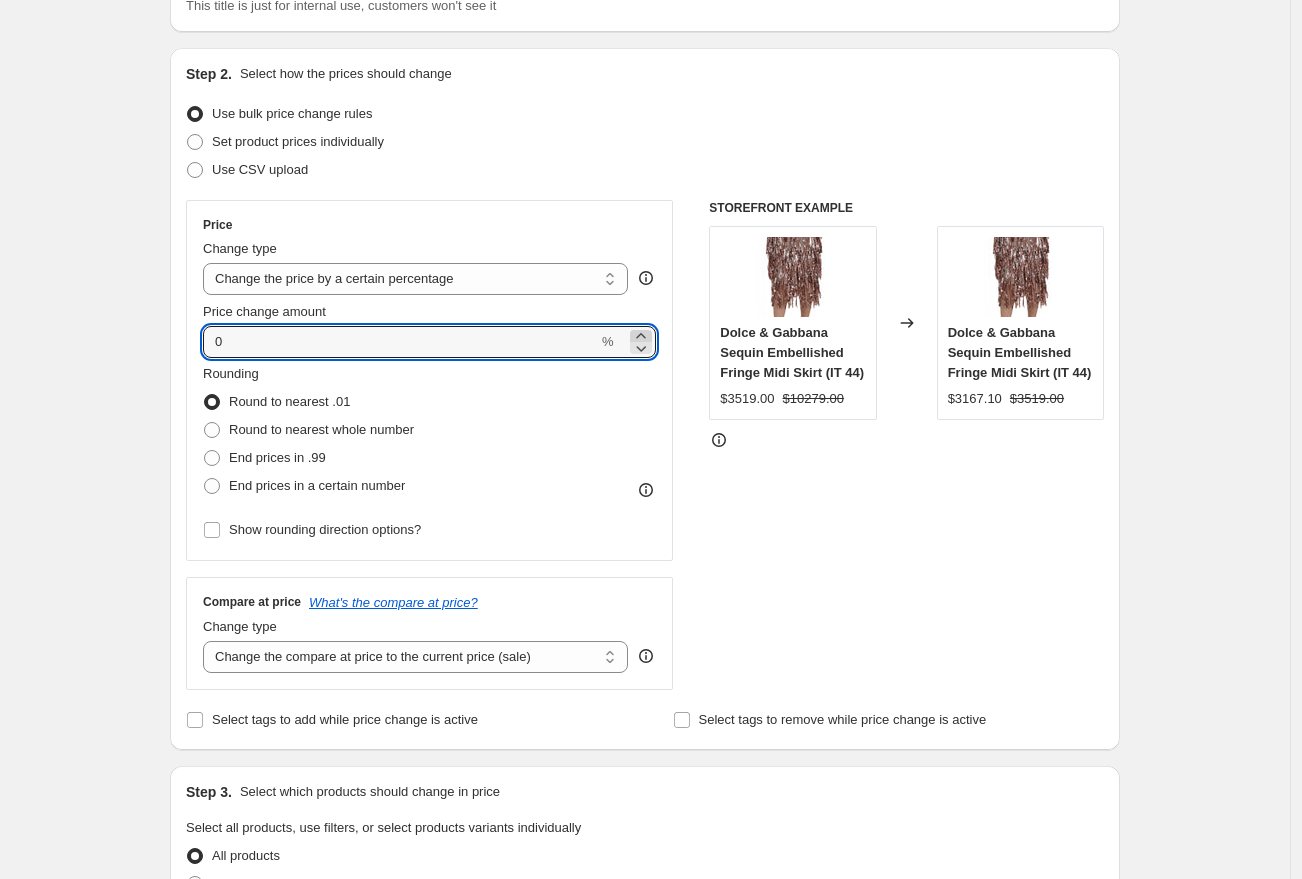 click 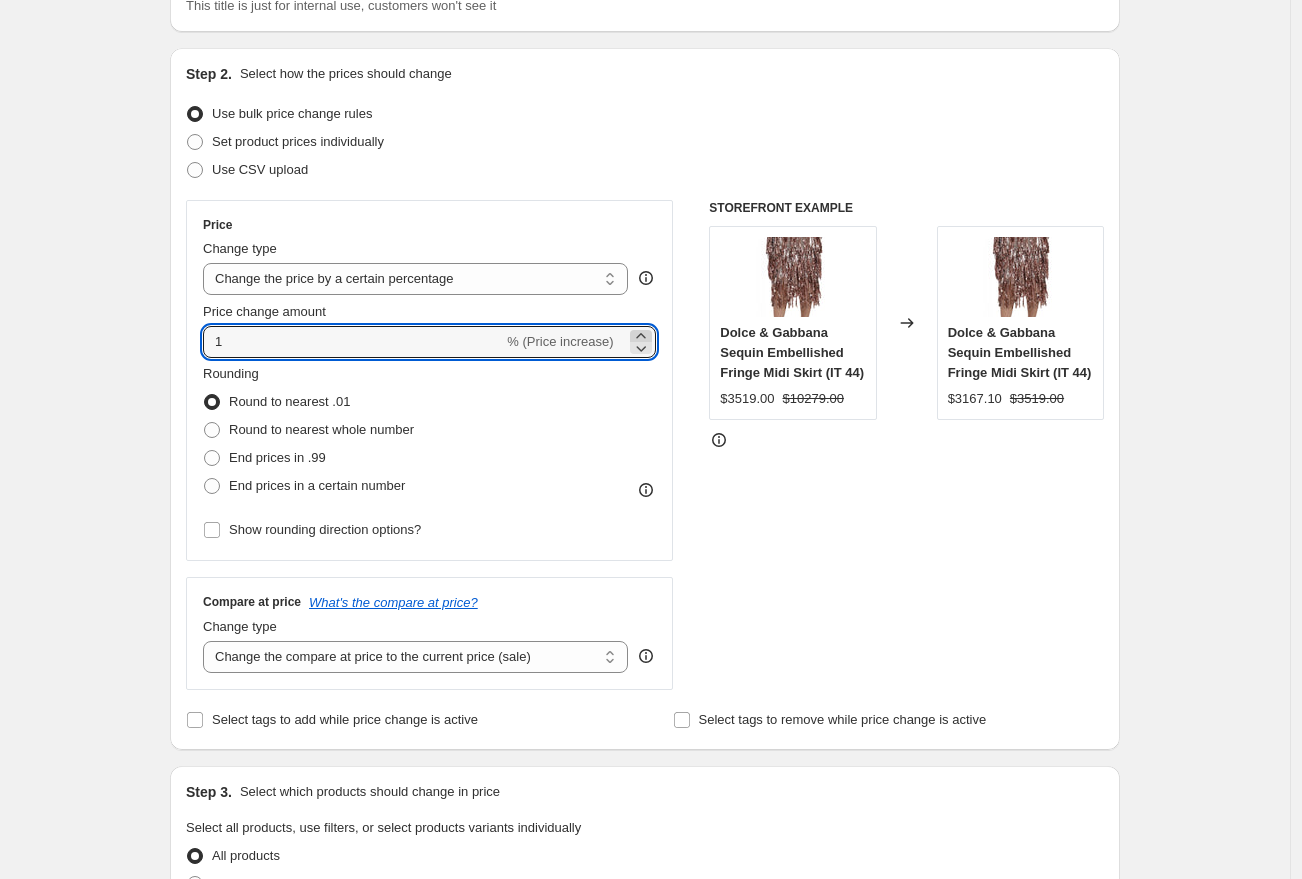 click 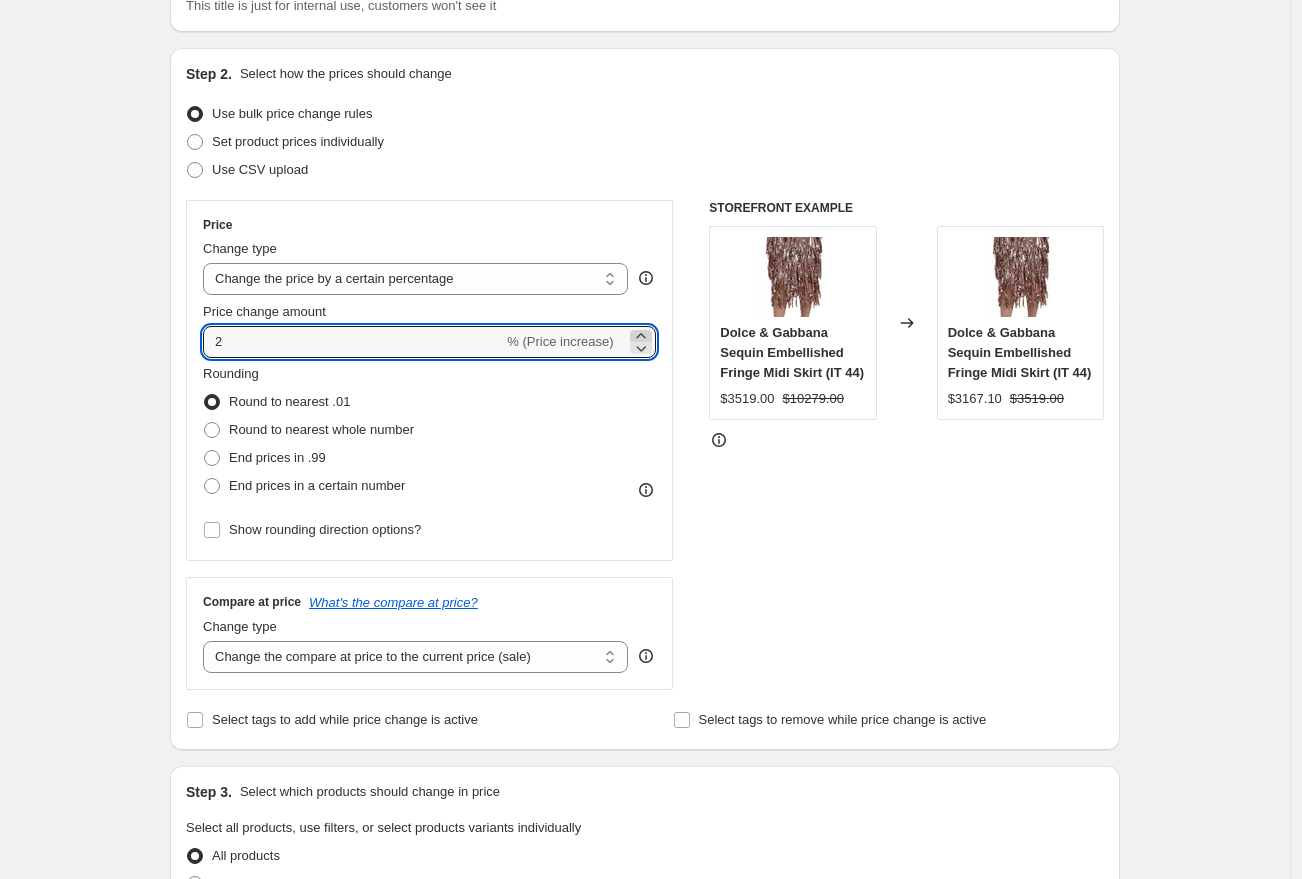 click 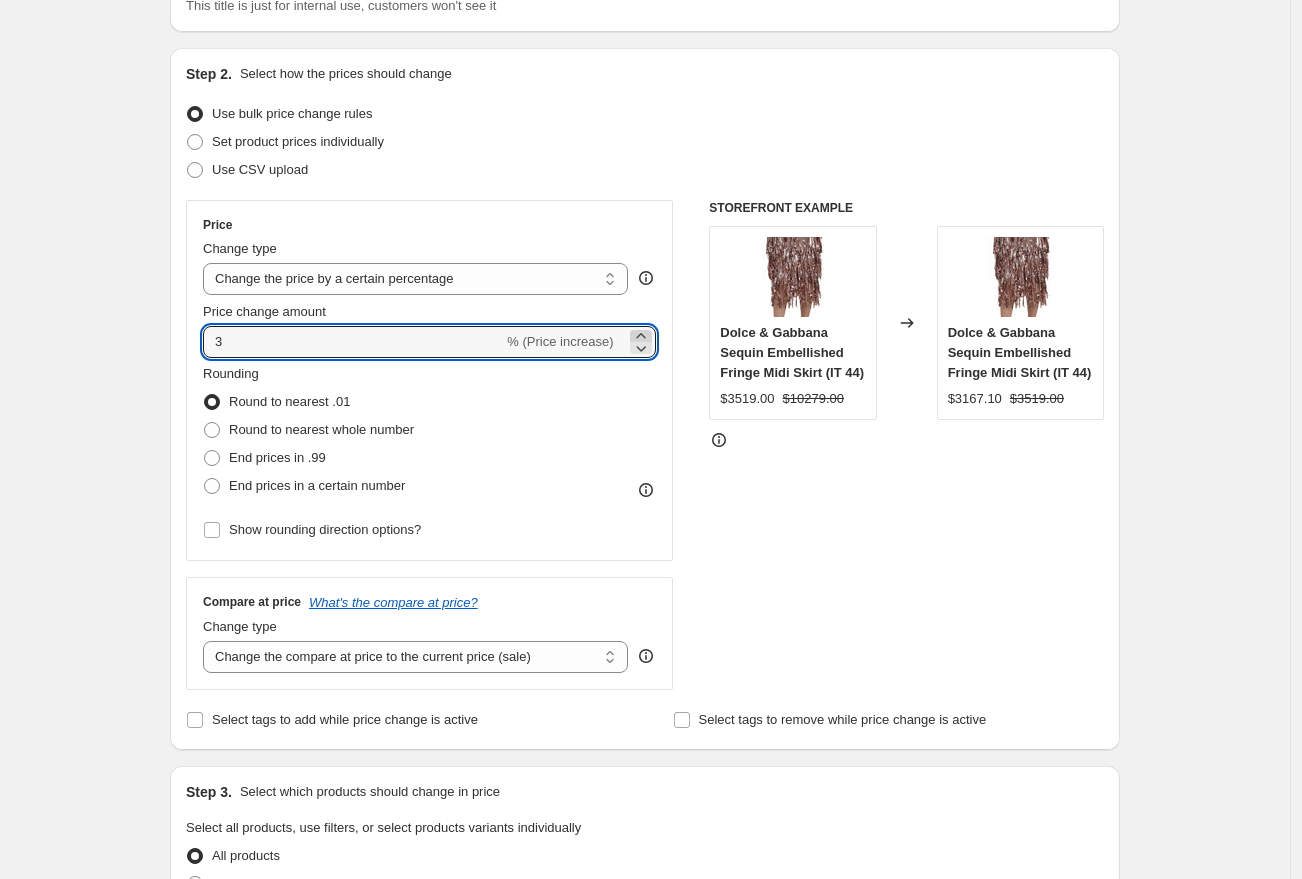 click 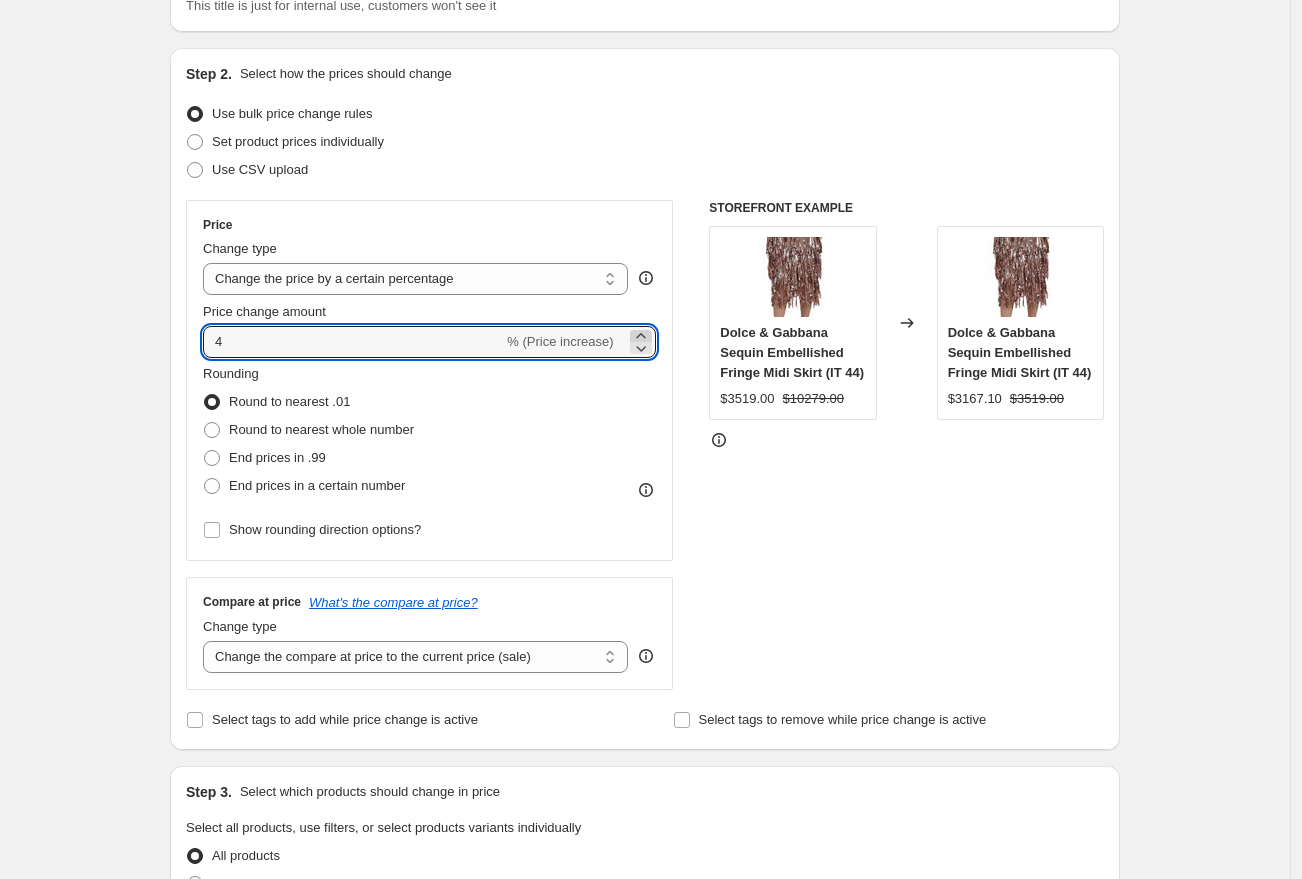 click 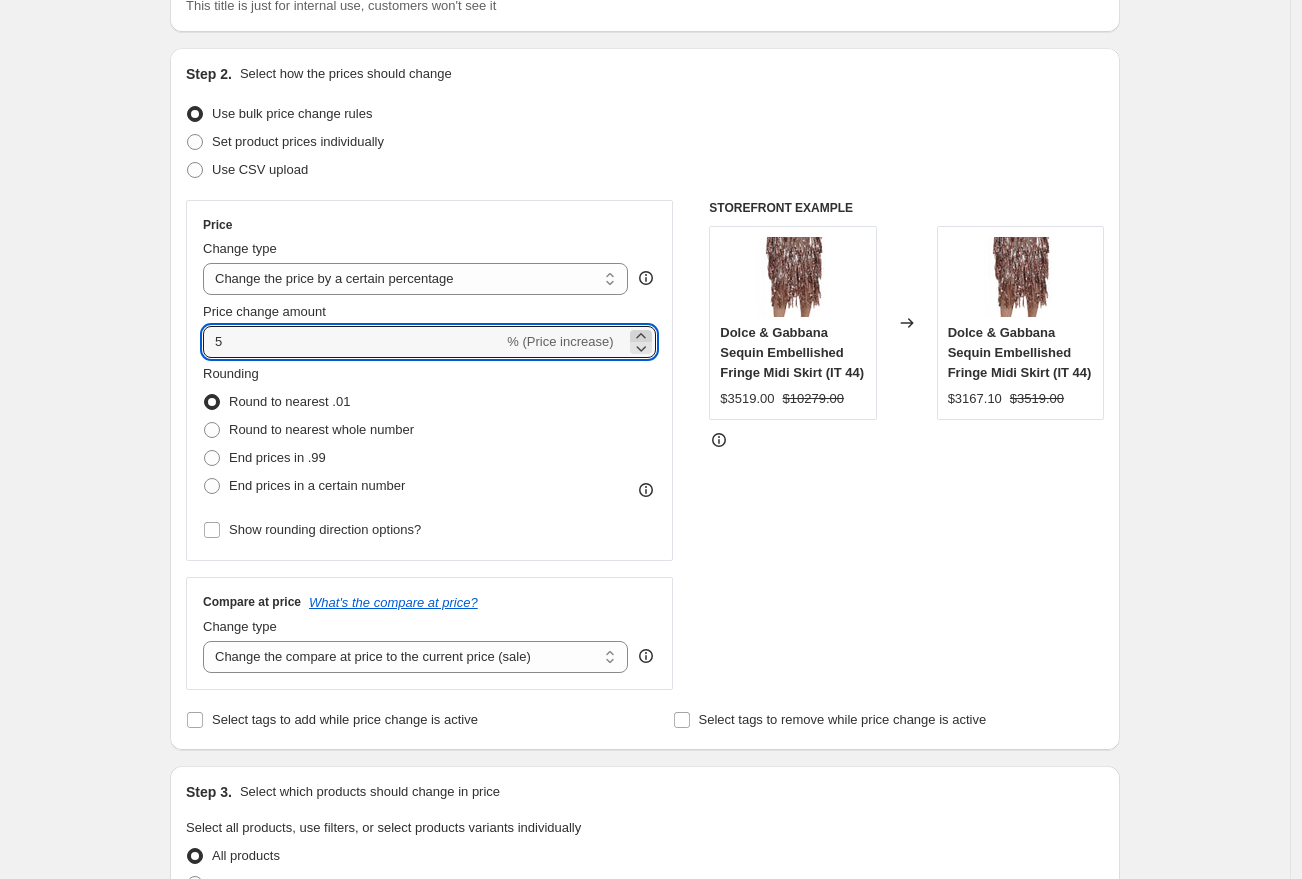 click 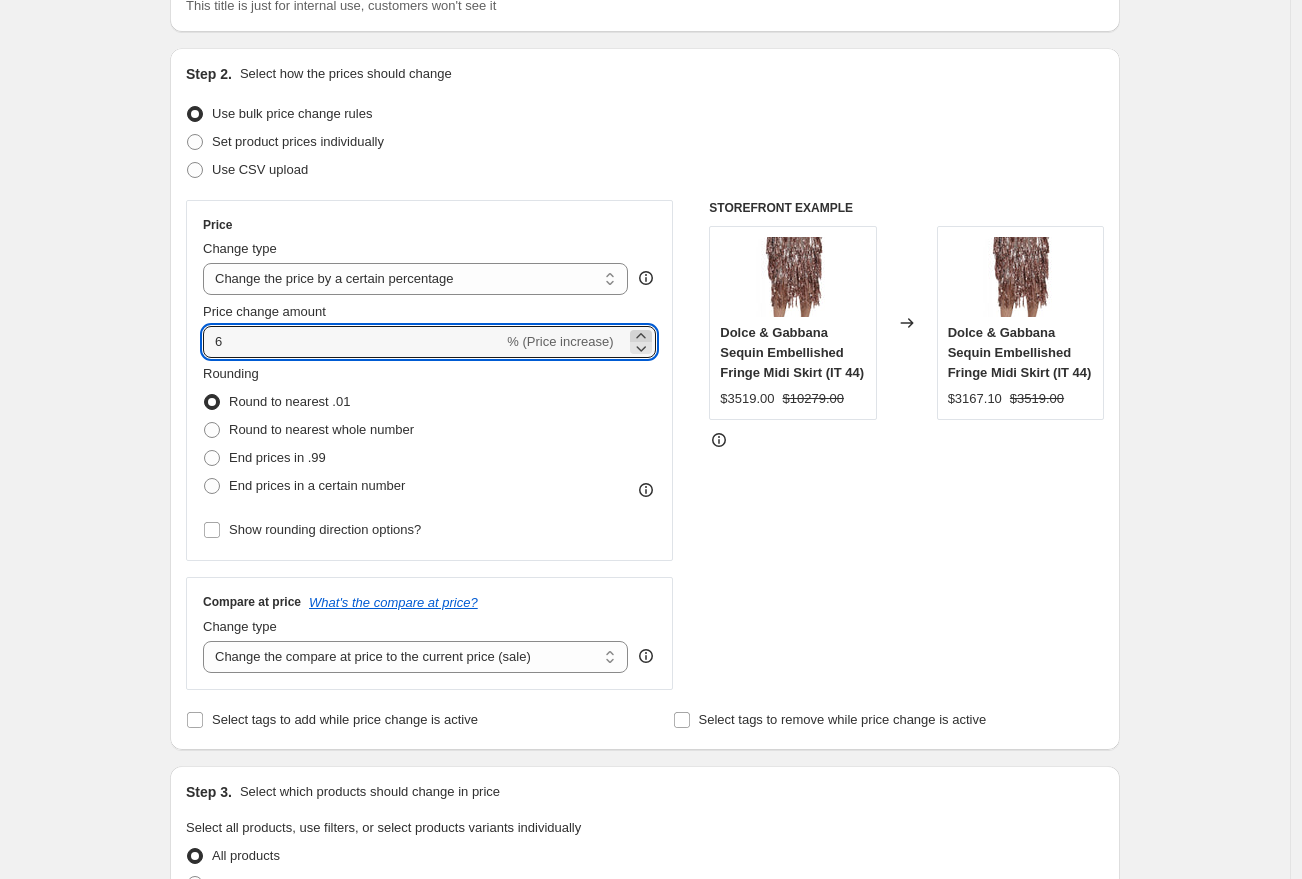 click 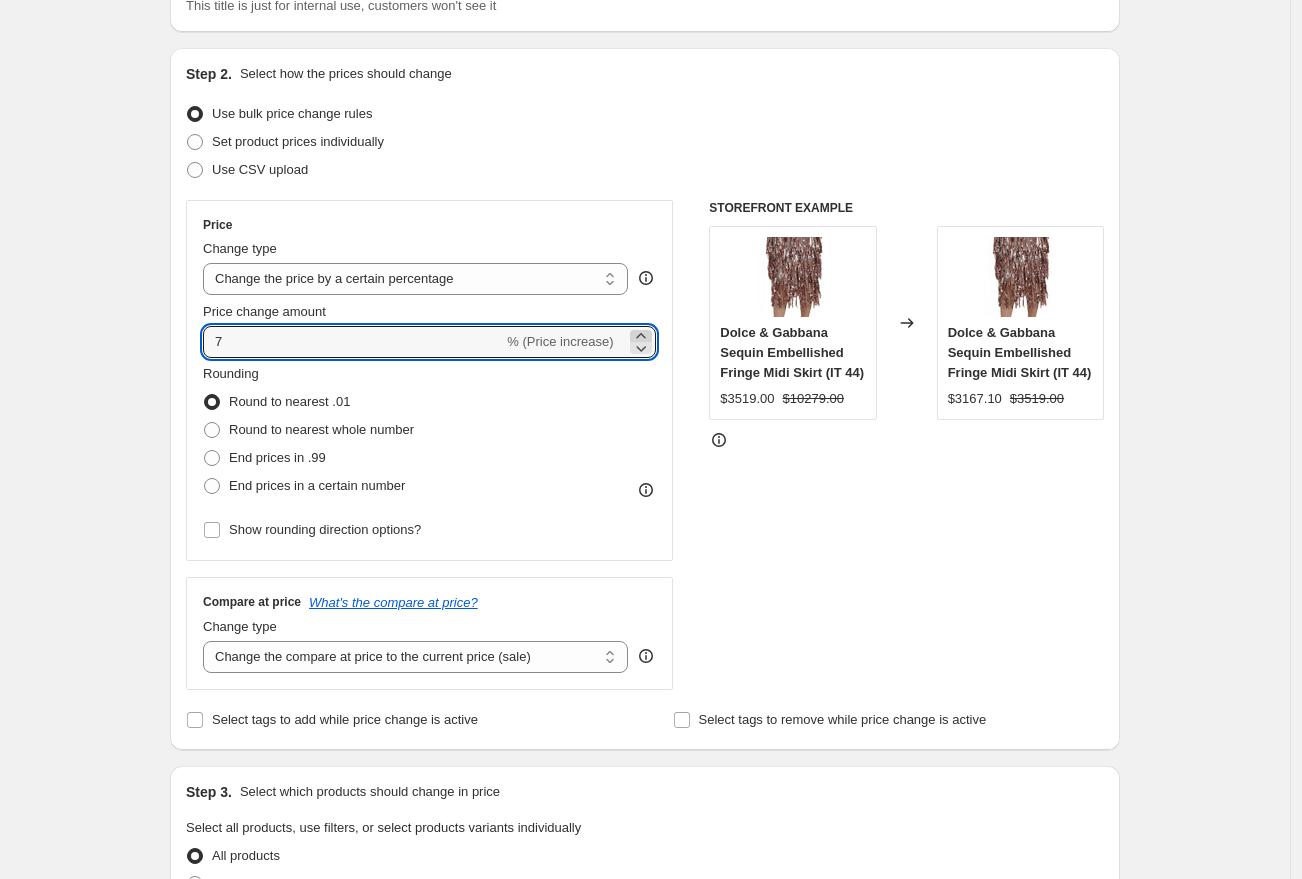 click 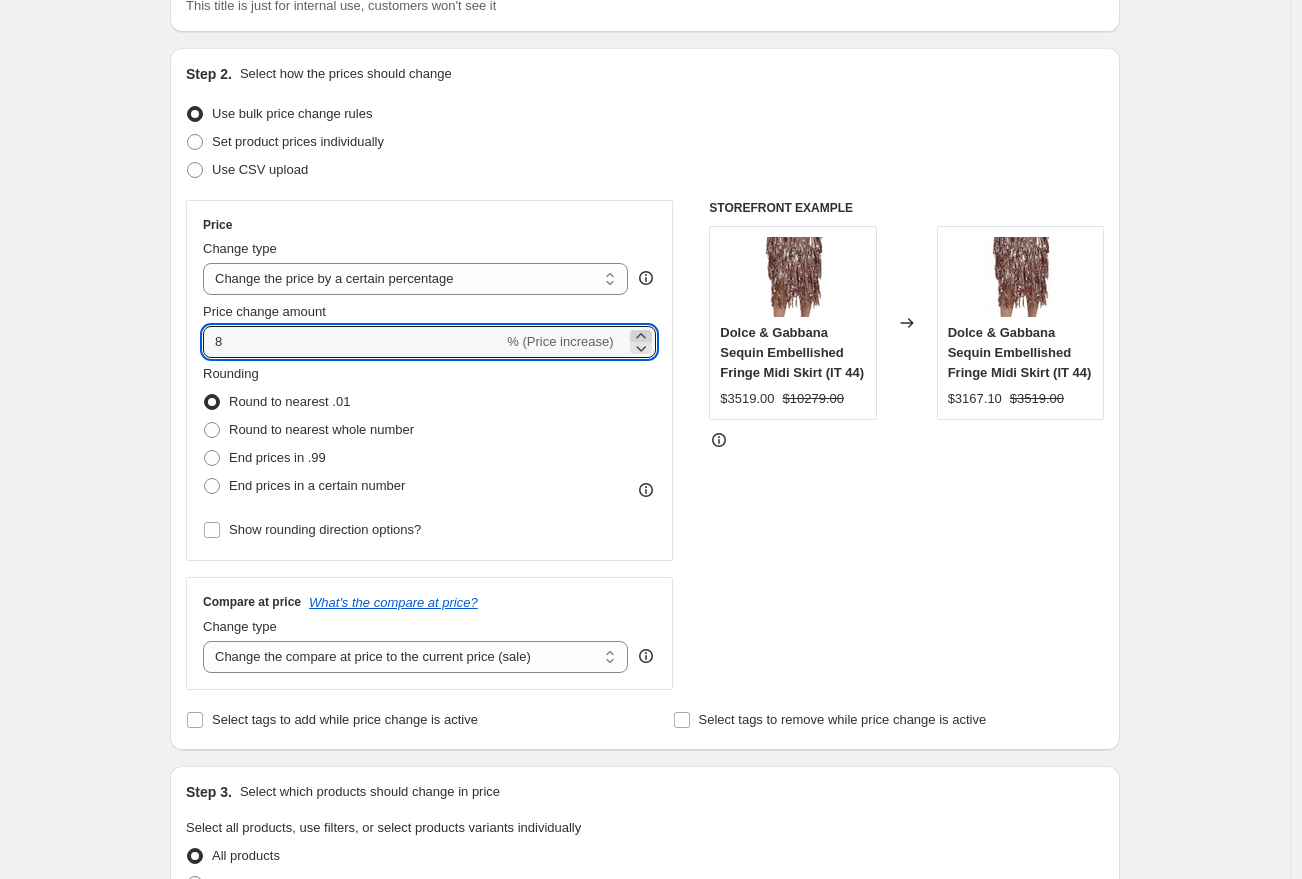 click 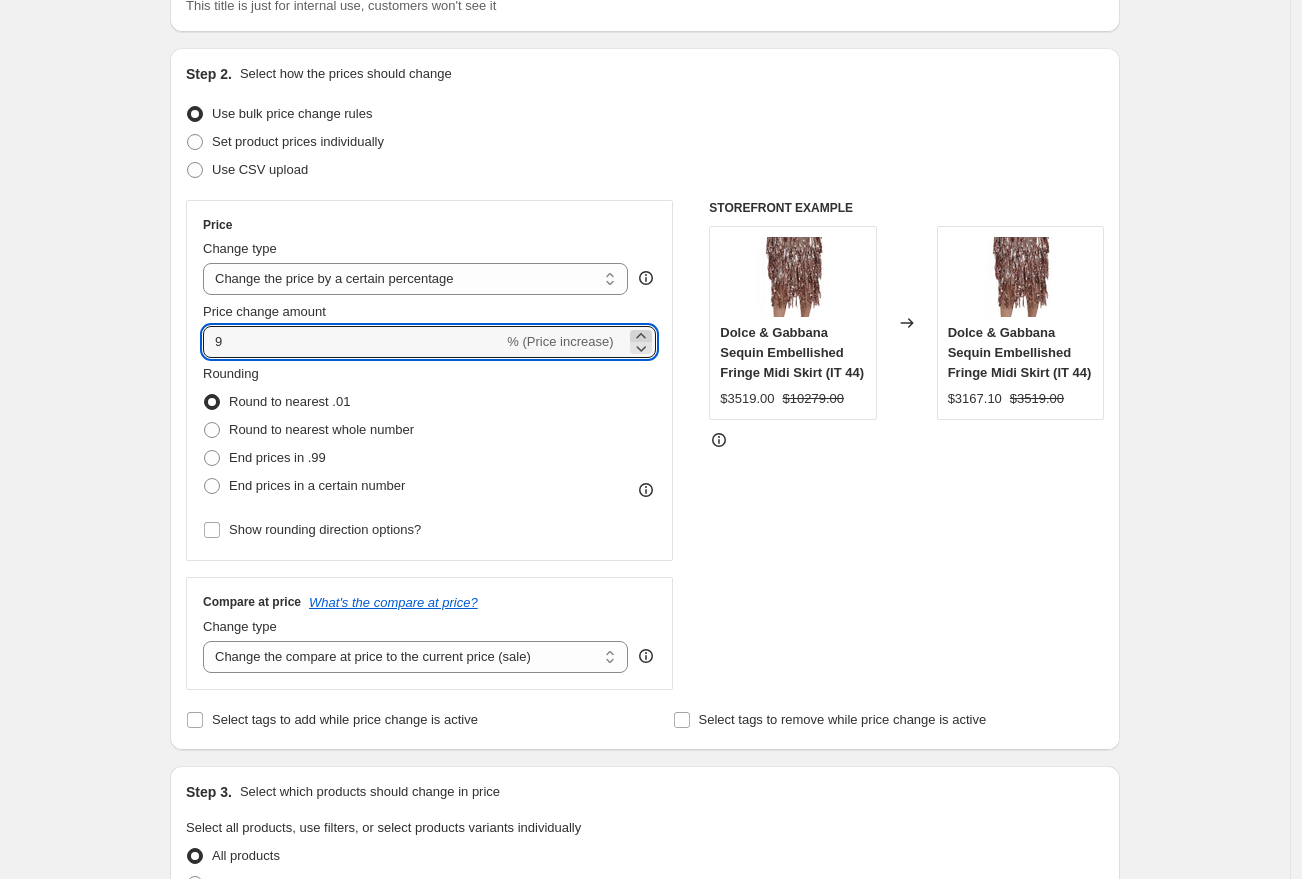 click 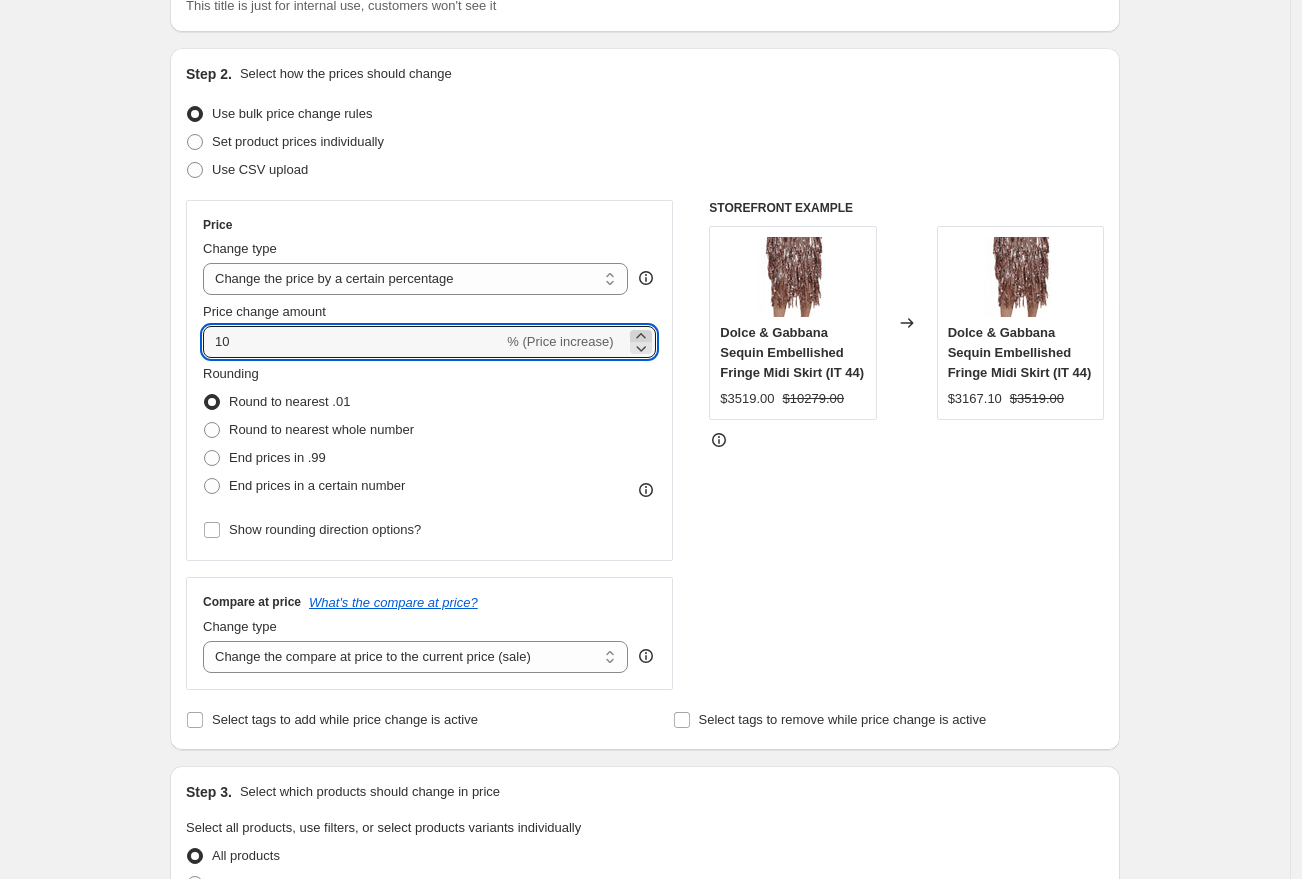 click 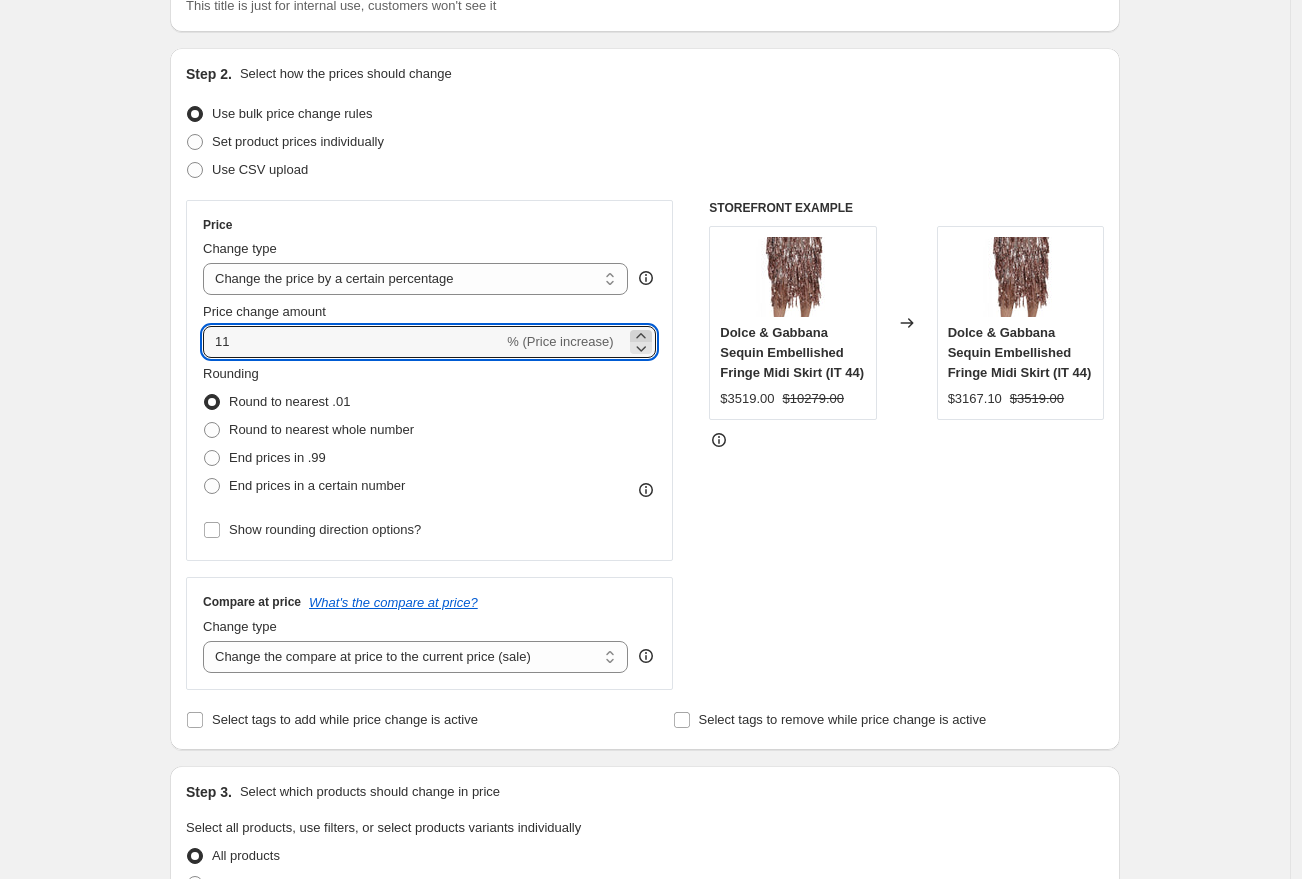 click 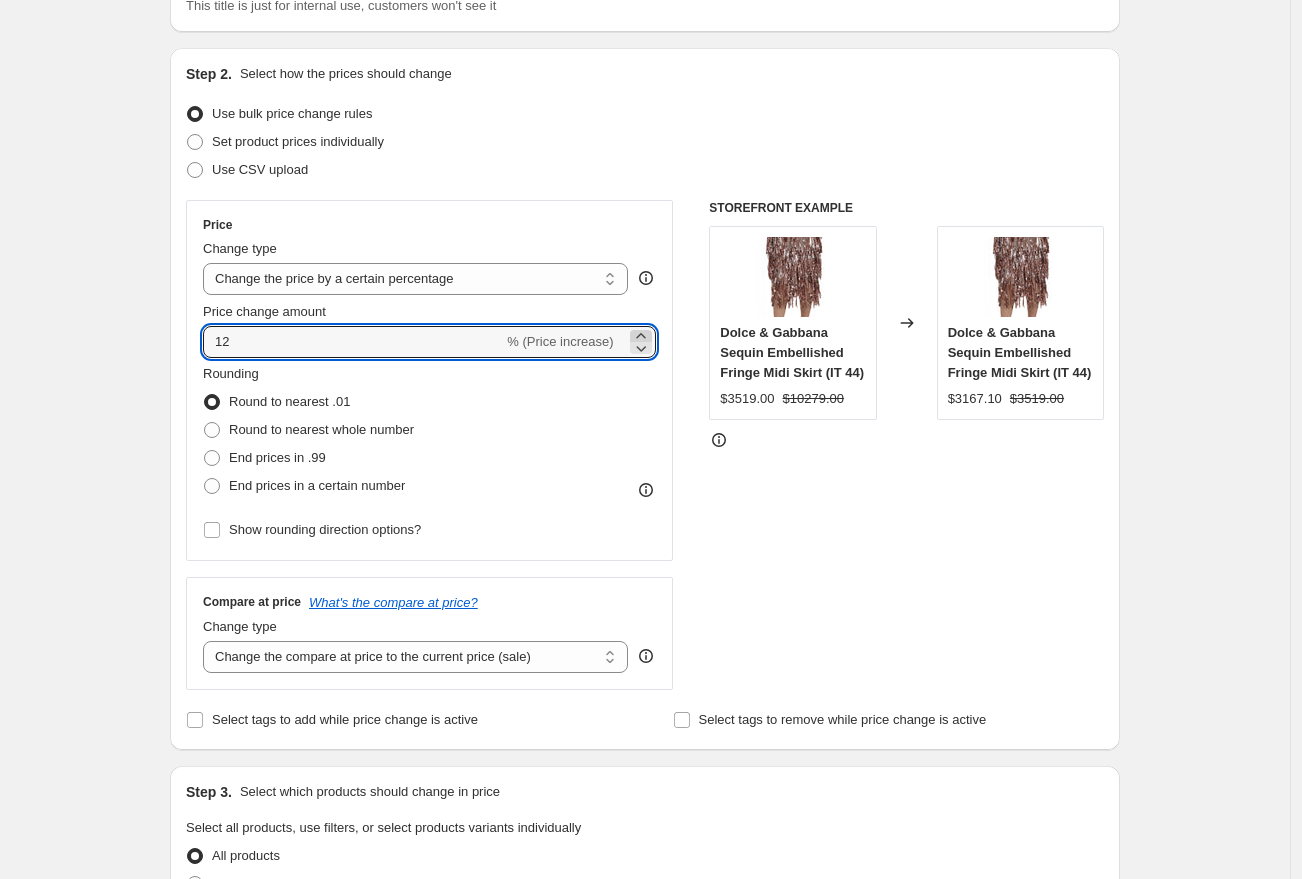 click 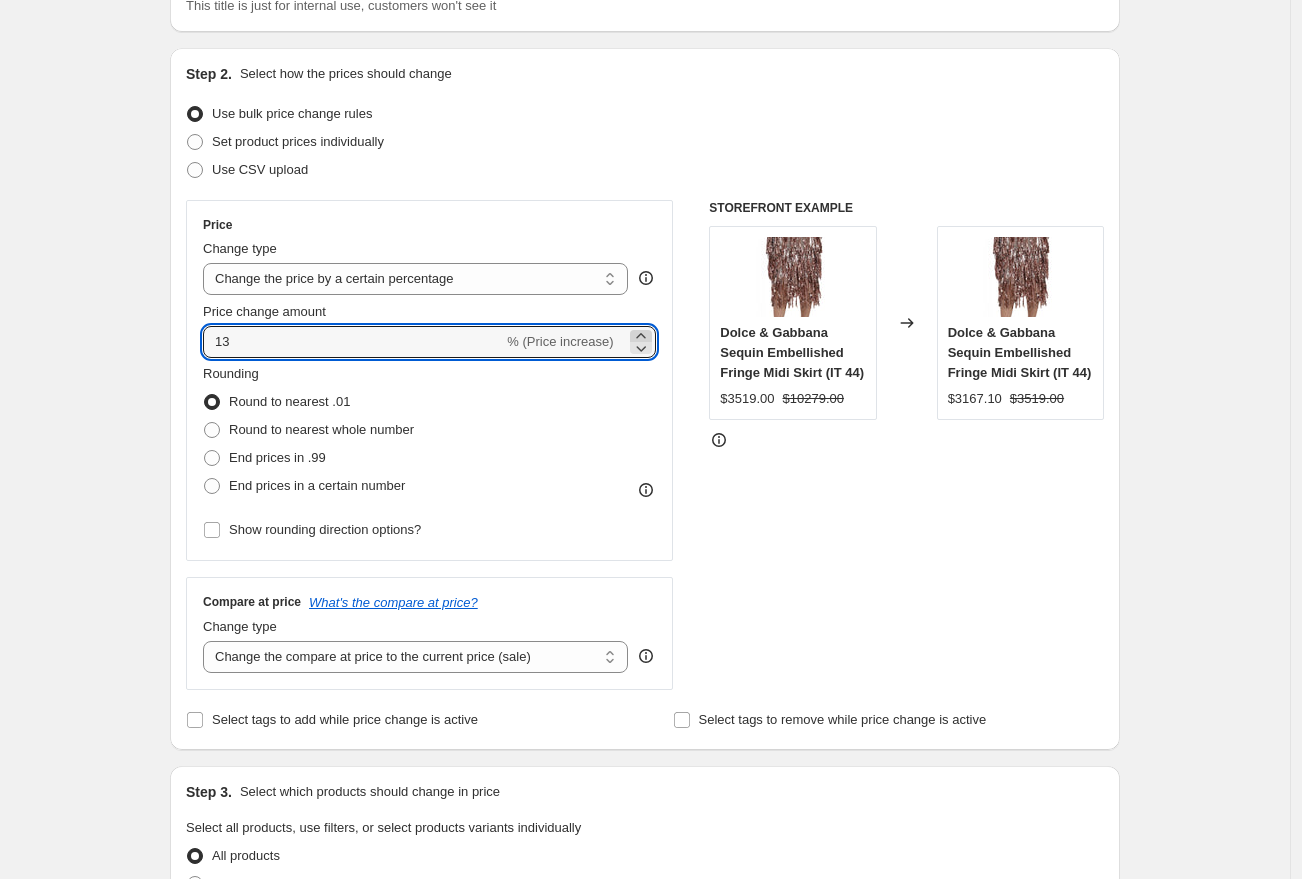 click 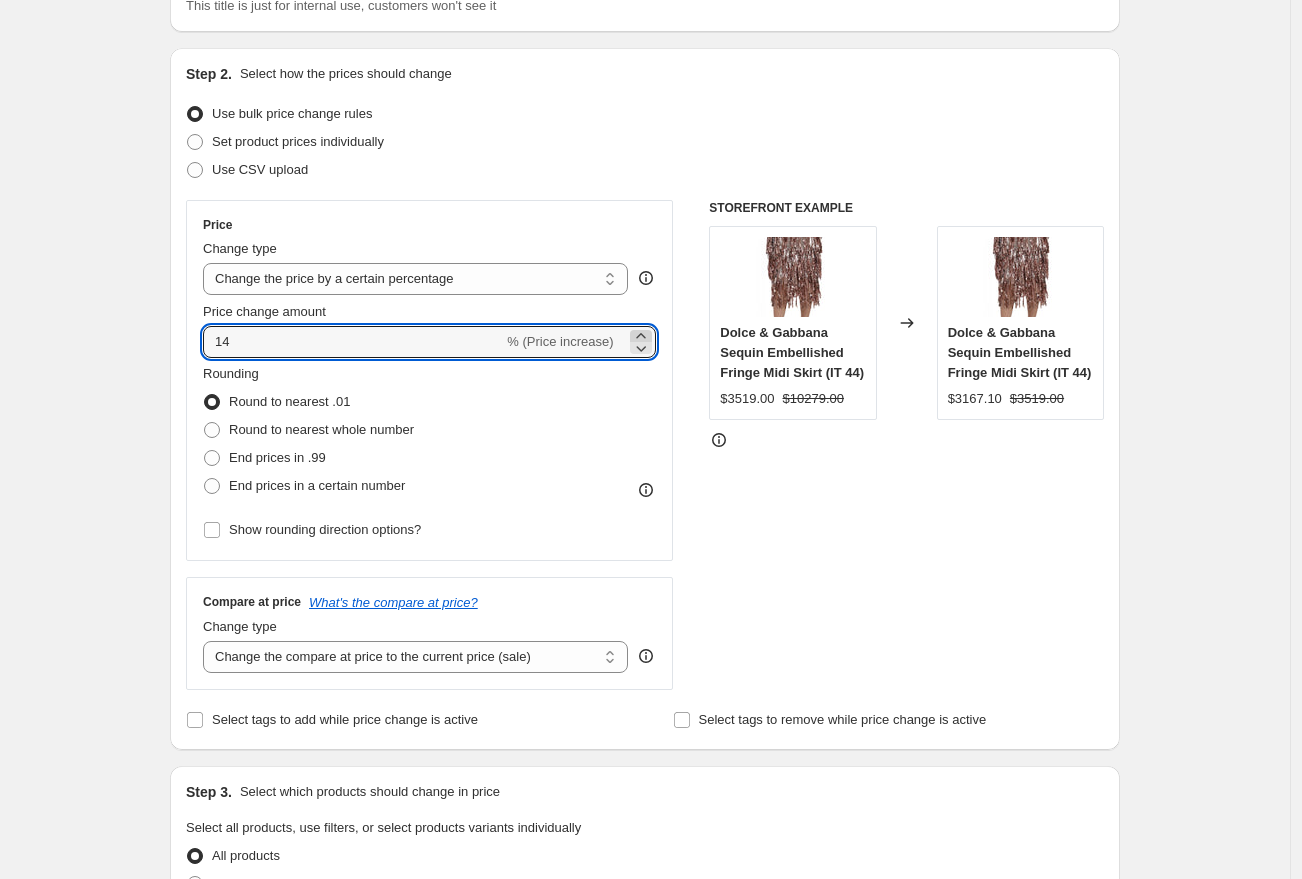 click 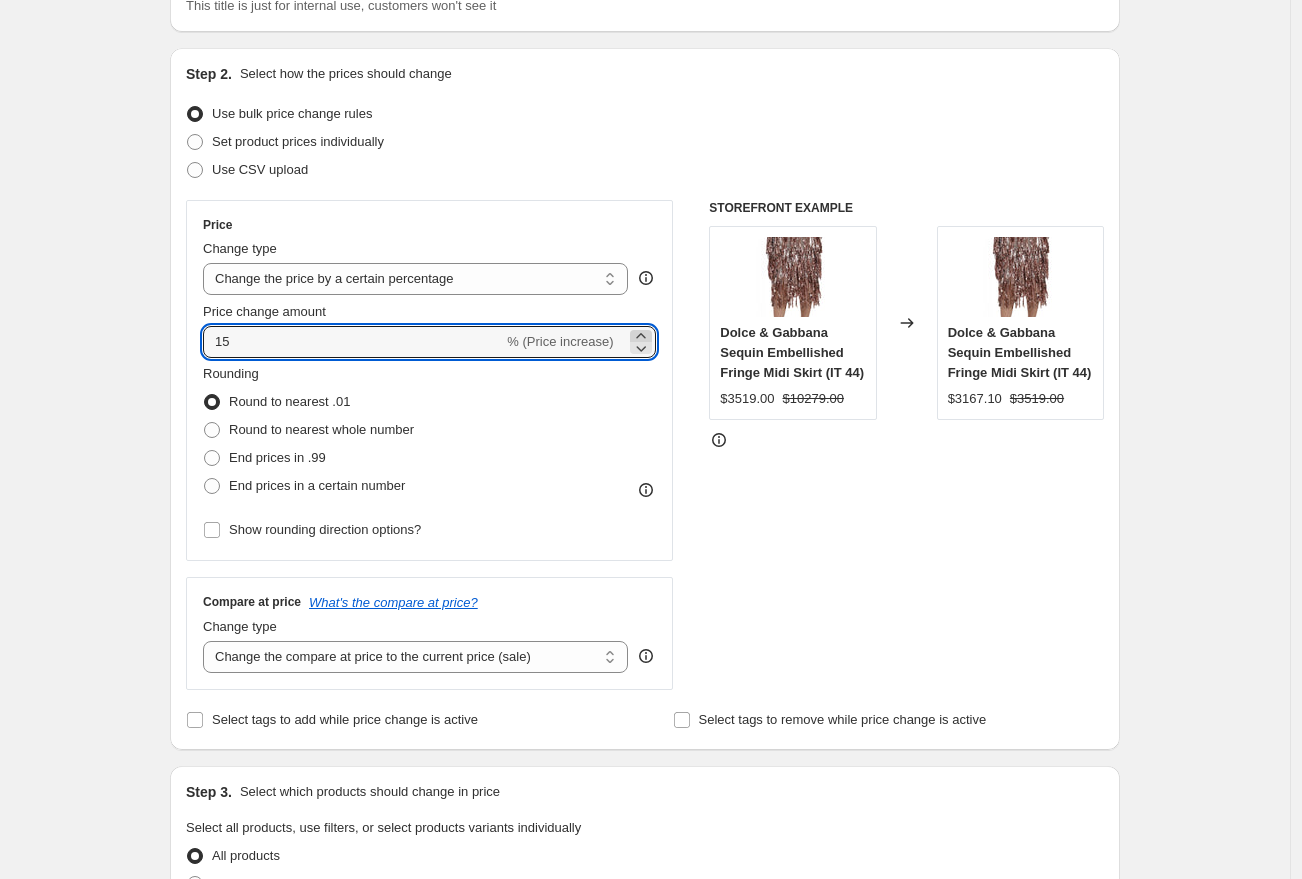 click 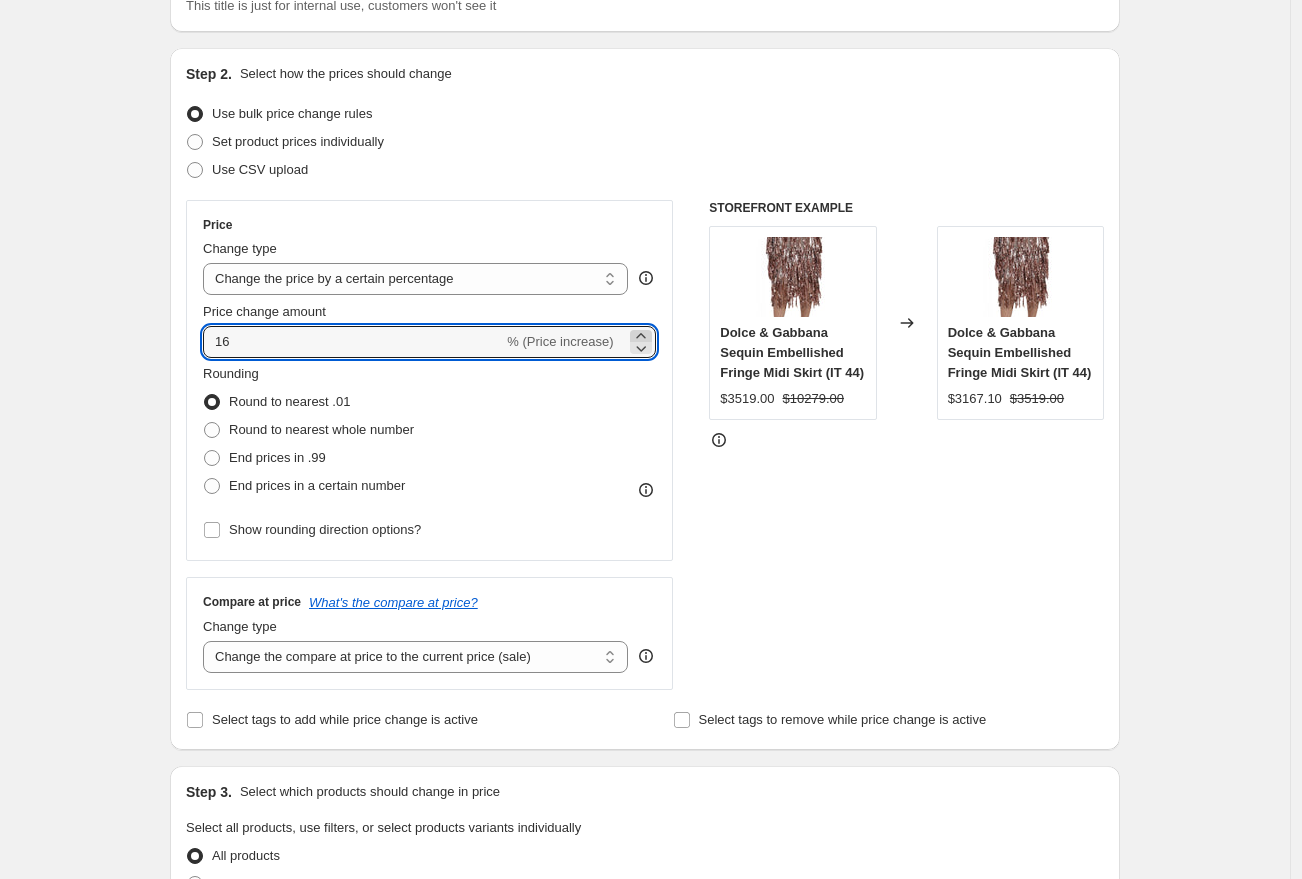 click 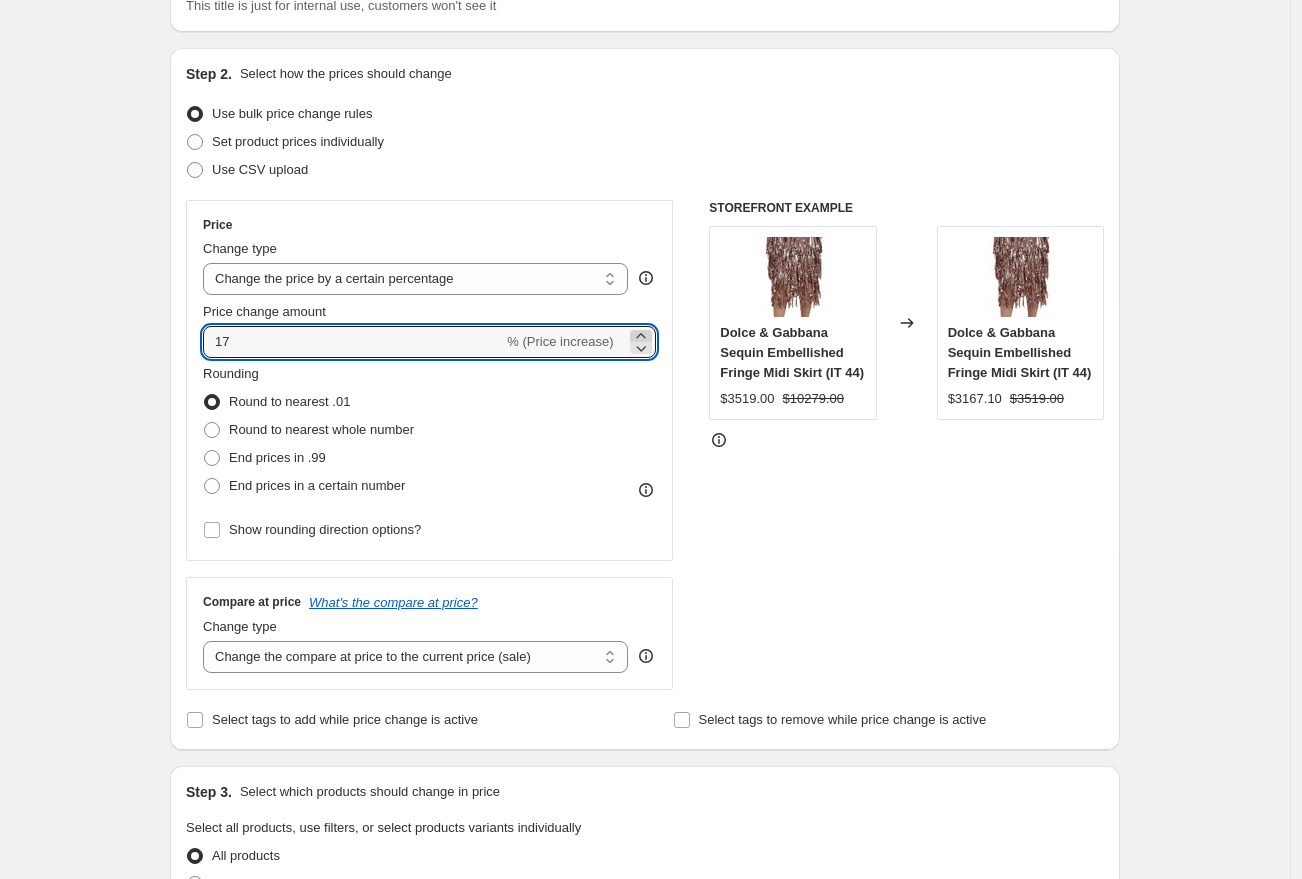 click 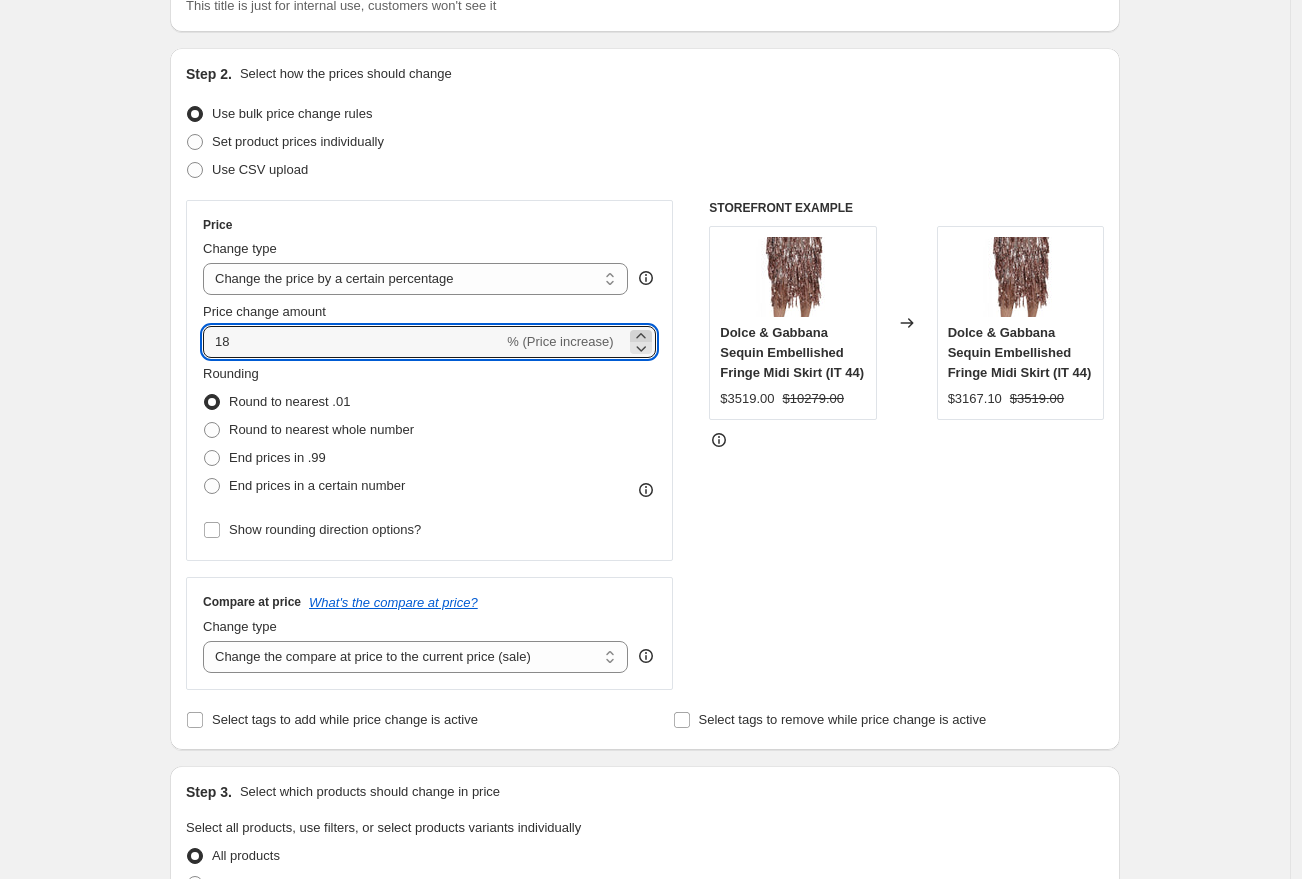 click 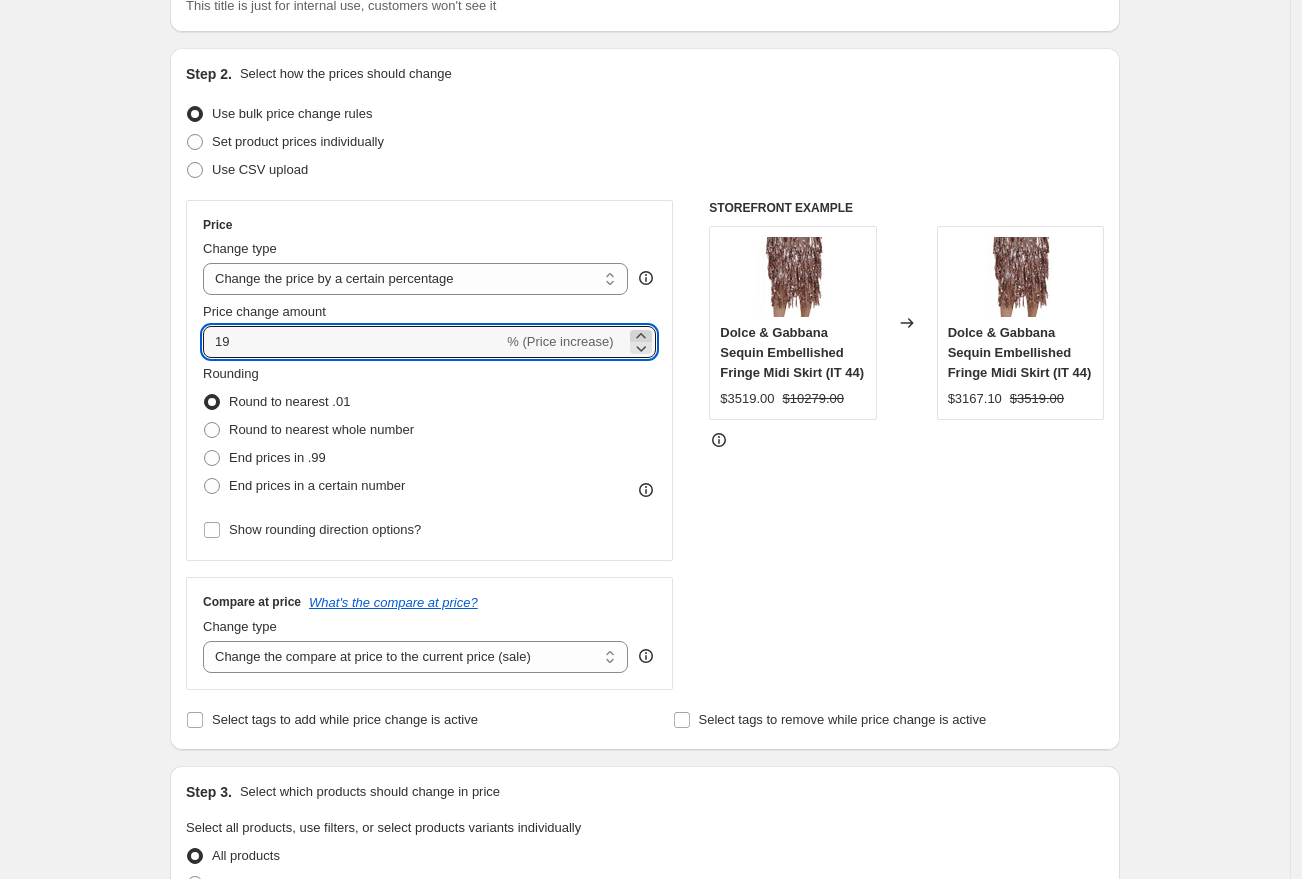 click 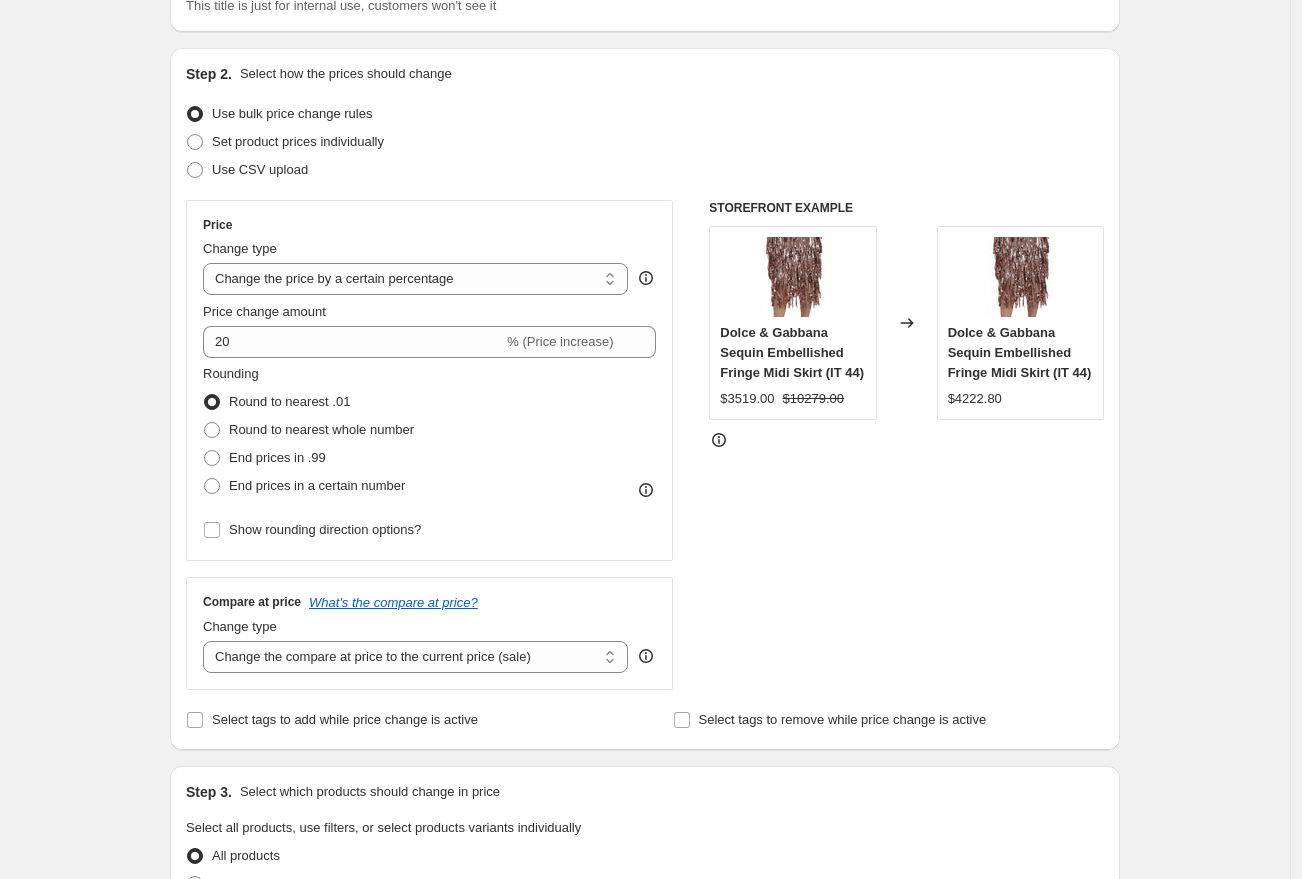 click on "STOREFRONT EXAMPLE Dolce & Gabbana Sequin Embellished Fringe Midi Skirt (IT 44) $3519.00 $10279.00 Changed to Dolce & Gabbana Sequin Embellished Fringe Midi Skirt (IT 44) $4222.80" at bounding box center (906, 445) 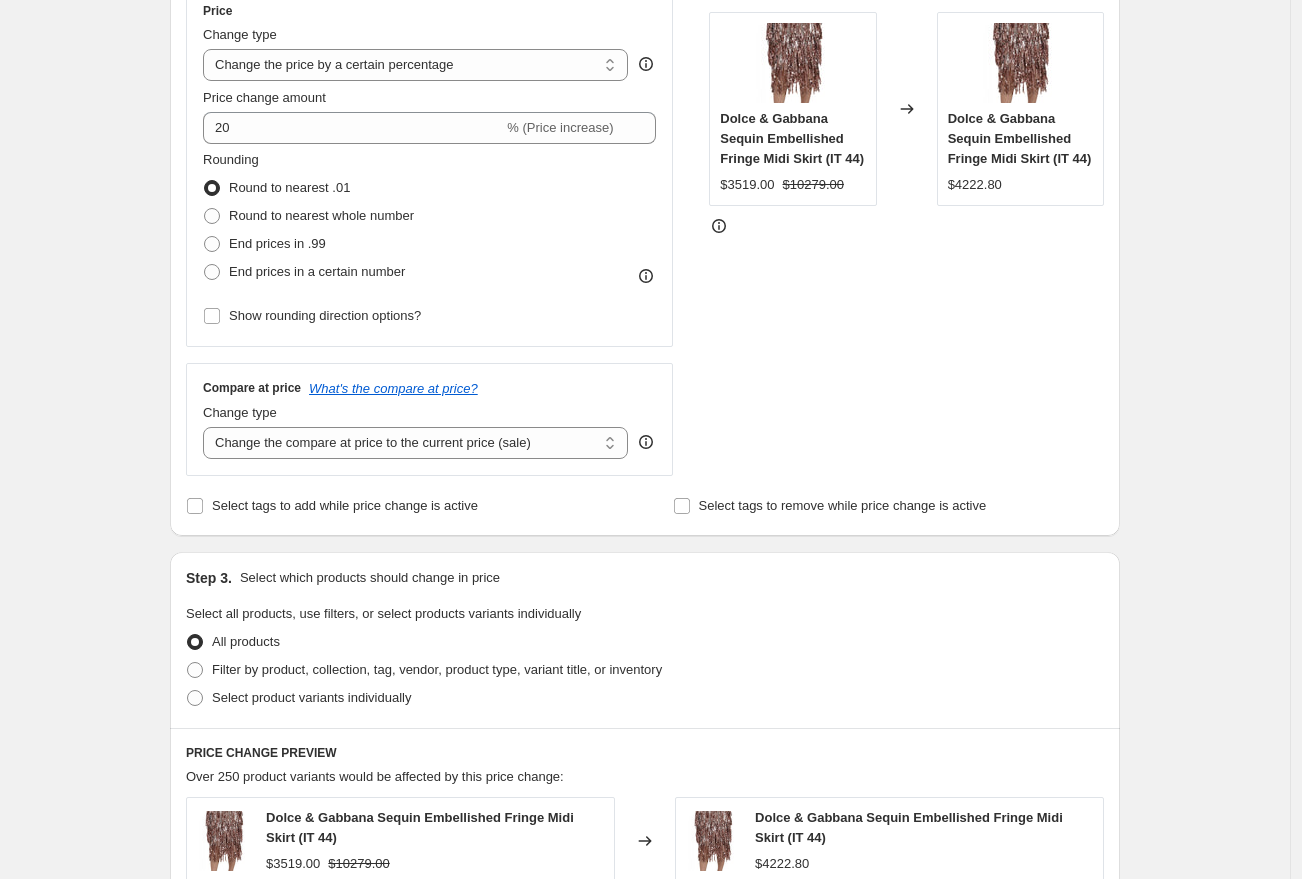 scroll, scrollTop: 393, scrollLeft: 0, axis: vertical 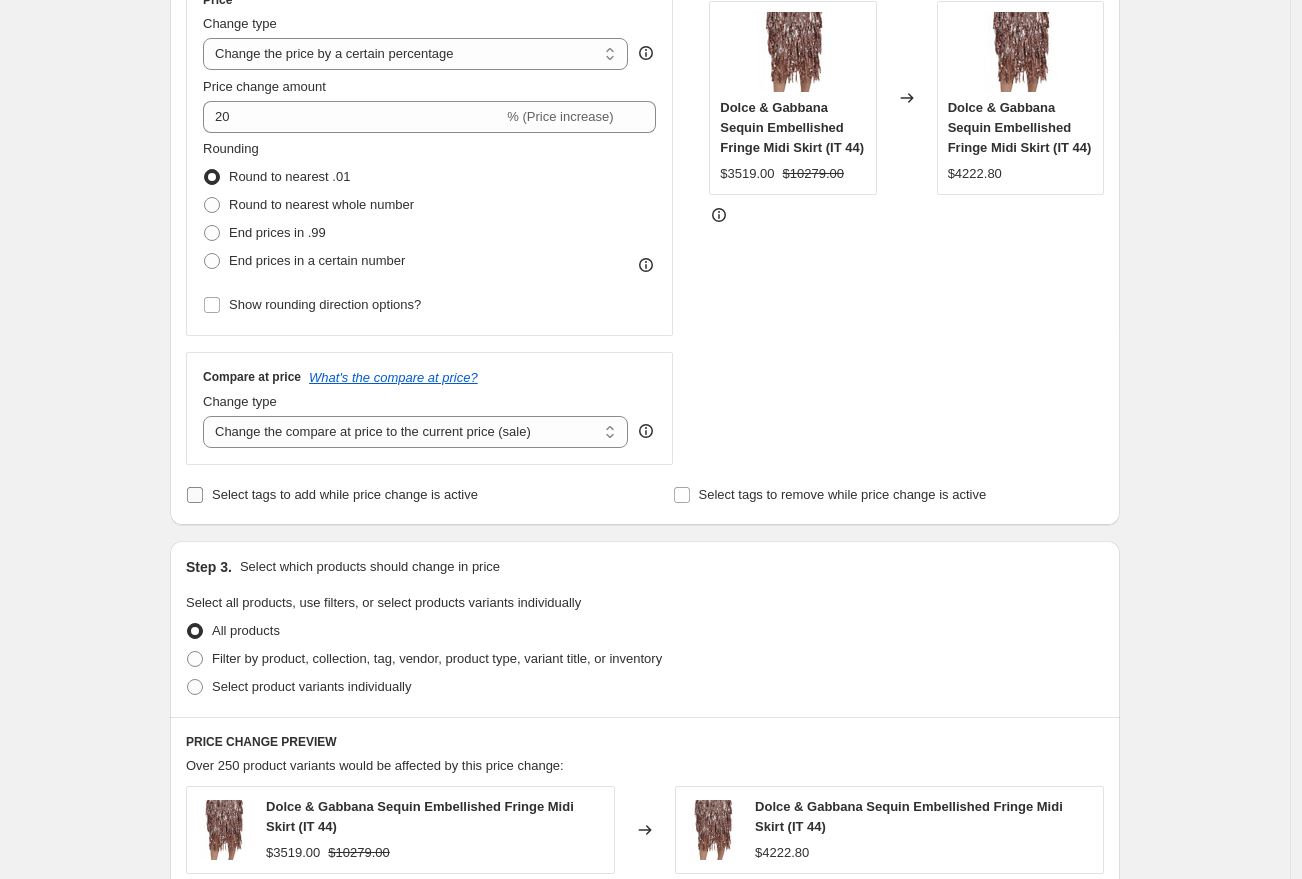 click on "Select tags to add while price change is active" at bounding box center [345, 494] 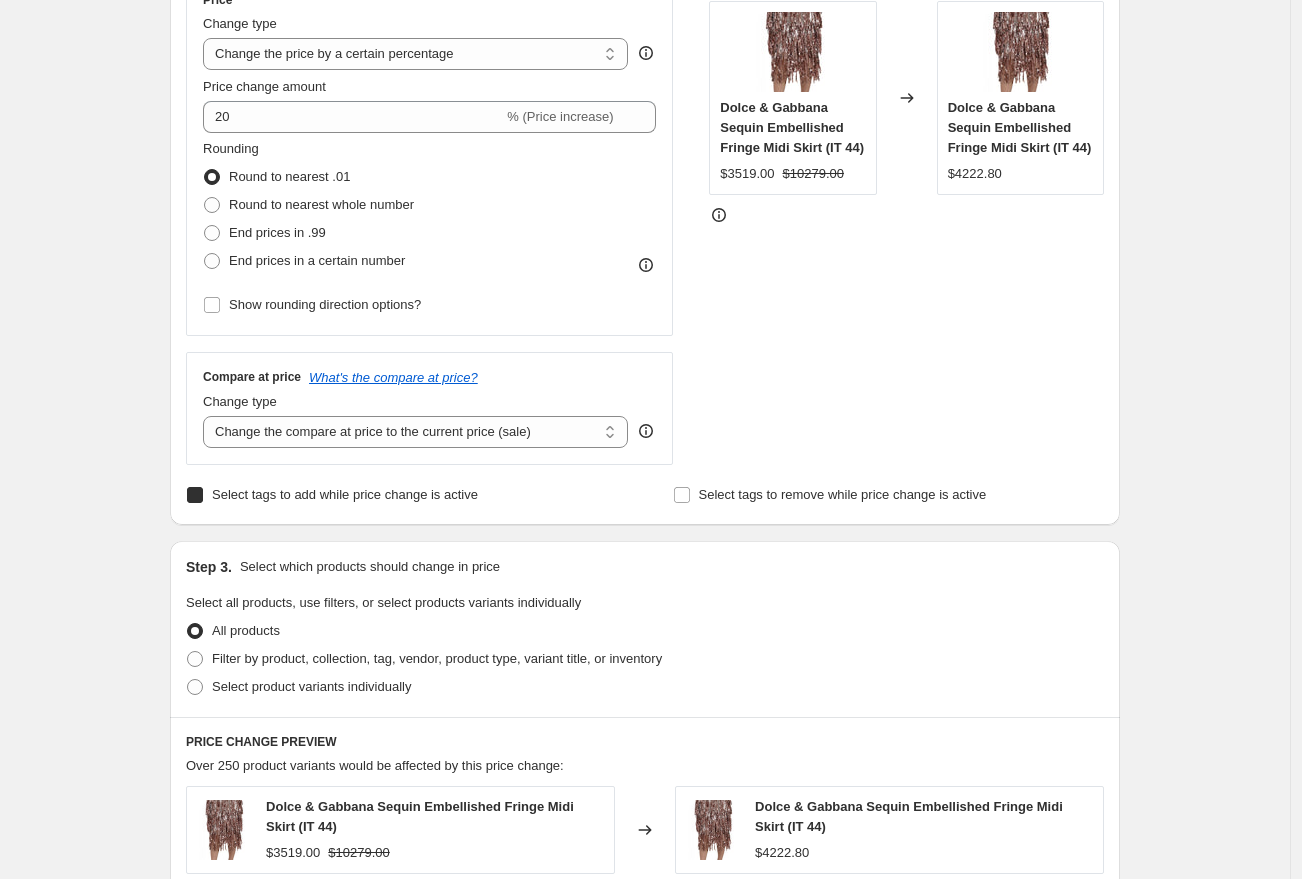 checkbox on "true" 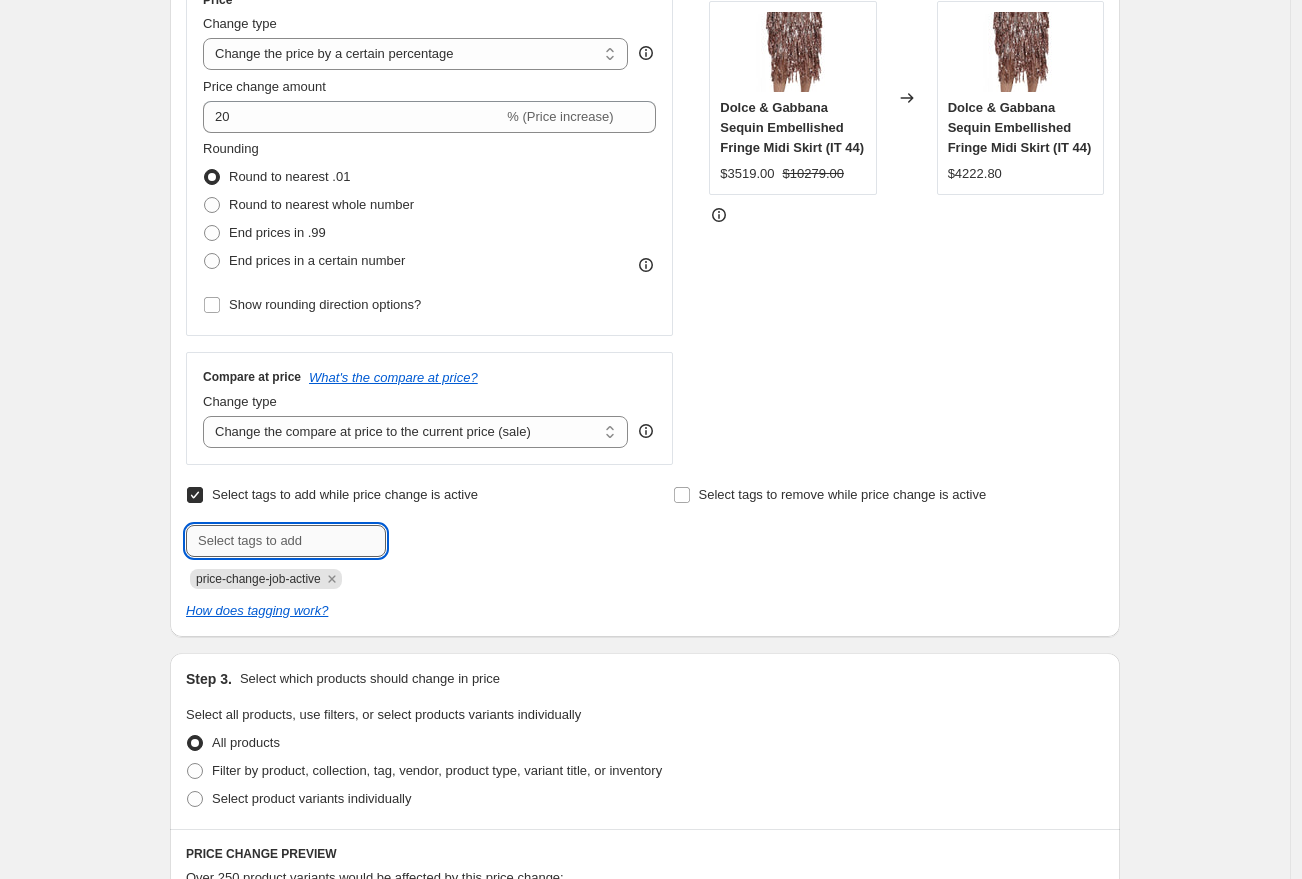 click at bounding box center [286, 541] 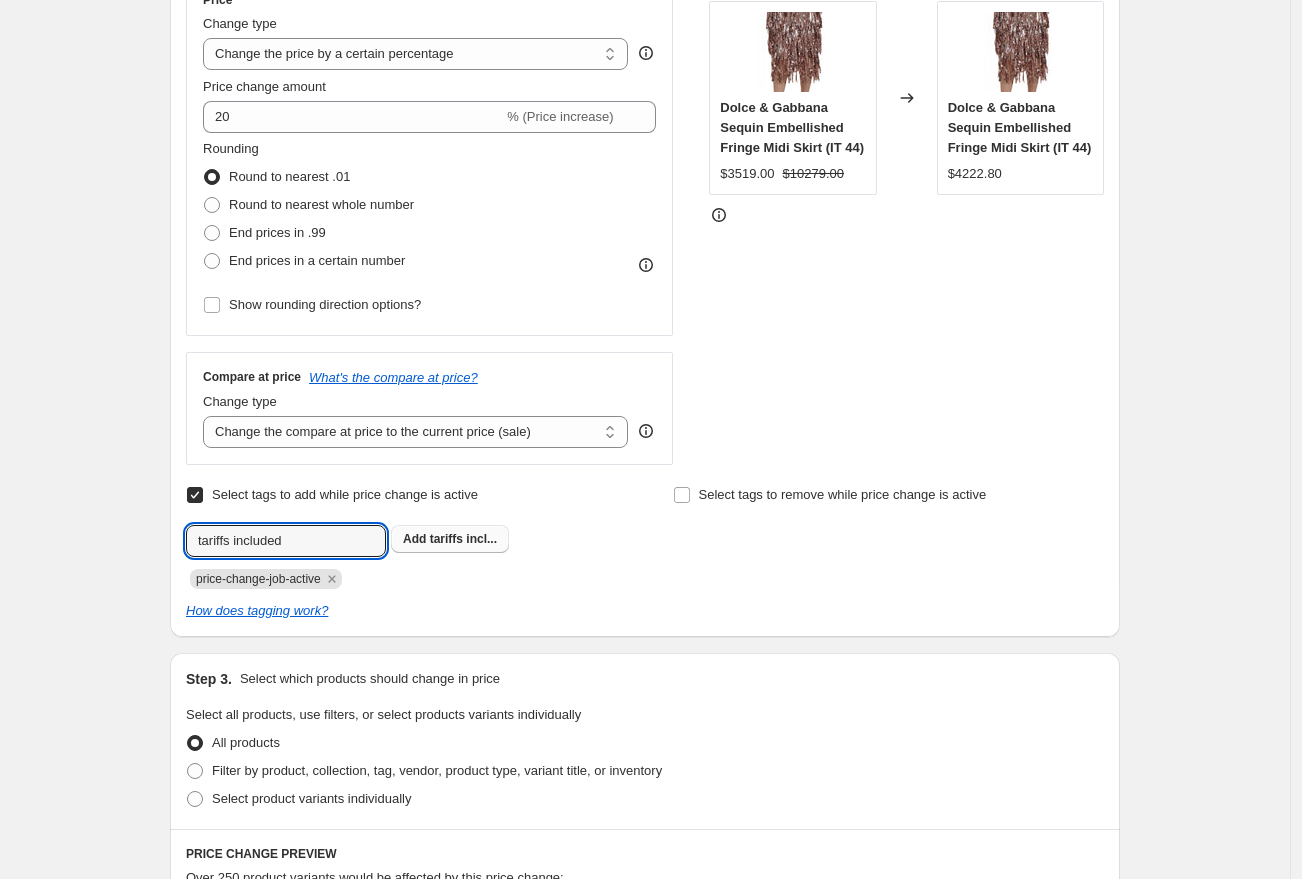 type on "tariffs included" 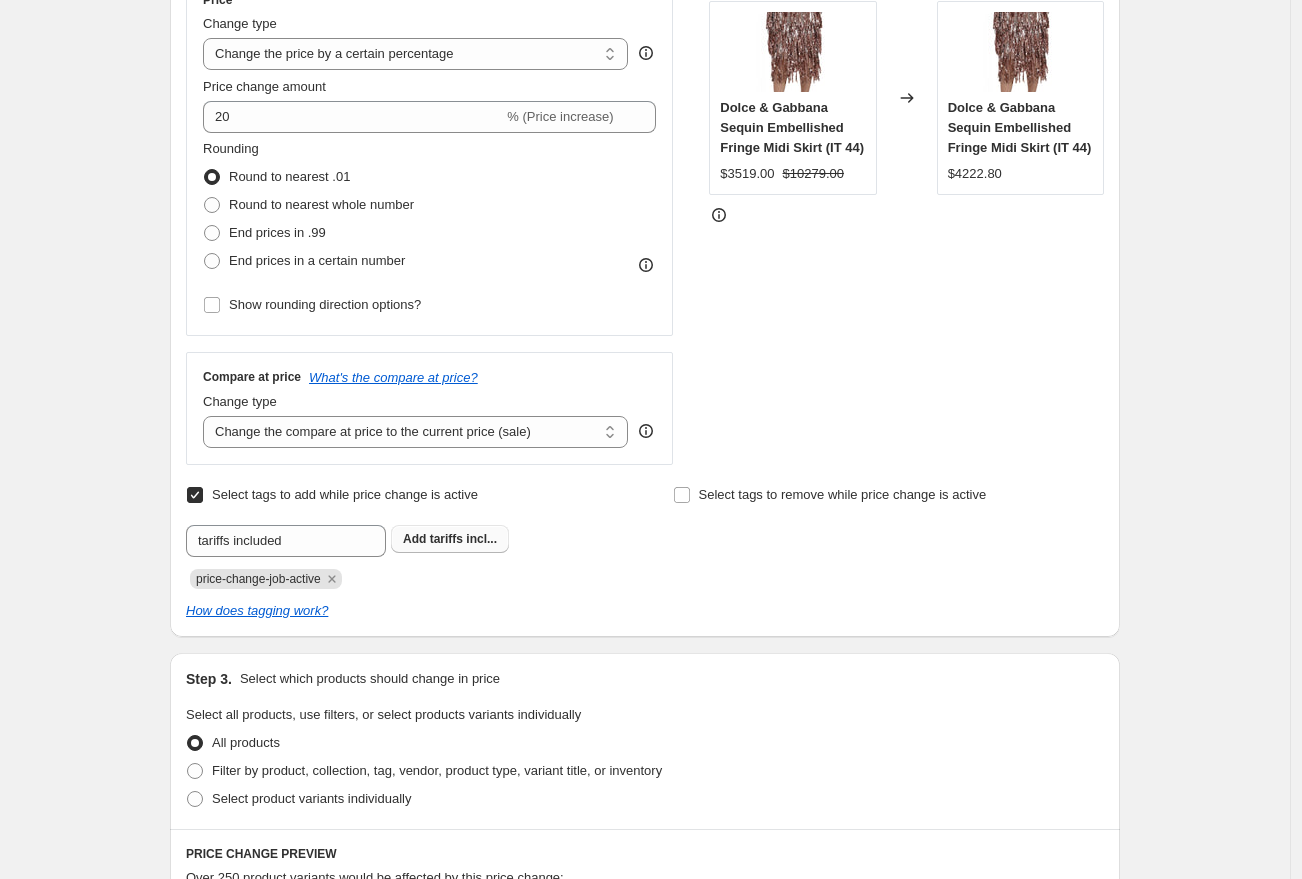 click on "tariffs incl..." at bounding box center [463, 539] 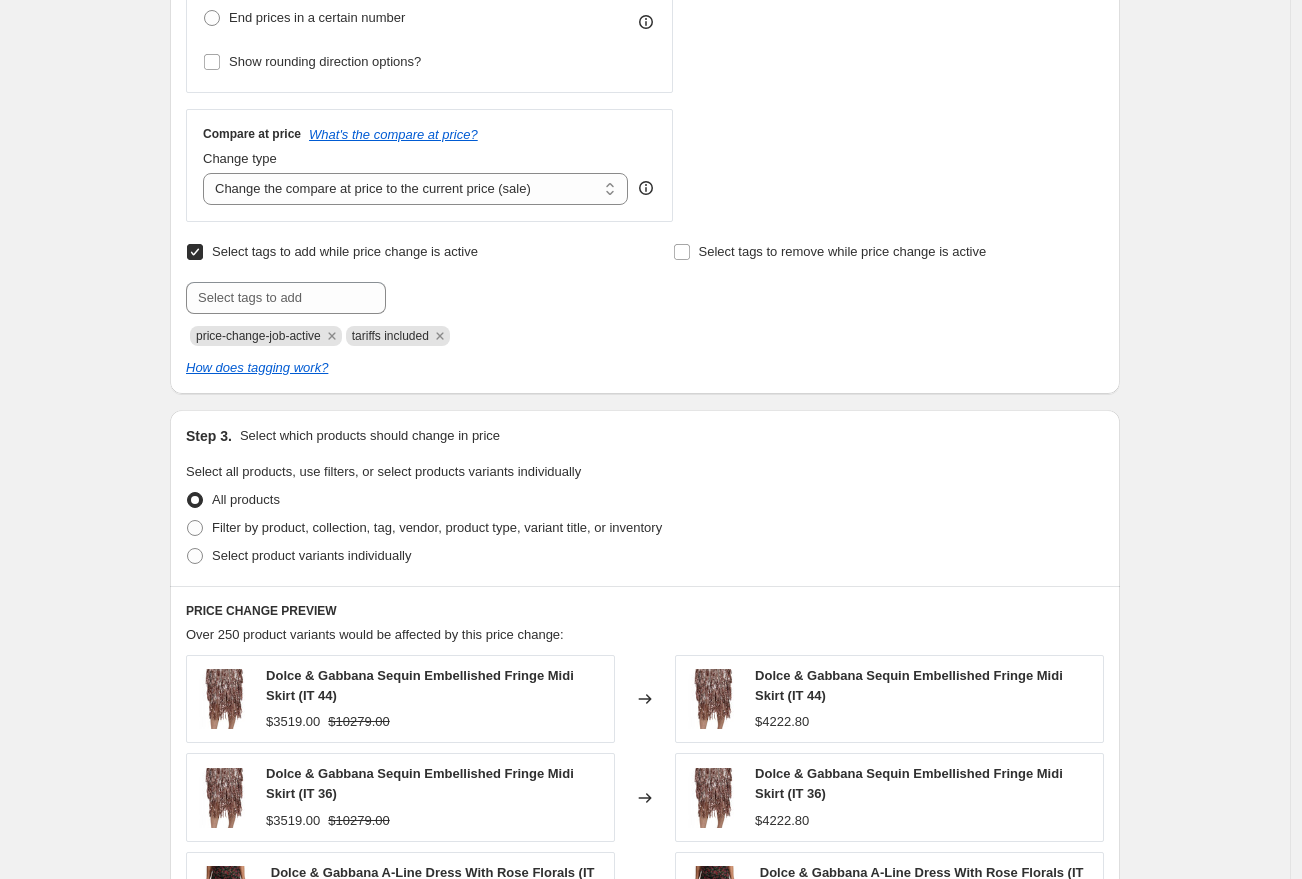 scroll, scrollTop: 668, scrollLeft: 0, axis: vertical 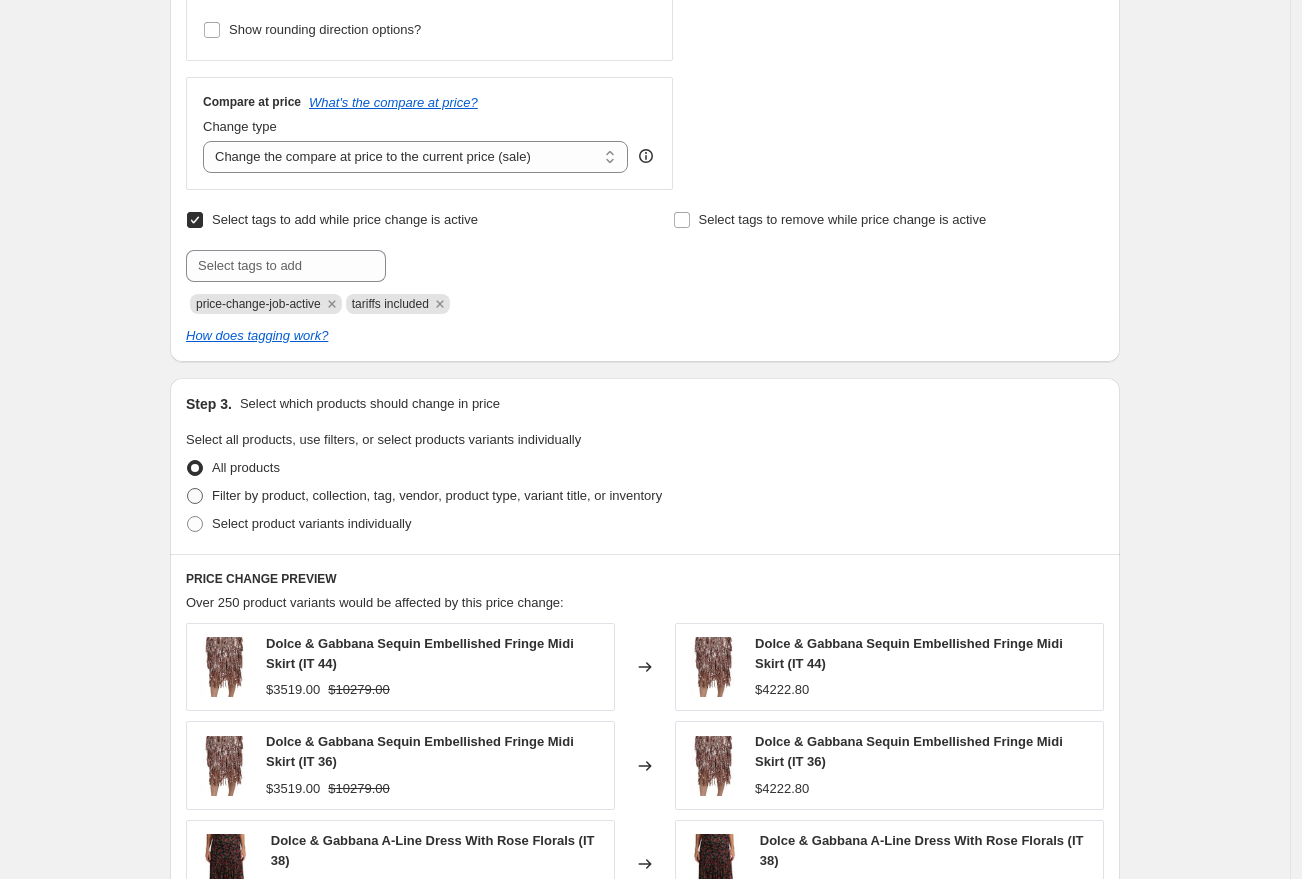 click at bounding box center (195, 496) 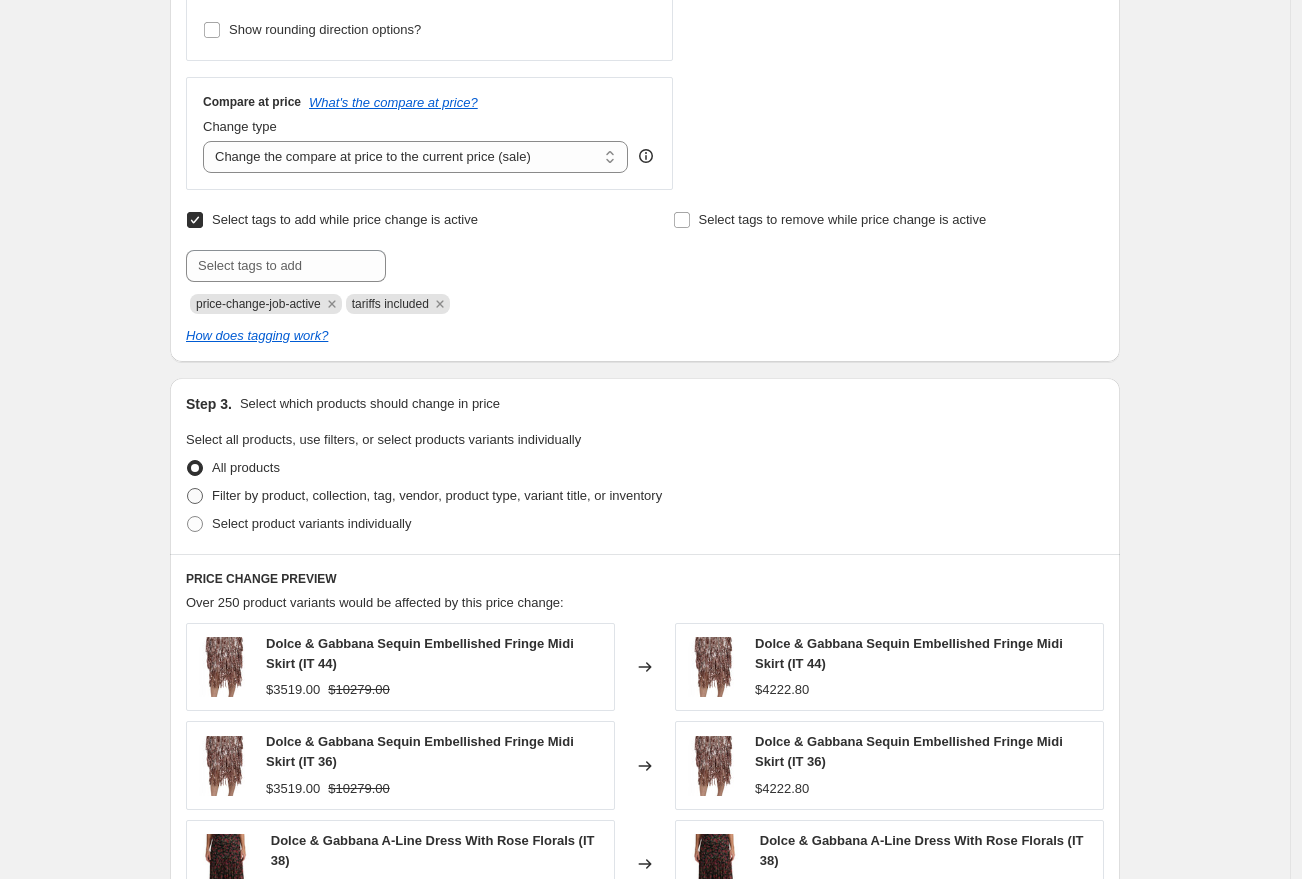 radio on "true" 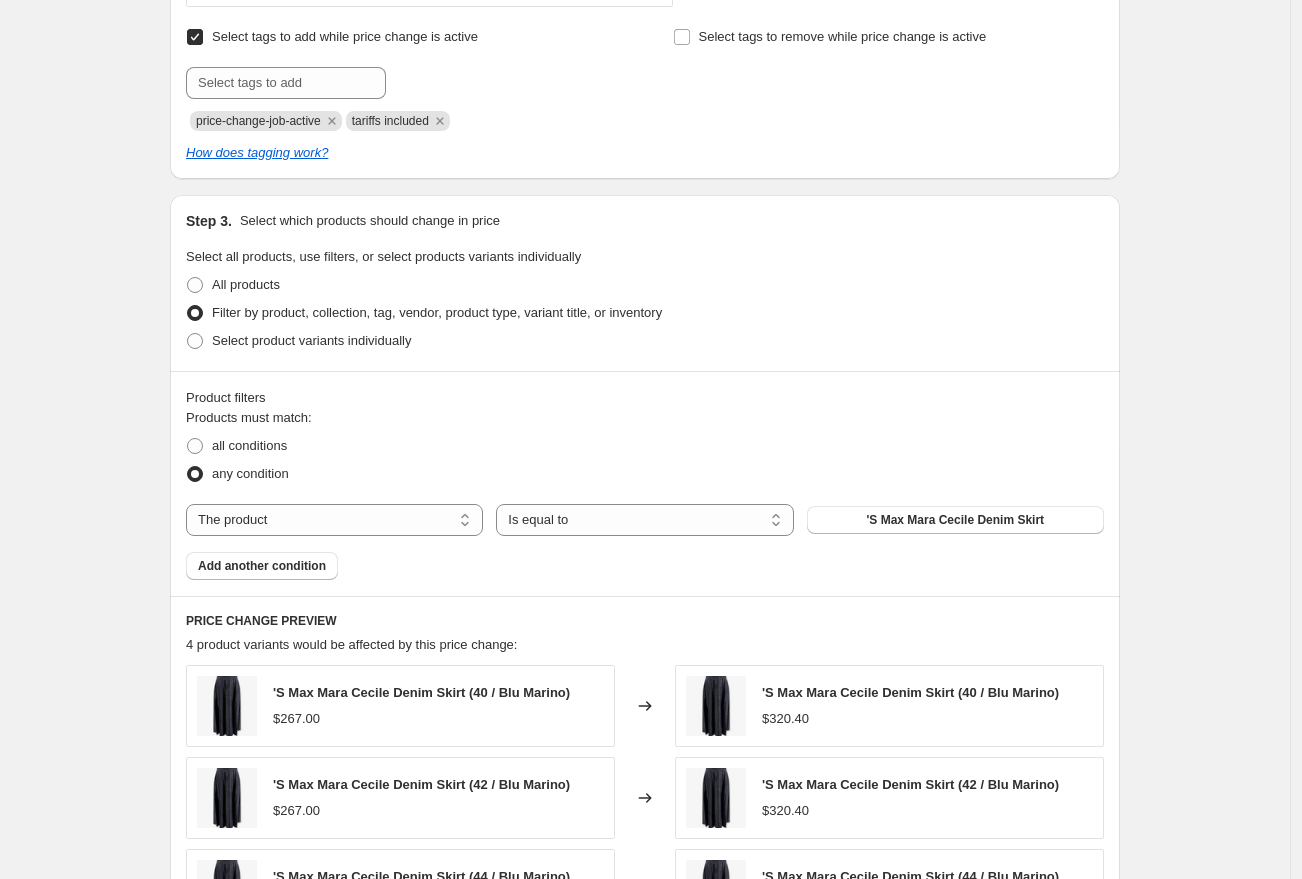 scroll, scrollTop: 863, scrollLeft: 0, axis: vertical 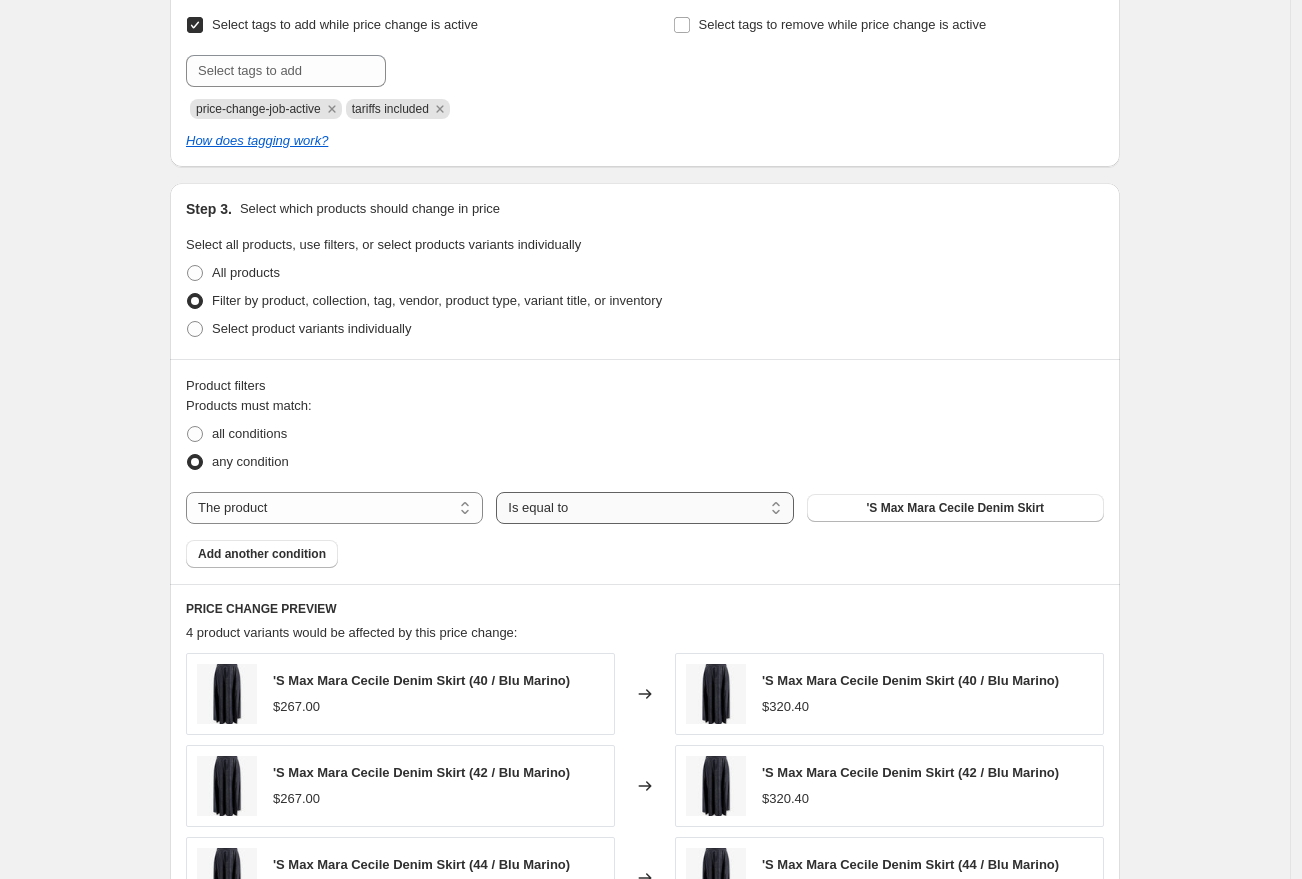 click on "Is equal to Is not equal to" at bounding box center (644, 508) 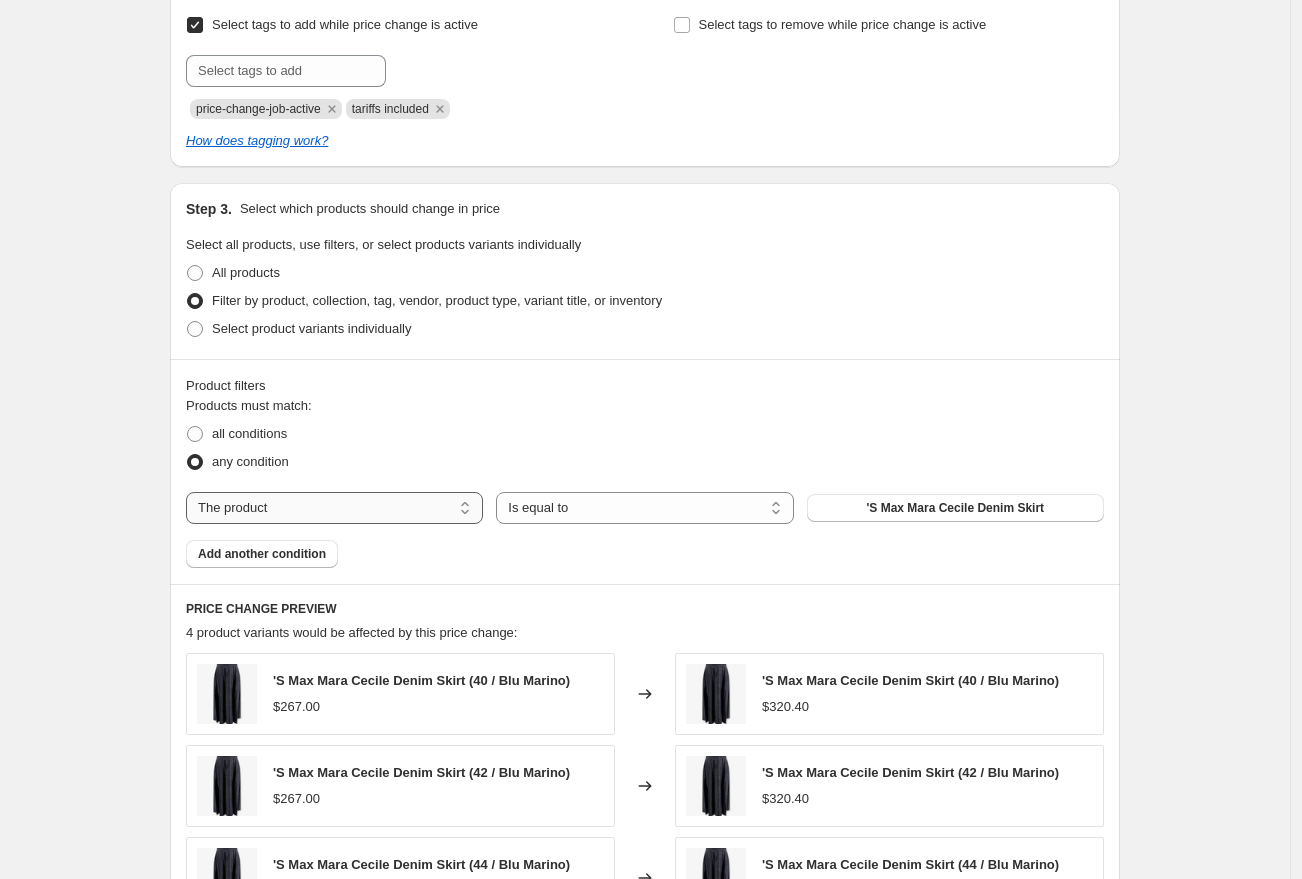 click on "The product The product's collection The product's tag The product's vendor The product's type The product's status The variant's title Inventory quantity" at bounding box center (334, 508) 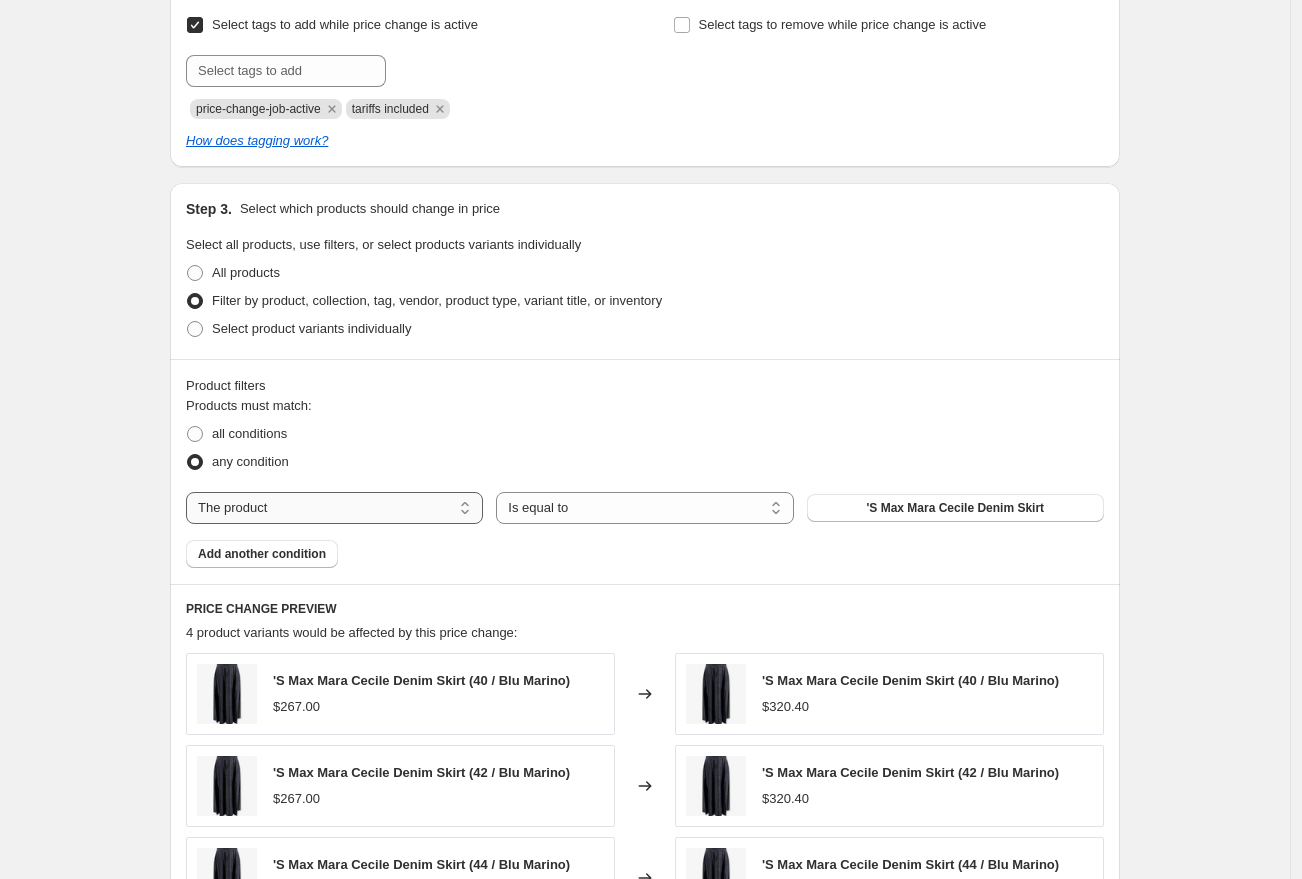 select on "tag" 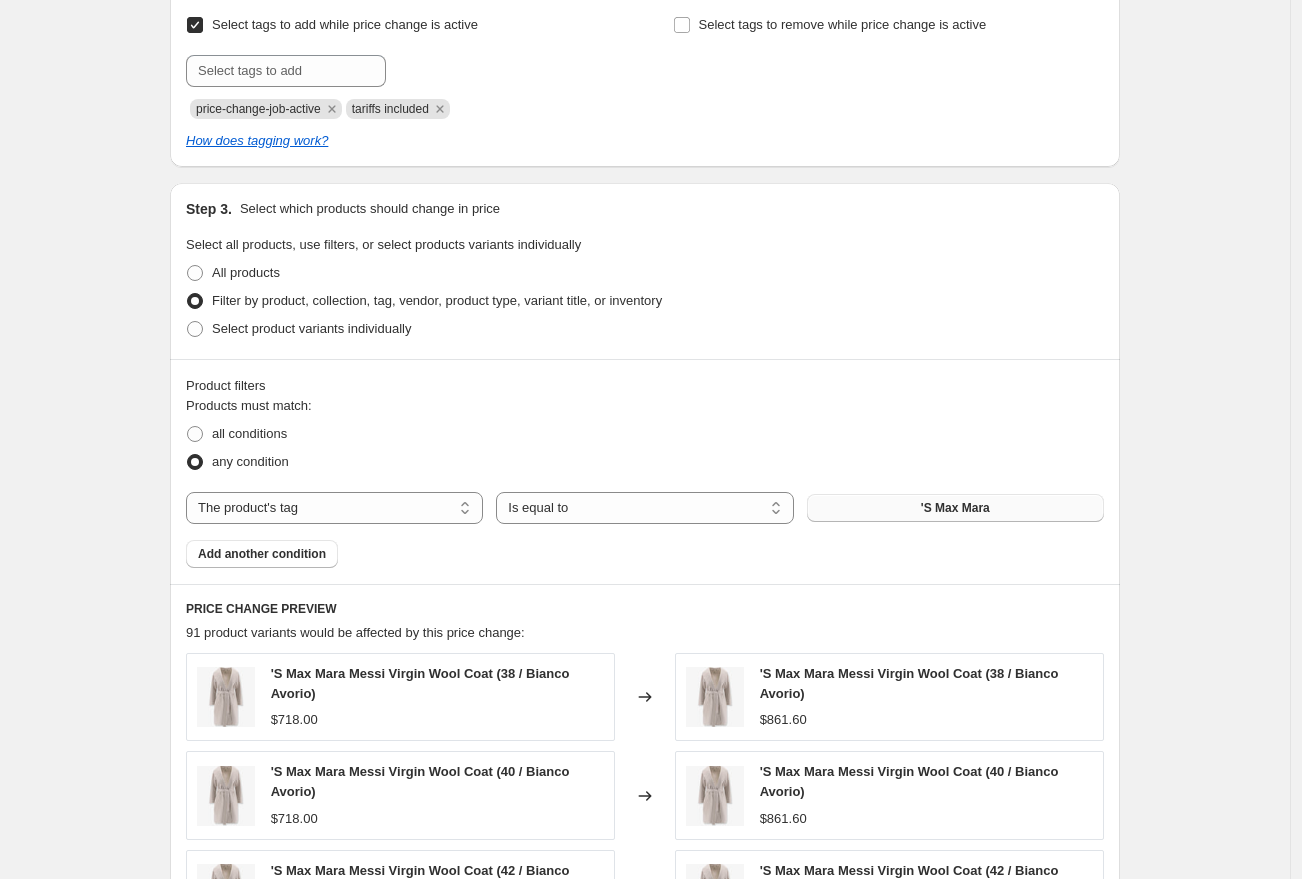 click on "'S Max Mara" at bounding box center [955, 508] 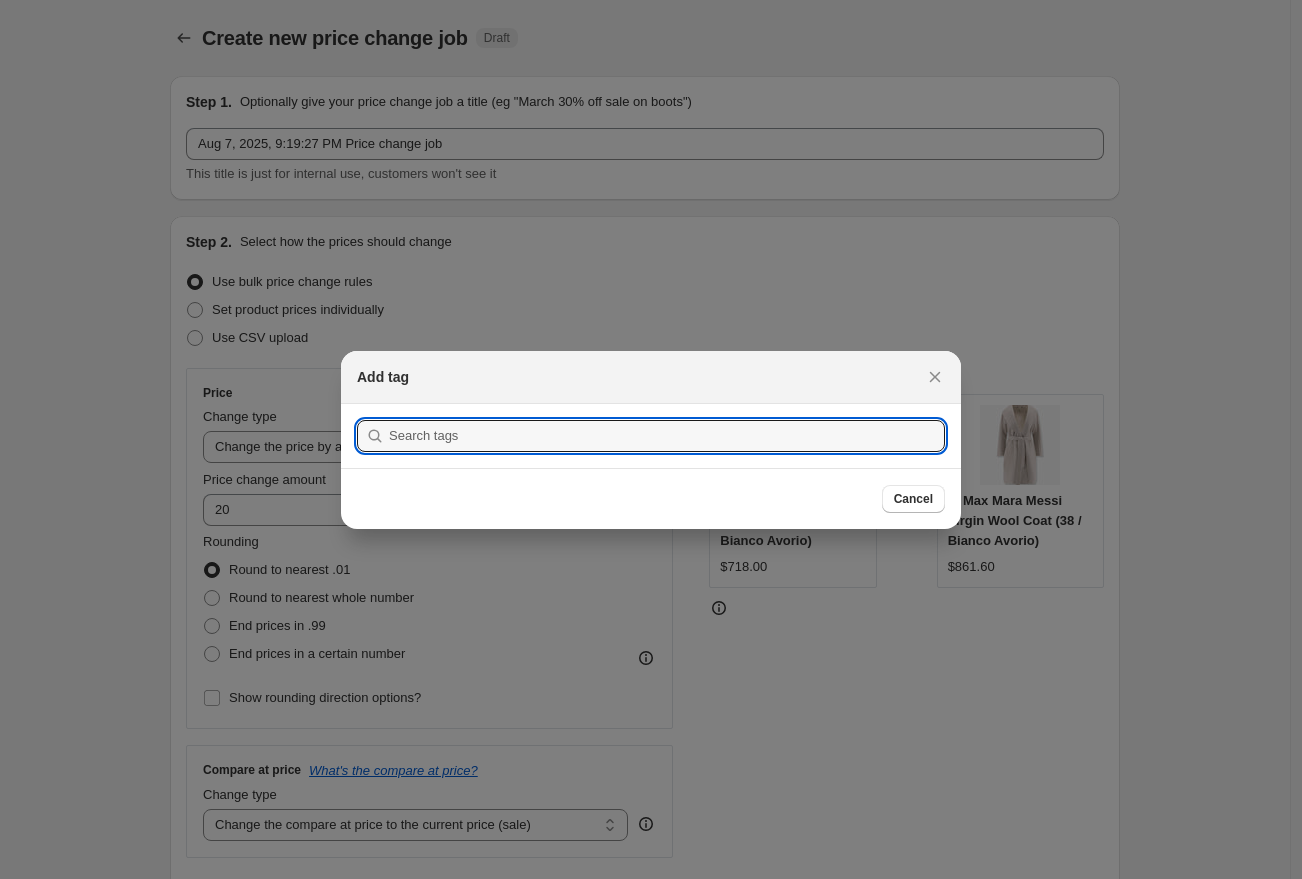 scroll, scrollTop: 863, scrollLeft: 0, axis: vertical 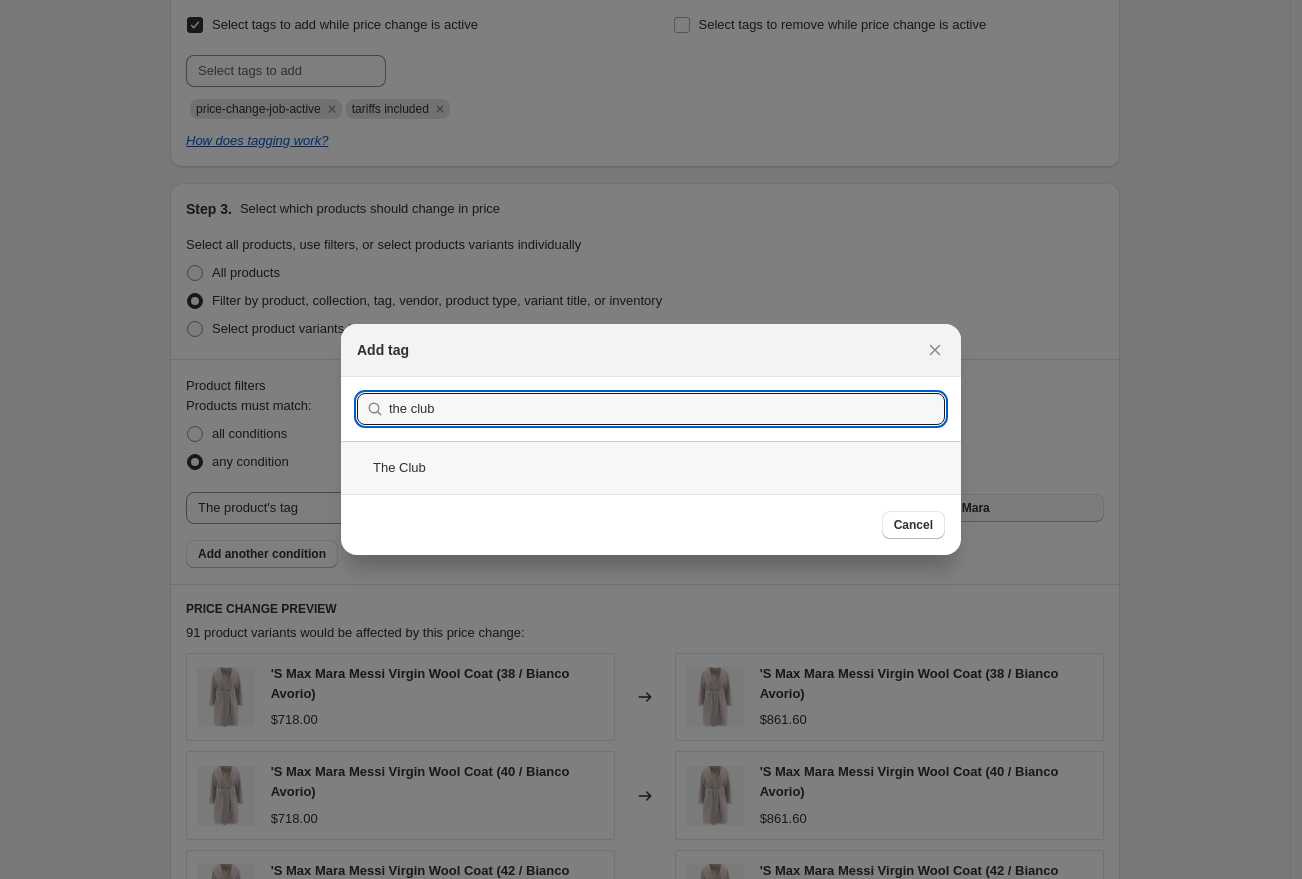 type on "the club" 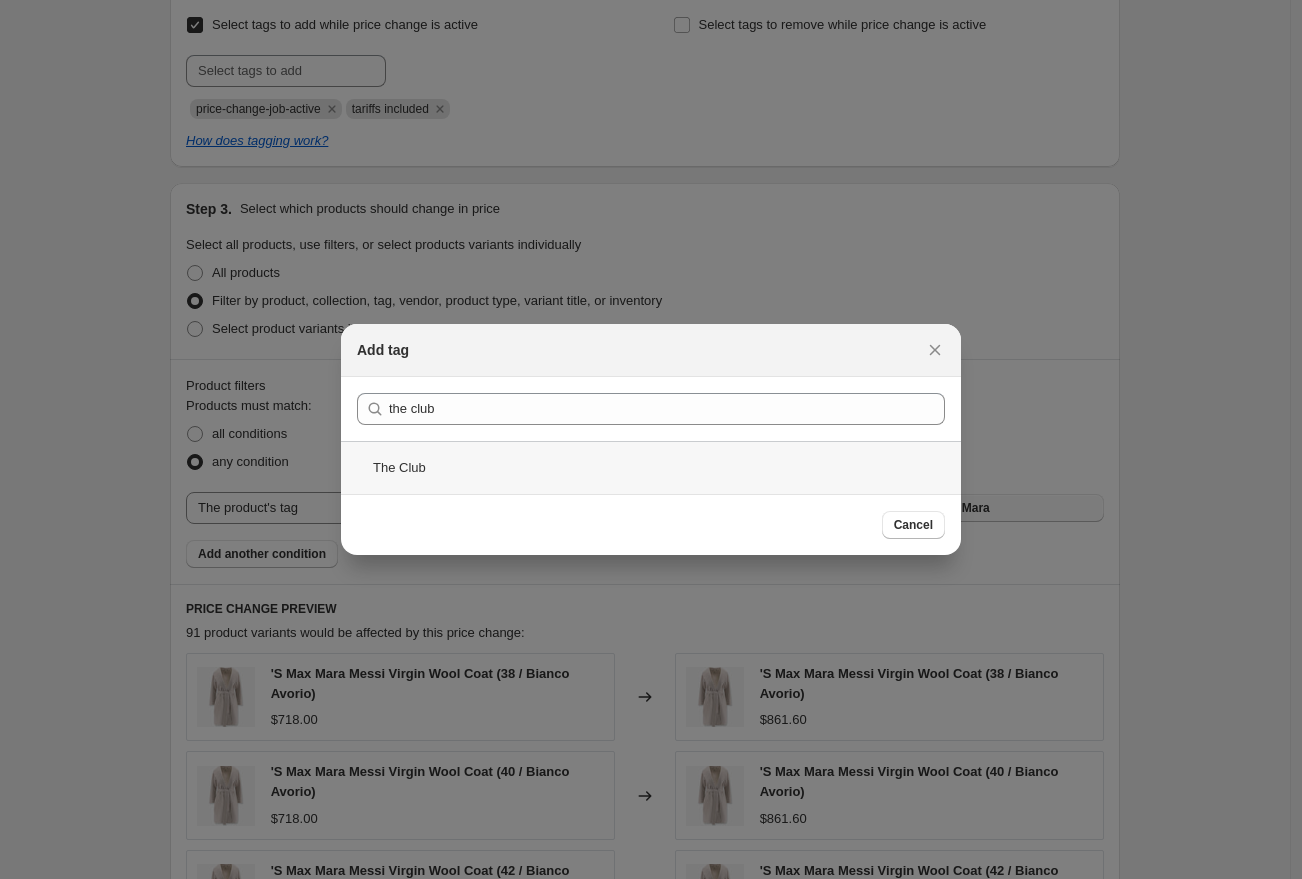 click on "The Club" at bounding box center [651, 467] 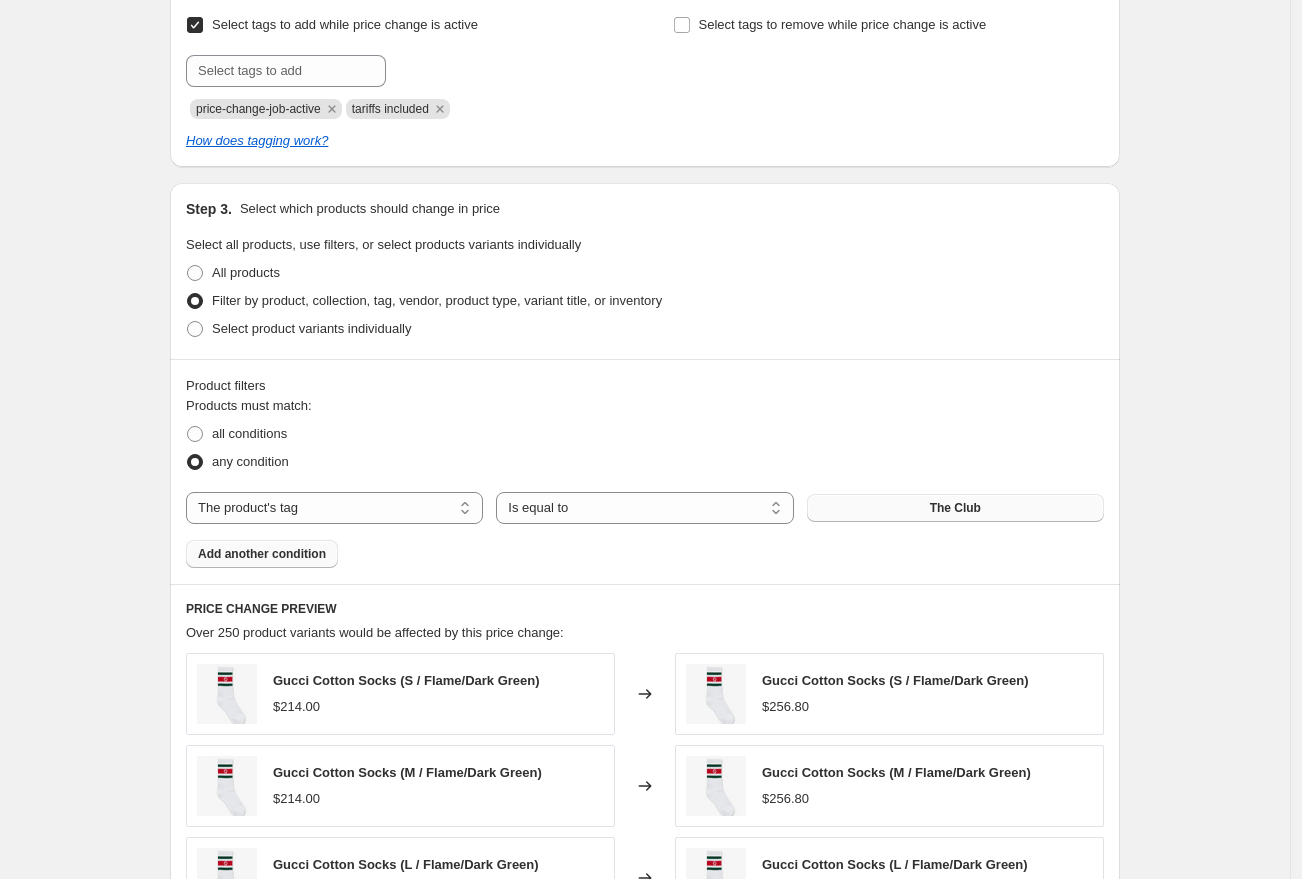 click on "Add another condition" at bounding box center [262, 554] 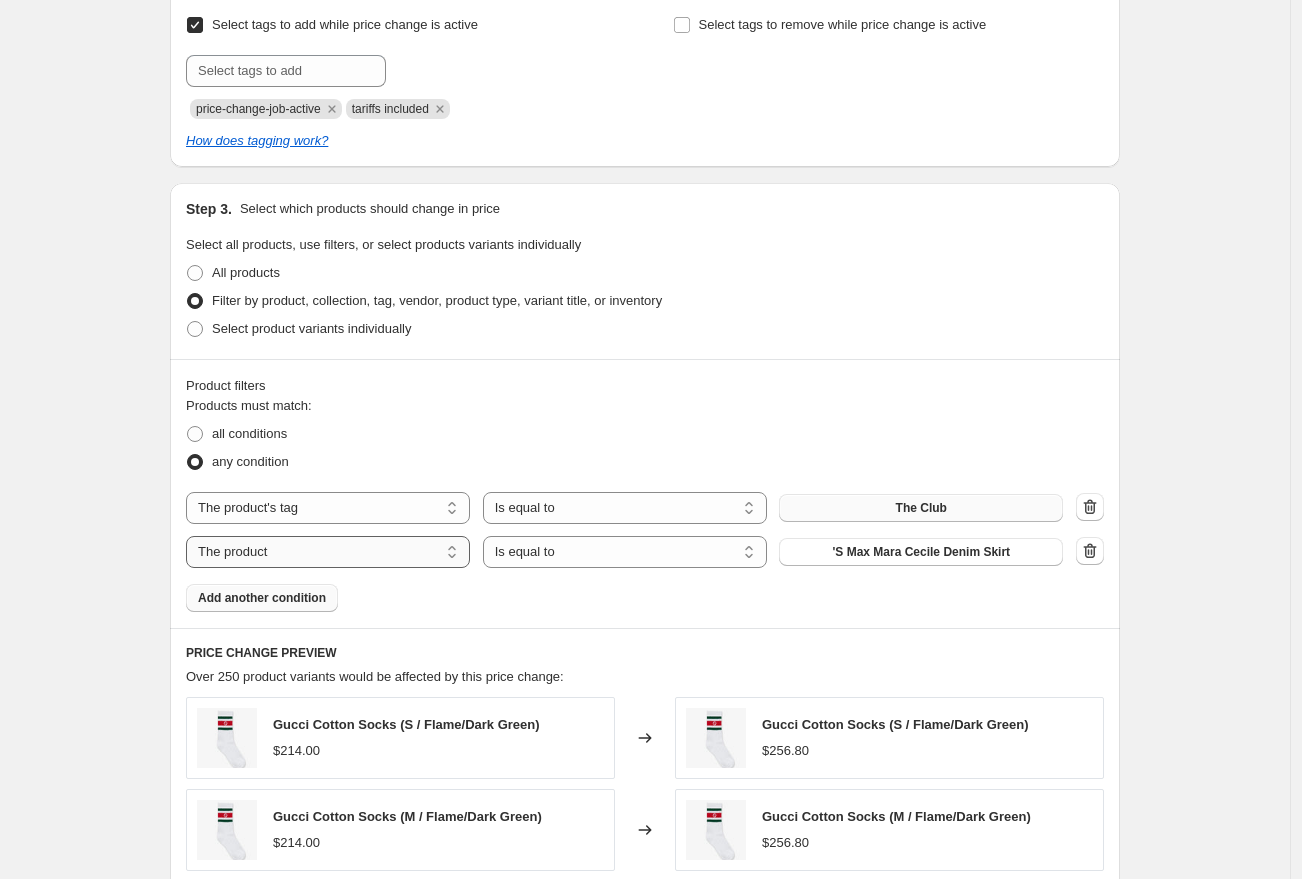 click on "The product The product's collection The product's tag The product's vendor The product's type The product's status The variant's title Inventory quantity" at bounding box center [328, 552] 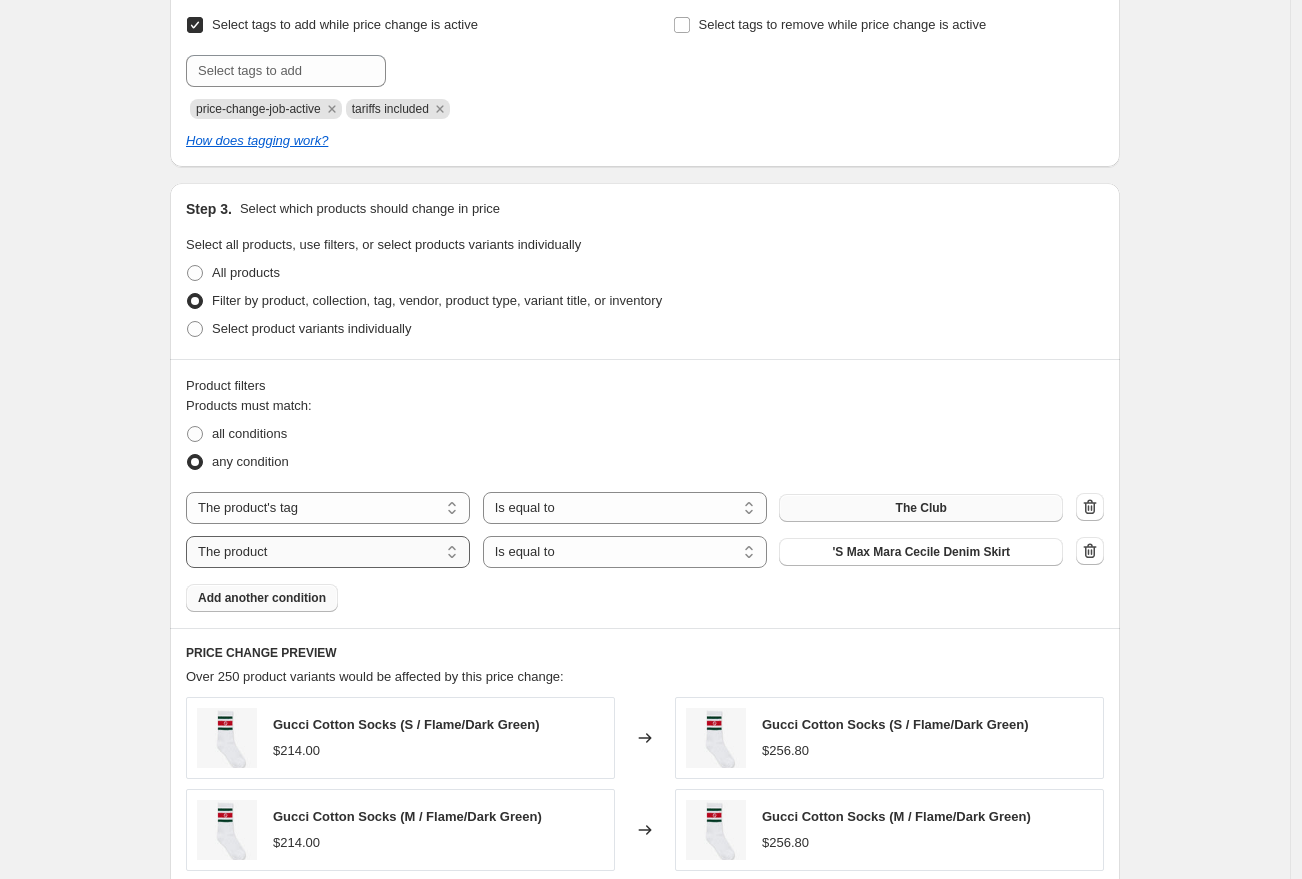 select on "tag" 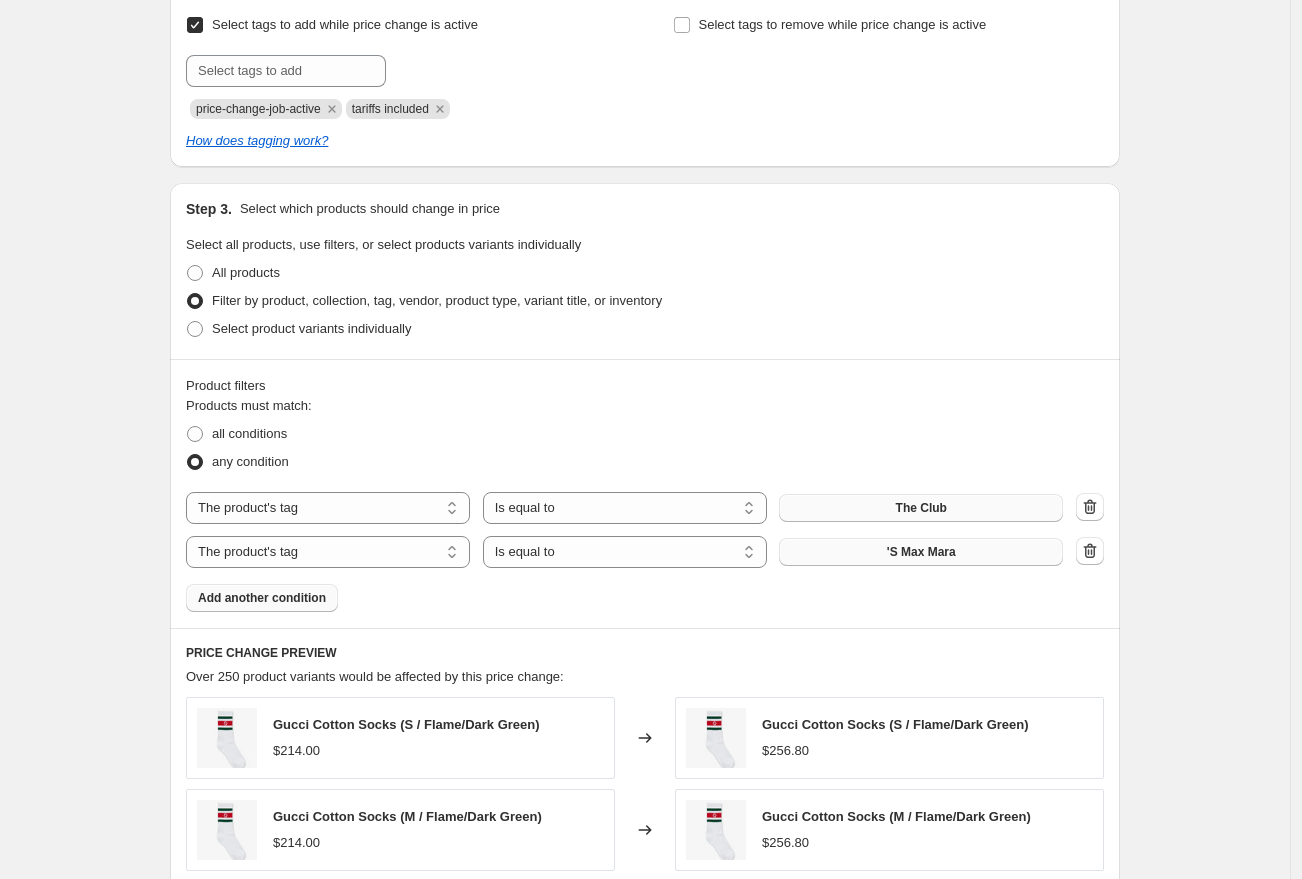click on "'S Max Mara" at bounding box center (921, 552) 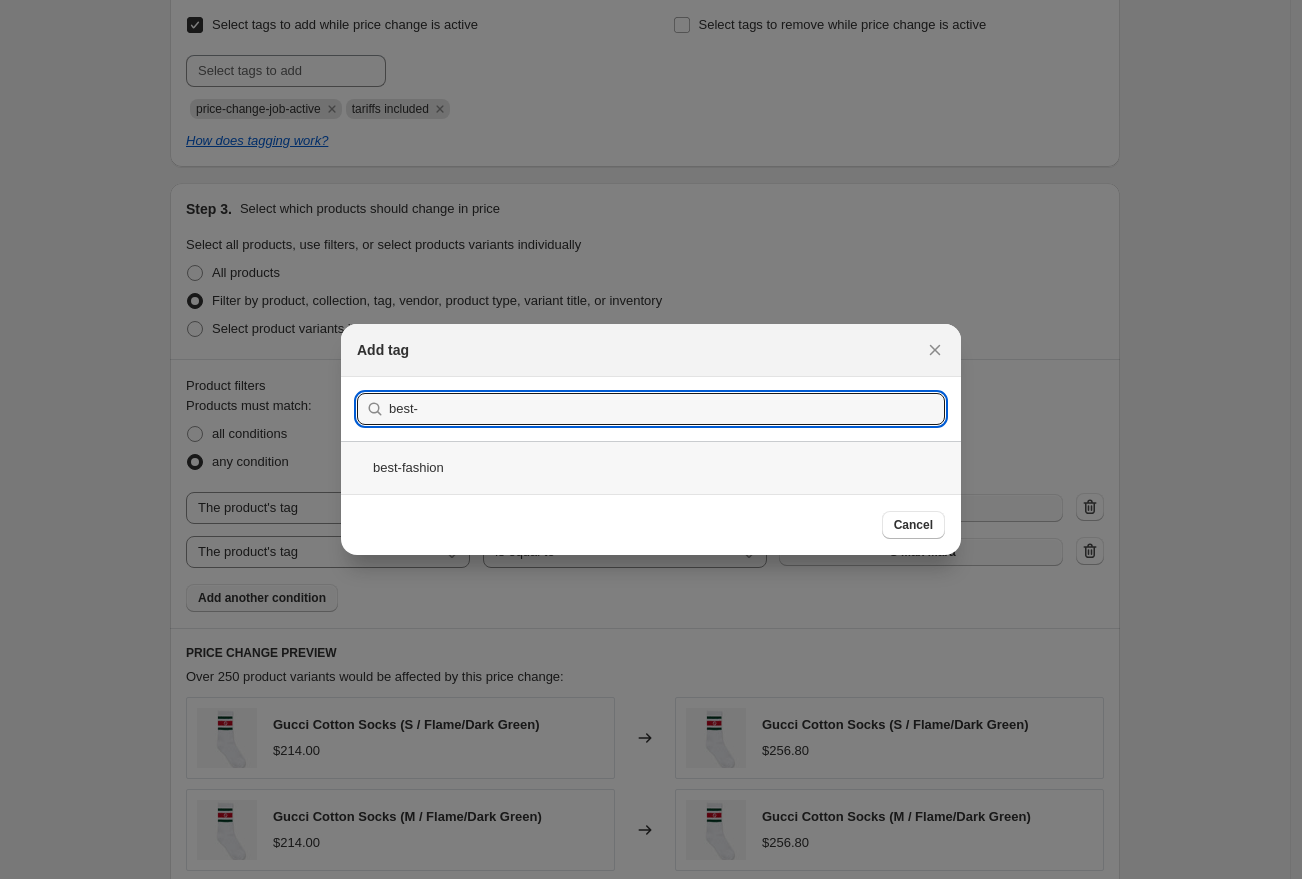 type on "best-" 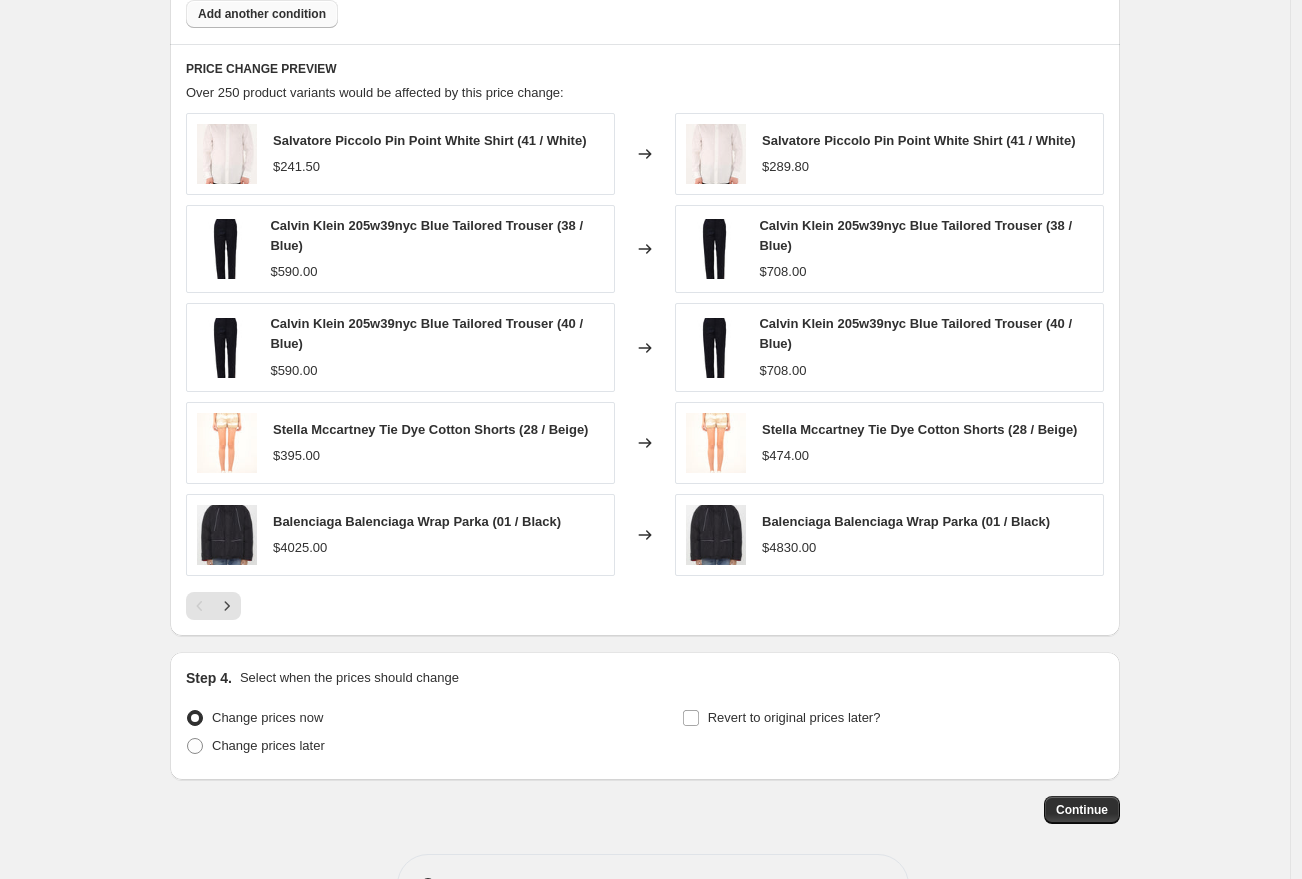 scroll, scrollTop: 1514, scrollLeft: 0, axis: vertical 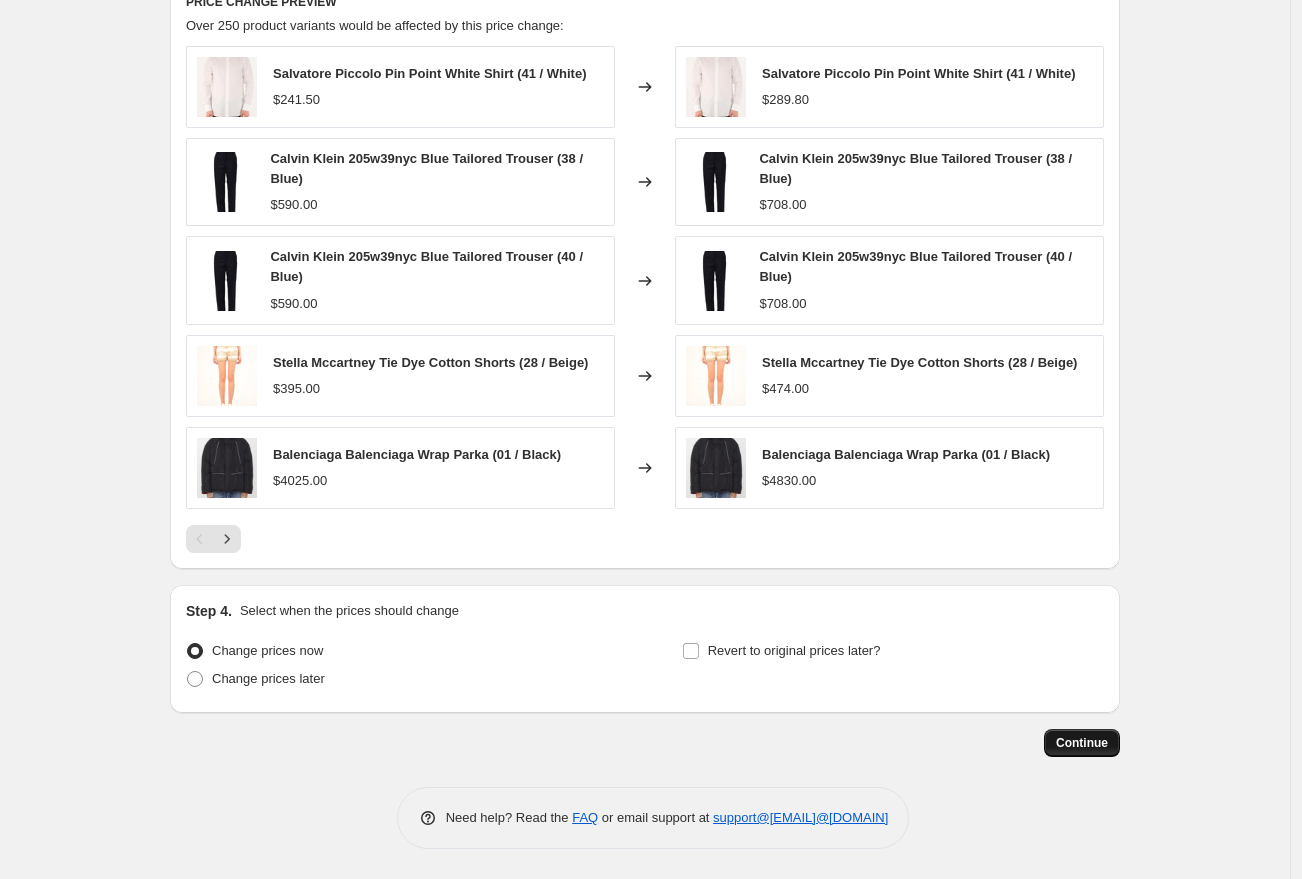click on "Continue" at bounding box center [1082, 743] 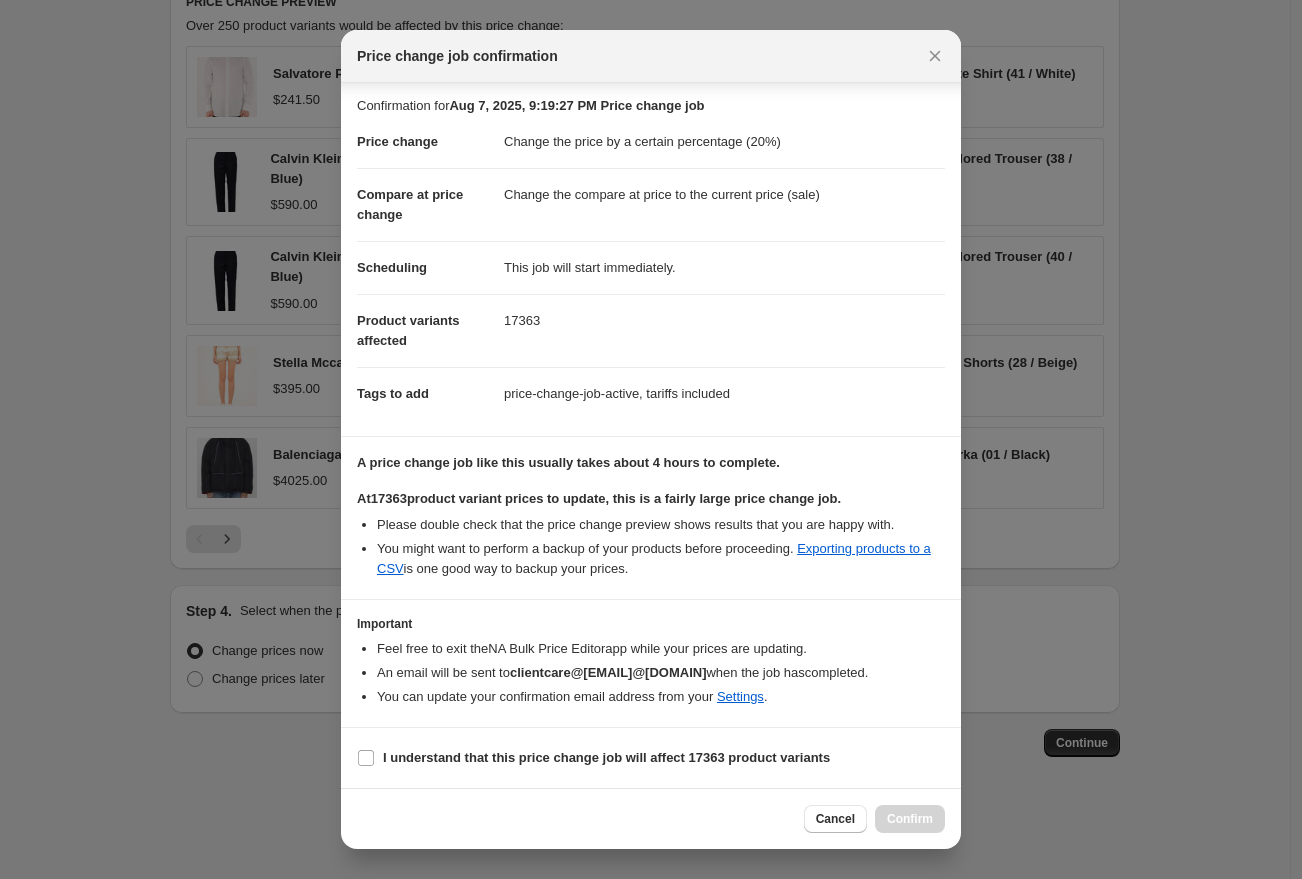 scroll, scrollTop: 3, scrollLeft: 0, axis: vertical 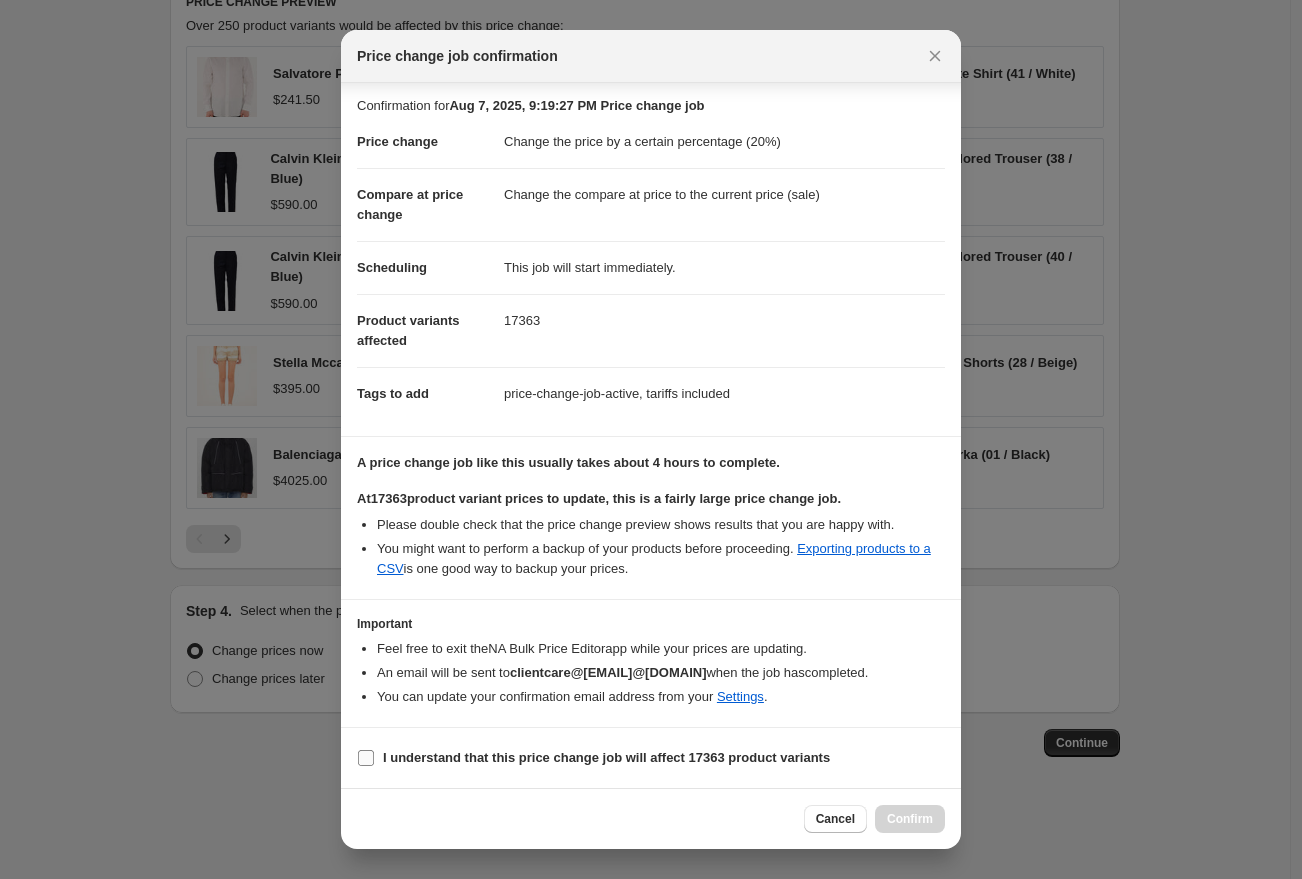 click on "I understand that this price change job will affect 17363 product variants" at bounding box center [366, 758] 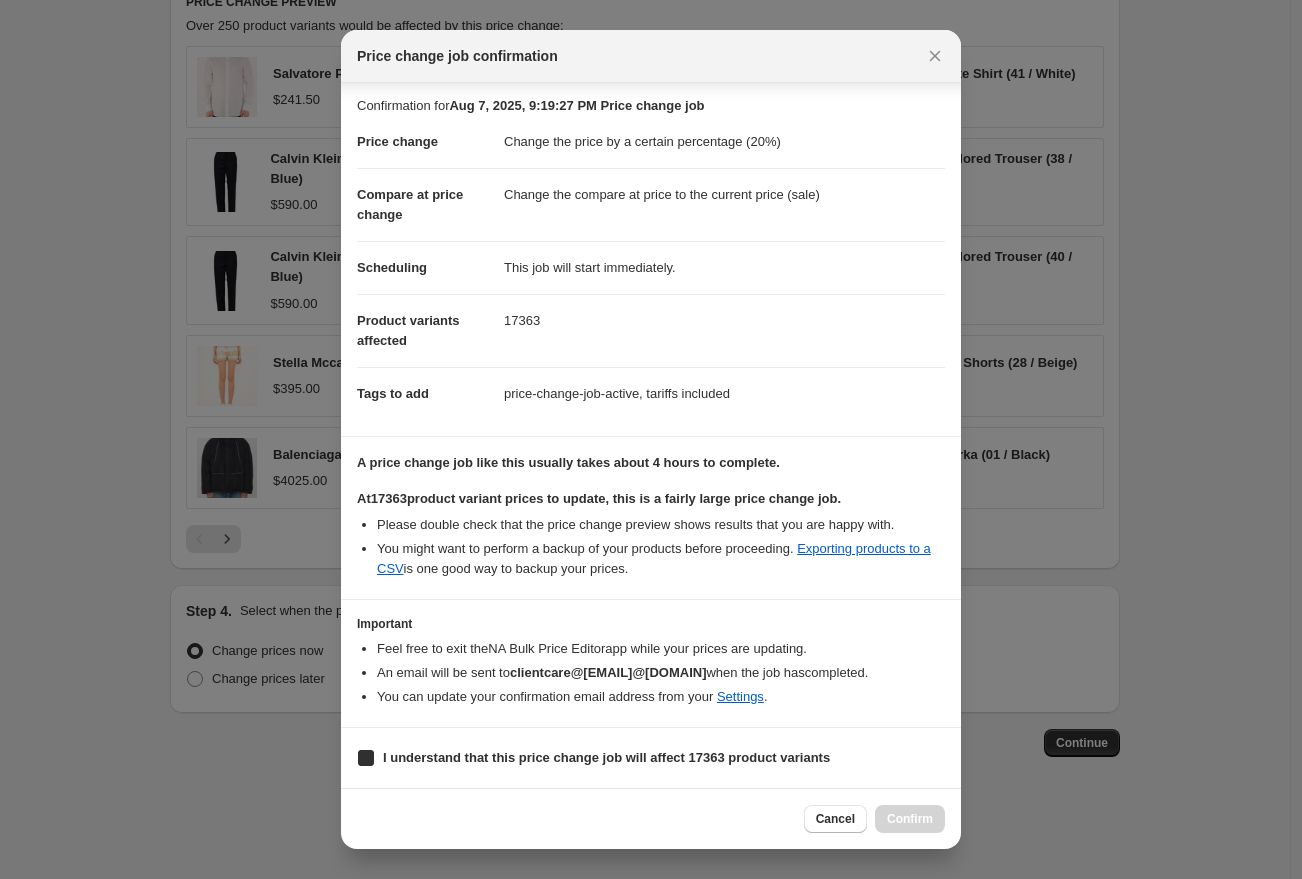 checkbox on "true" 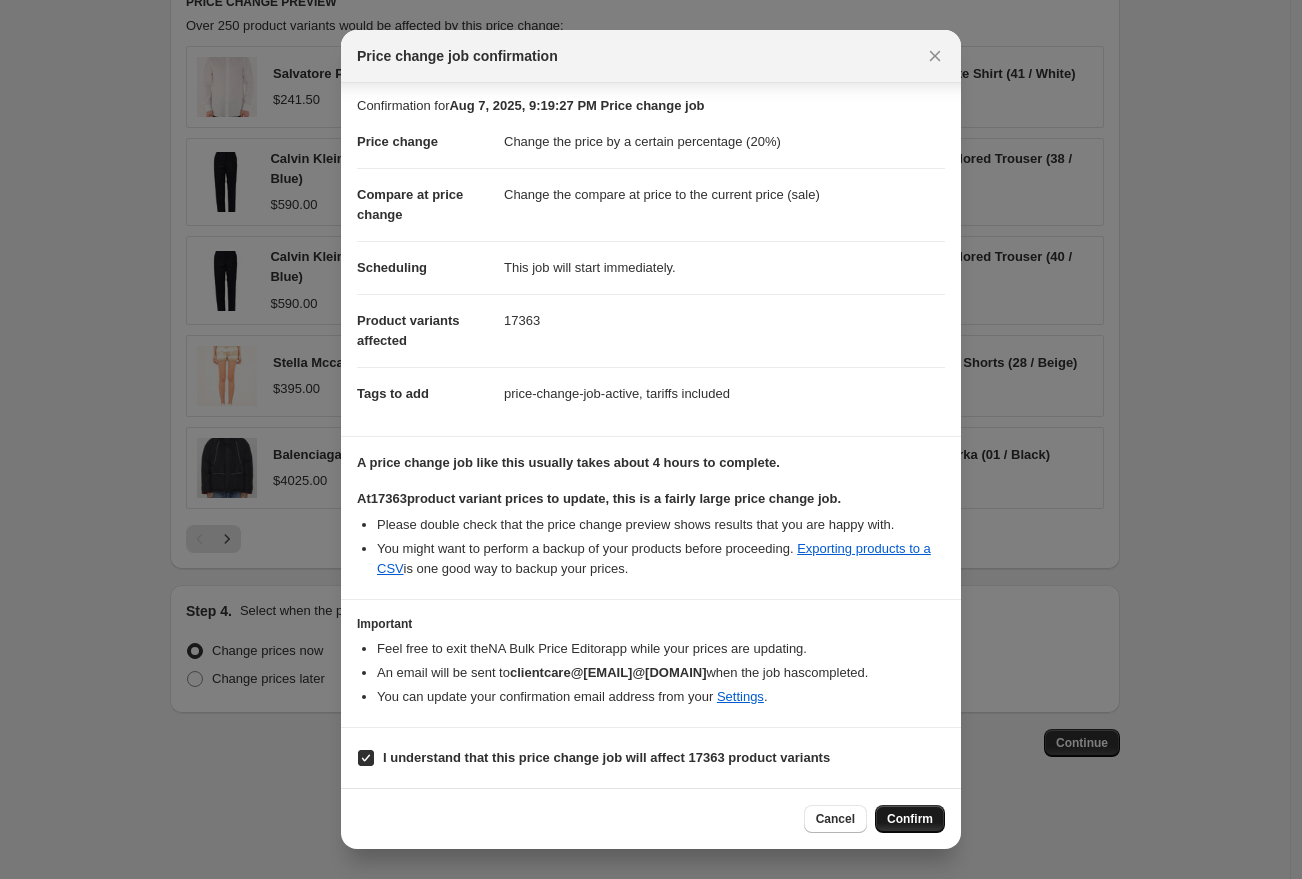 click on "Confirm" at bounding box center (910, 819) 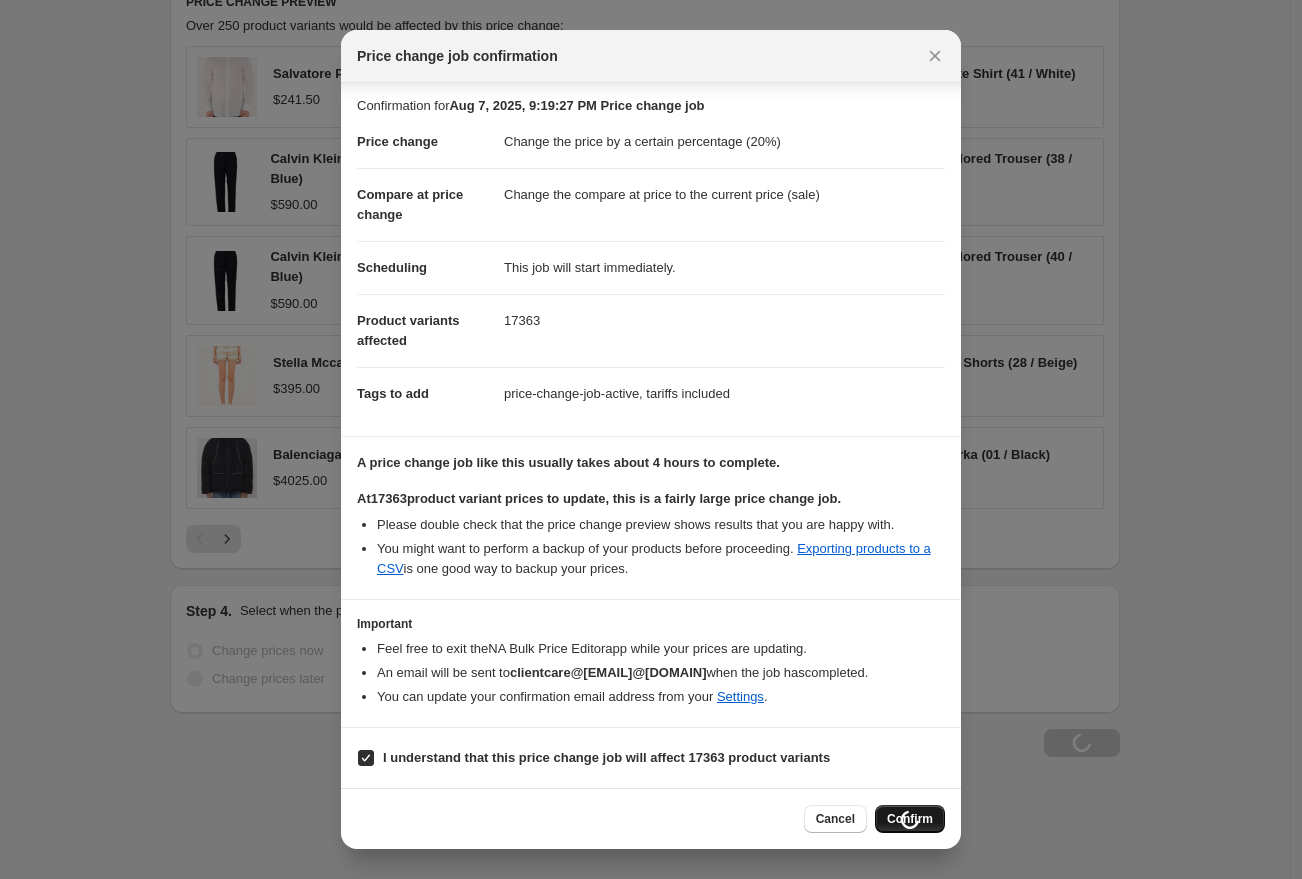 scroll, scrollTop: 1582, scrollLeft: 0, axis: vertical 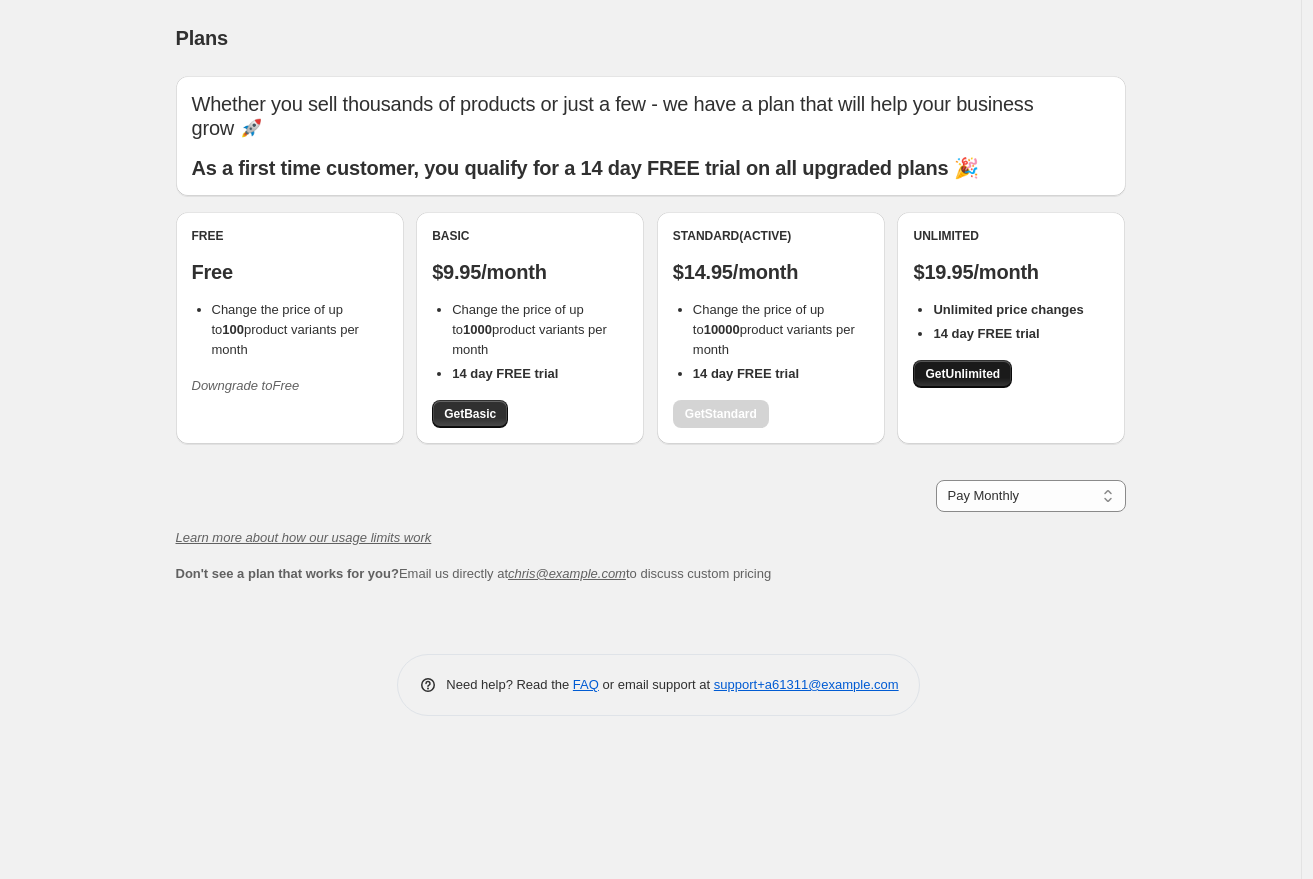 click on "Get  Unlimited" at bounding box center (962, 374) 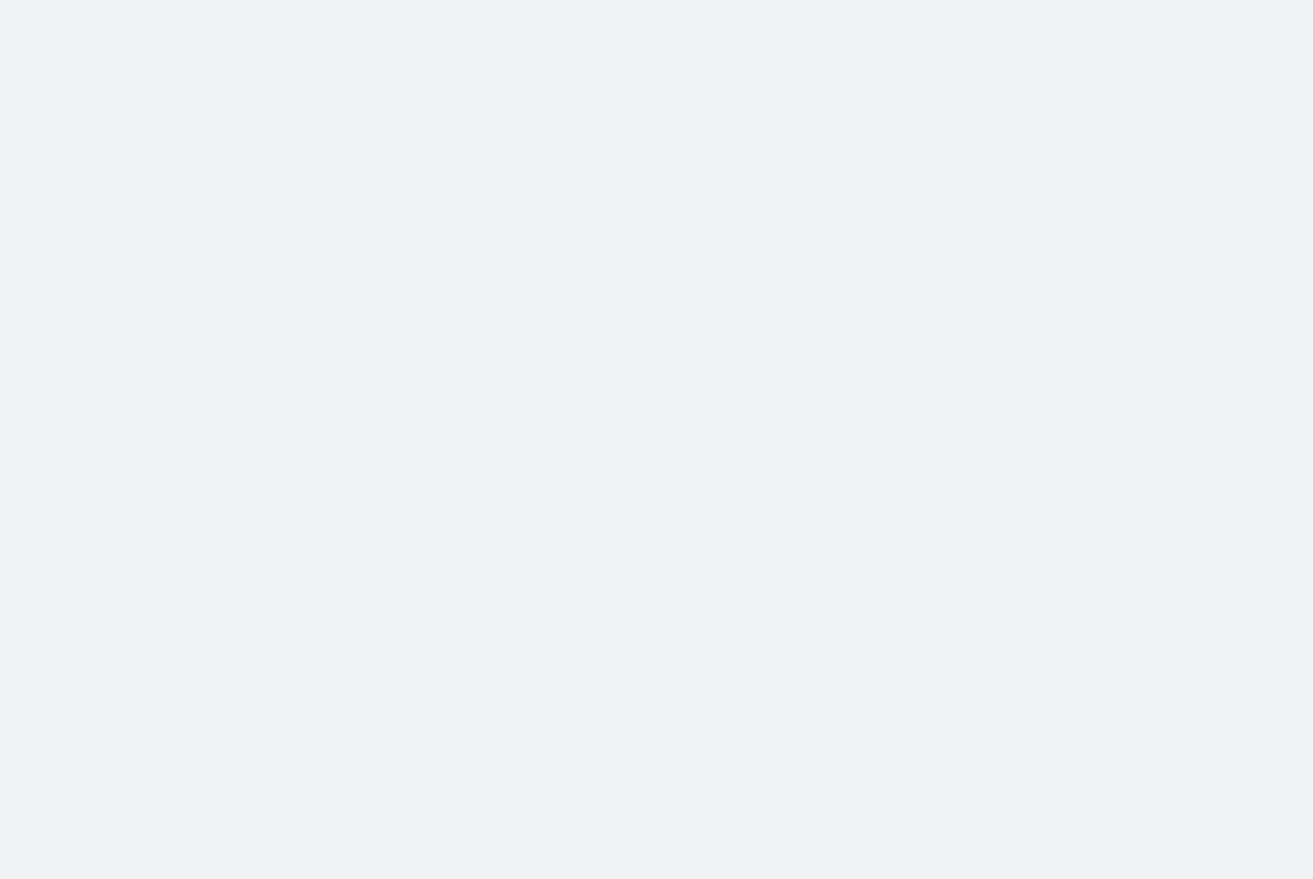 scroll, scrollTop: 0, scrollLeft: 0, axis: both 